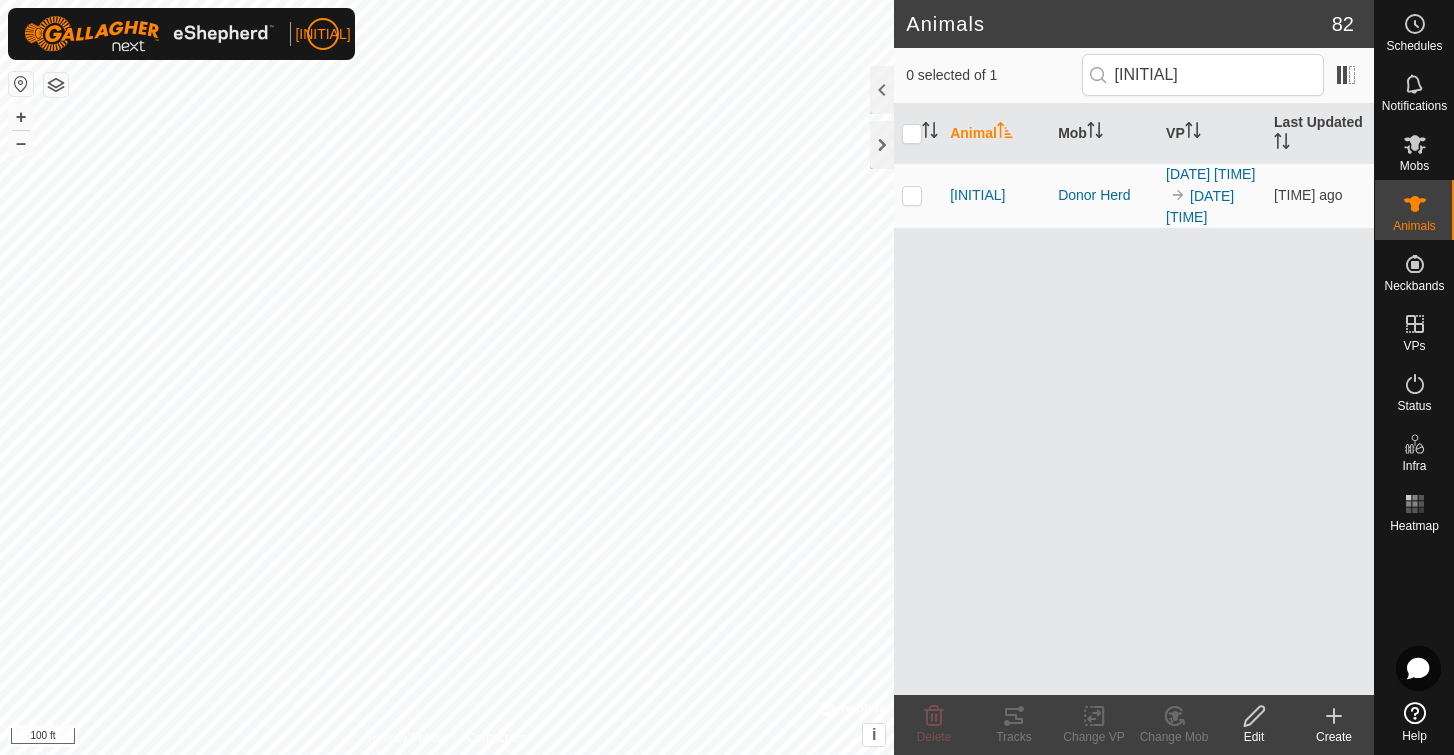 scroll, scrollTop: 0, scrollLeft: 0, axis: both 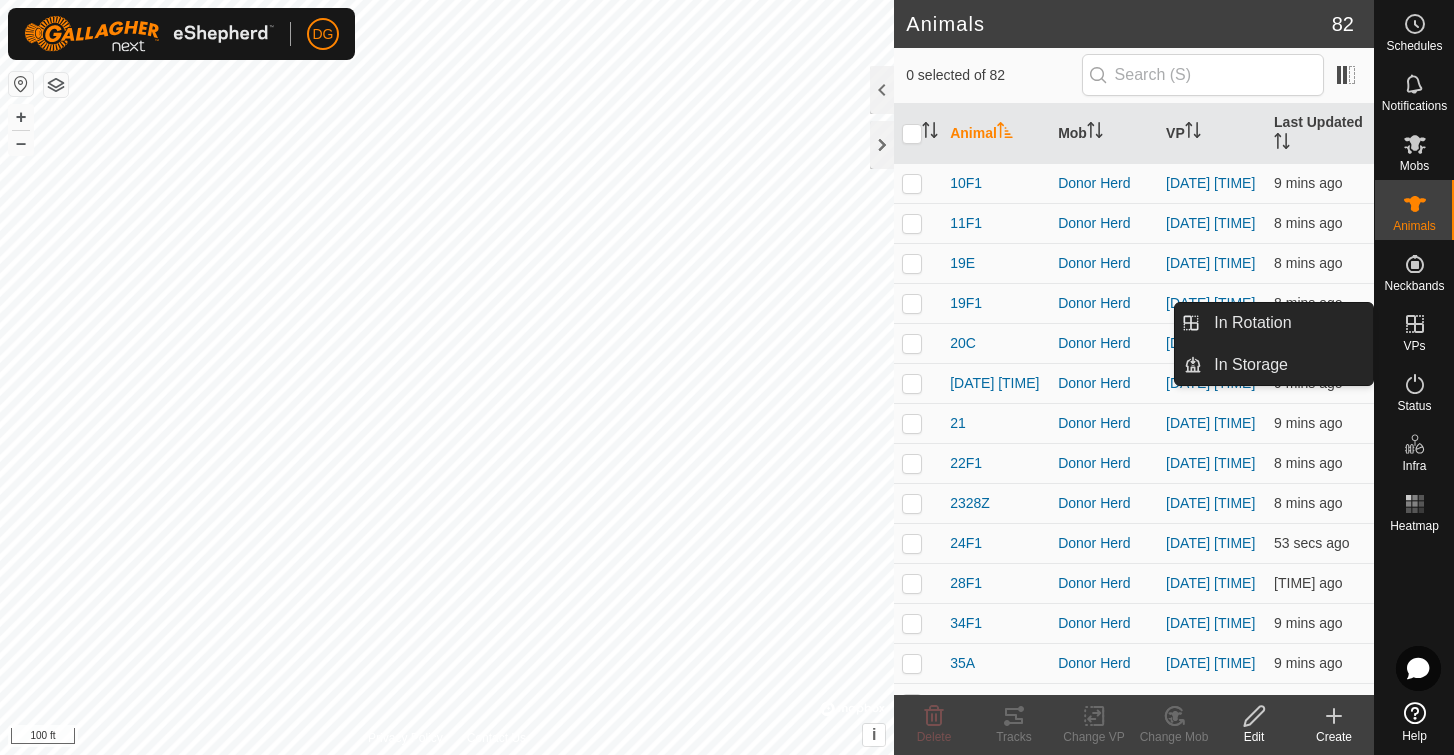 click 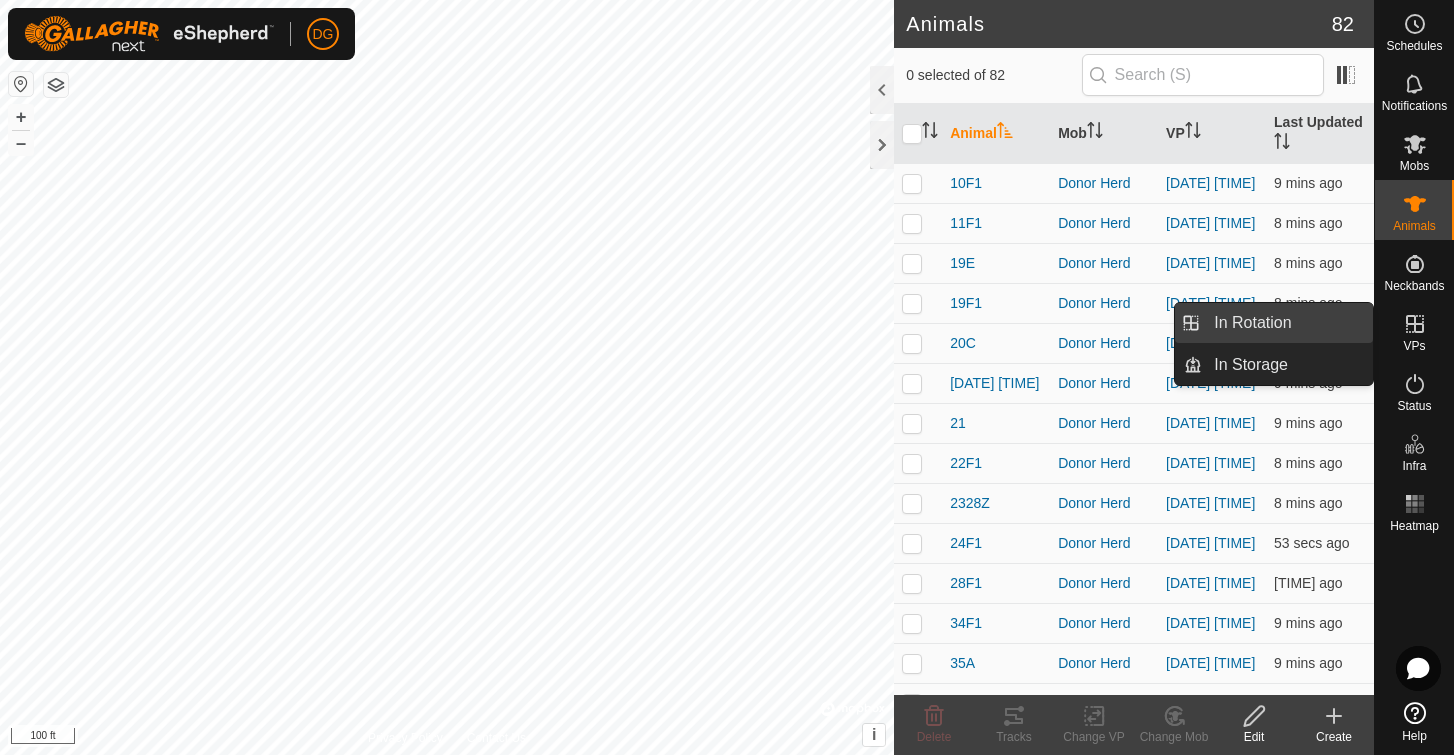 click on "In Rotation" at bounding box center [1287, 323] 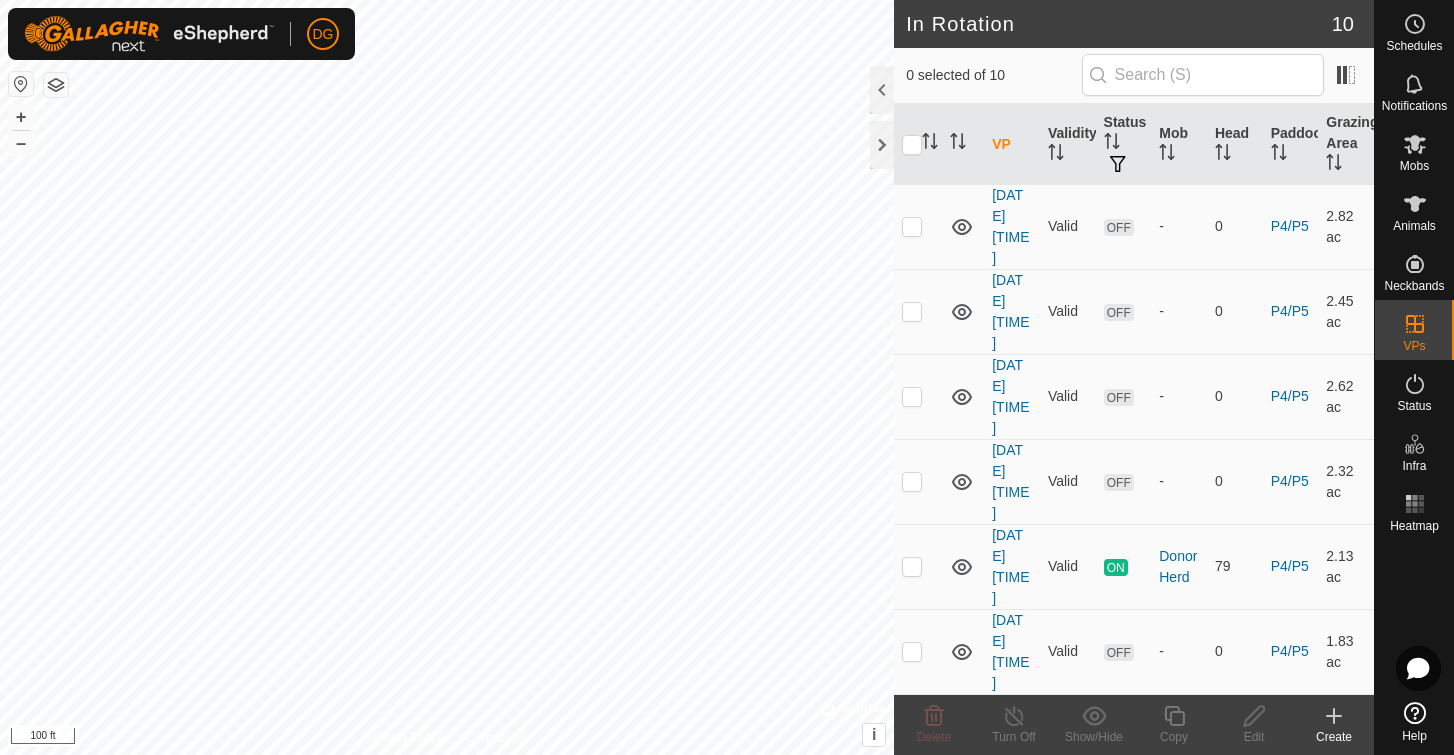 scroll, scrollTop: 382, scrollLeft: 0, axis: vertical 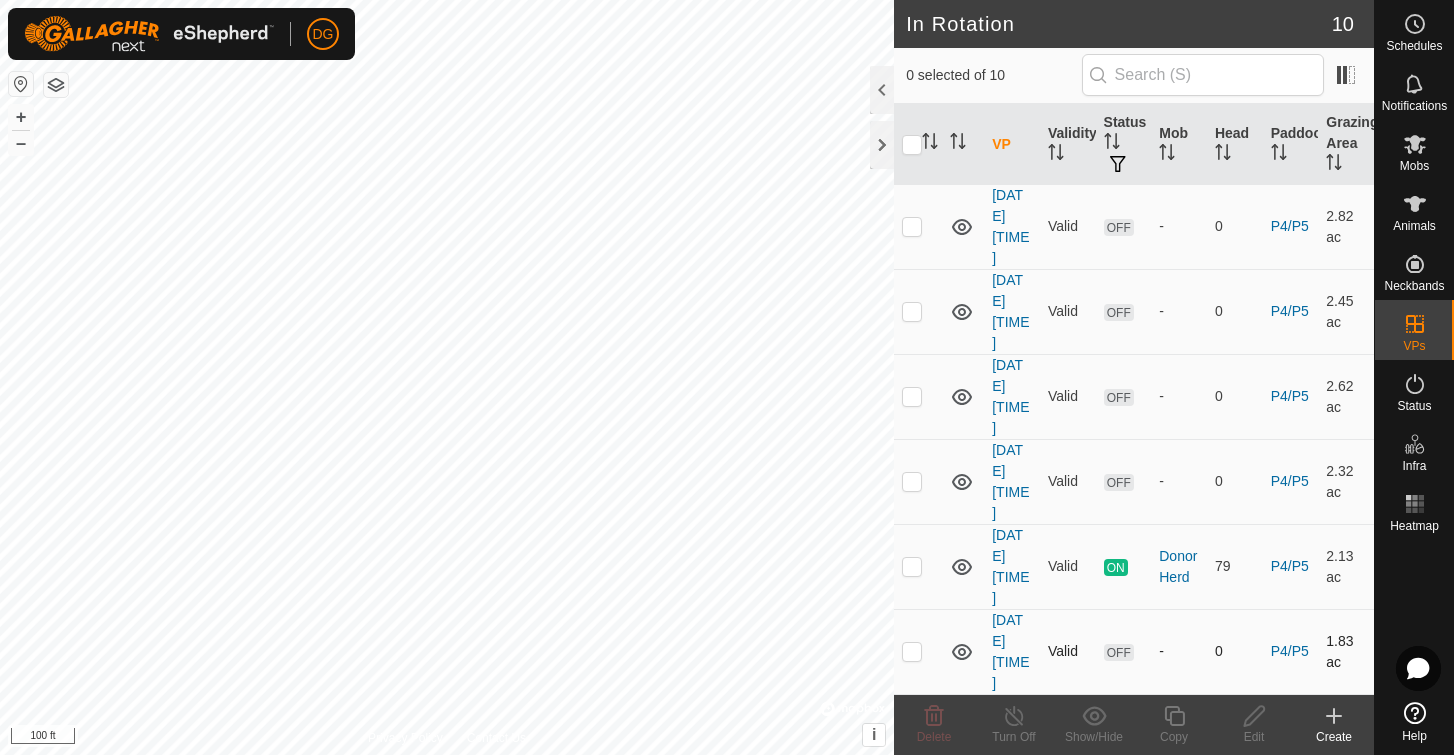 click at bounding box center (912, 651) 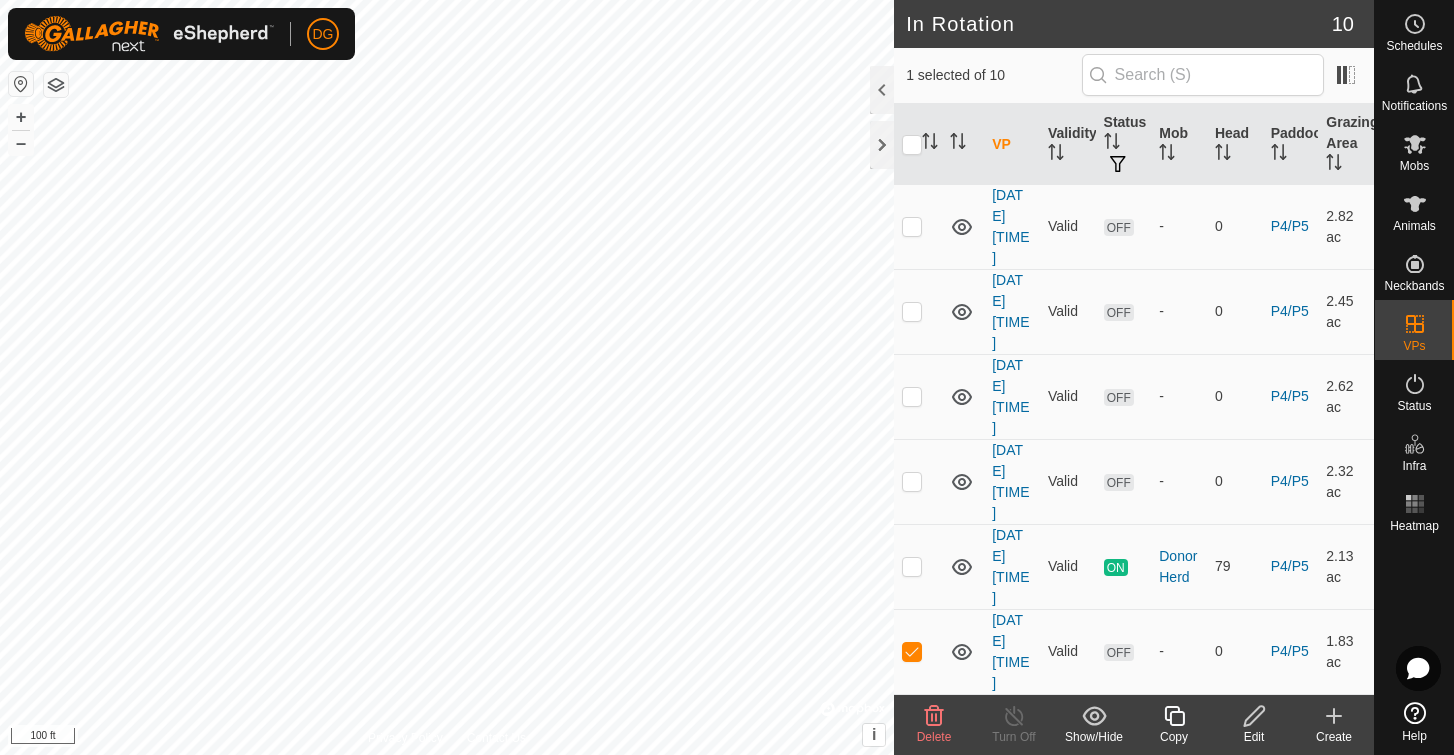 click 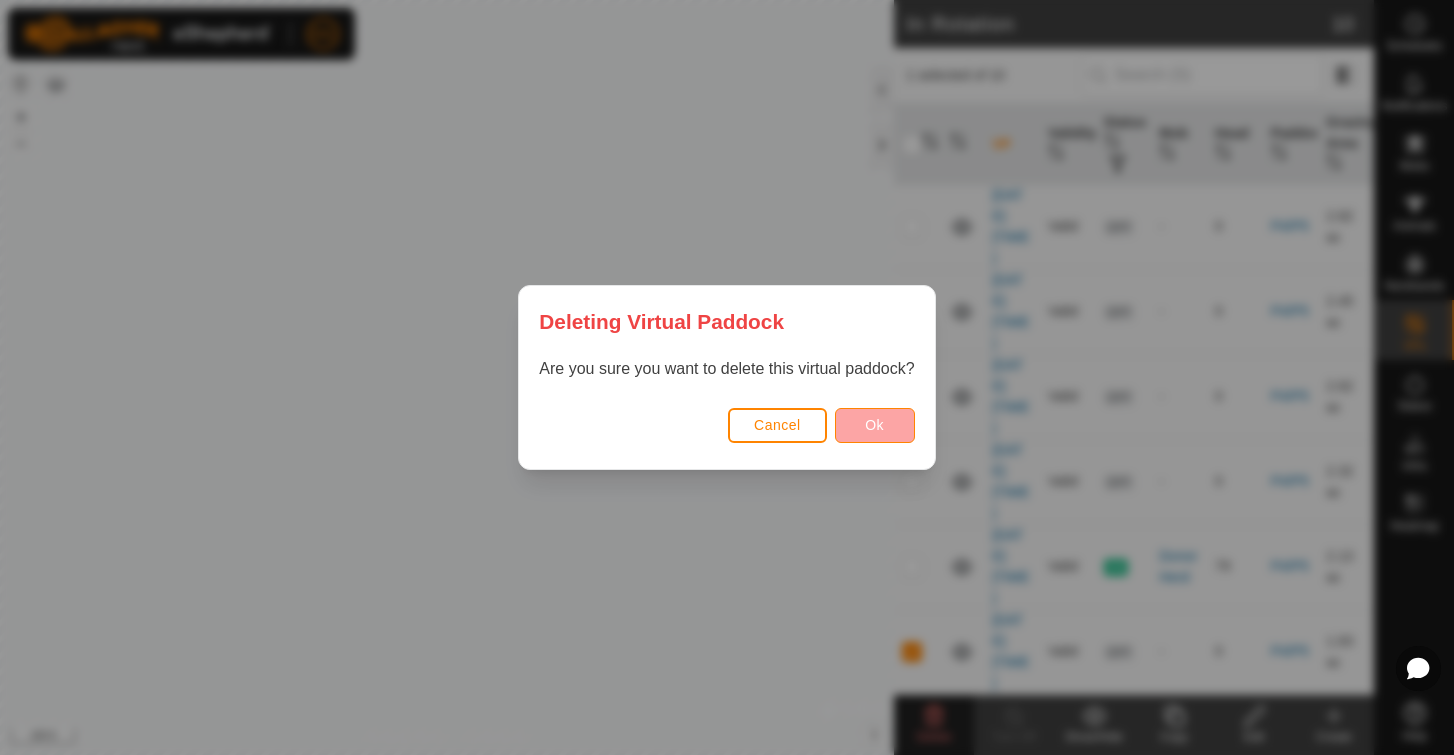 click on "Ok" at bounding box center [874, 425] 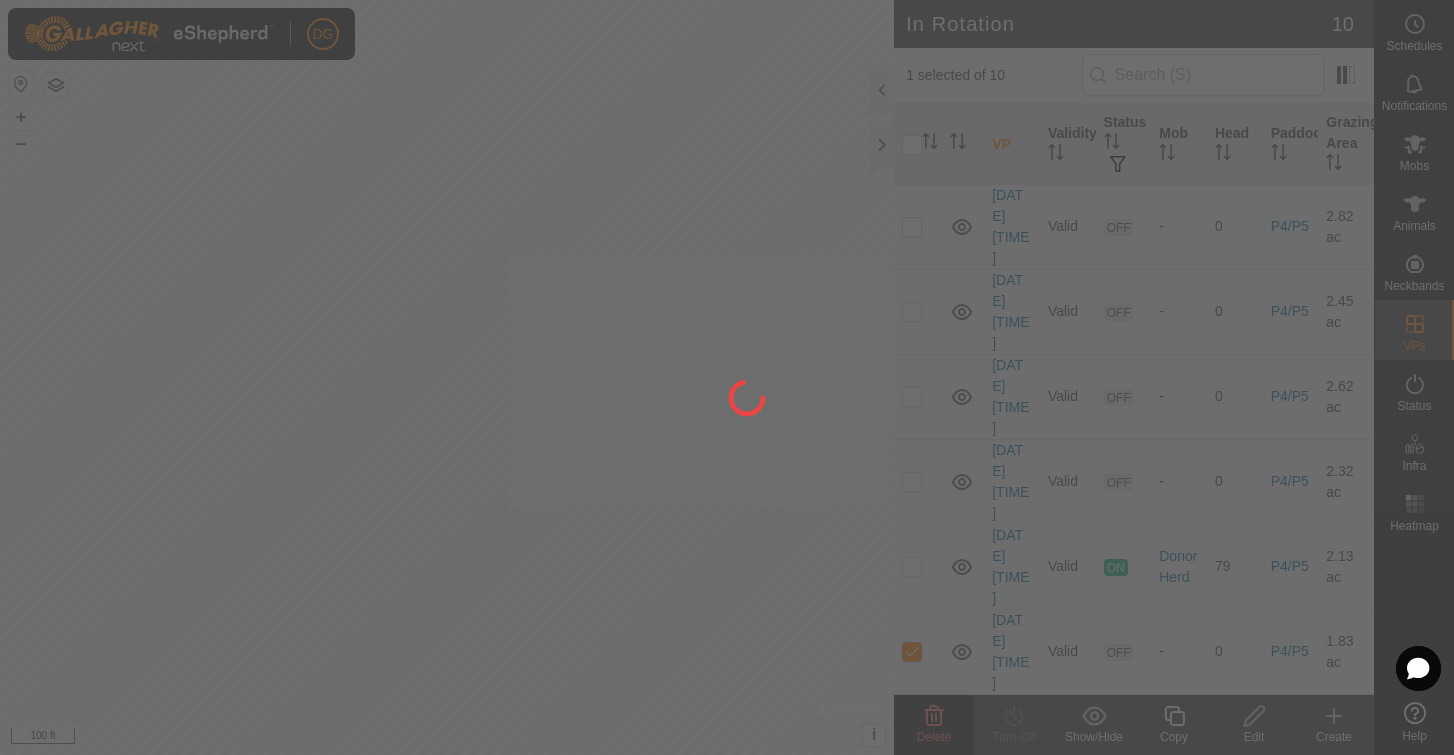 checkbox on "false" 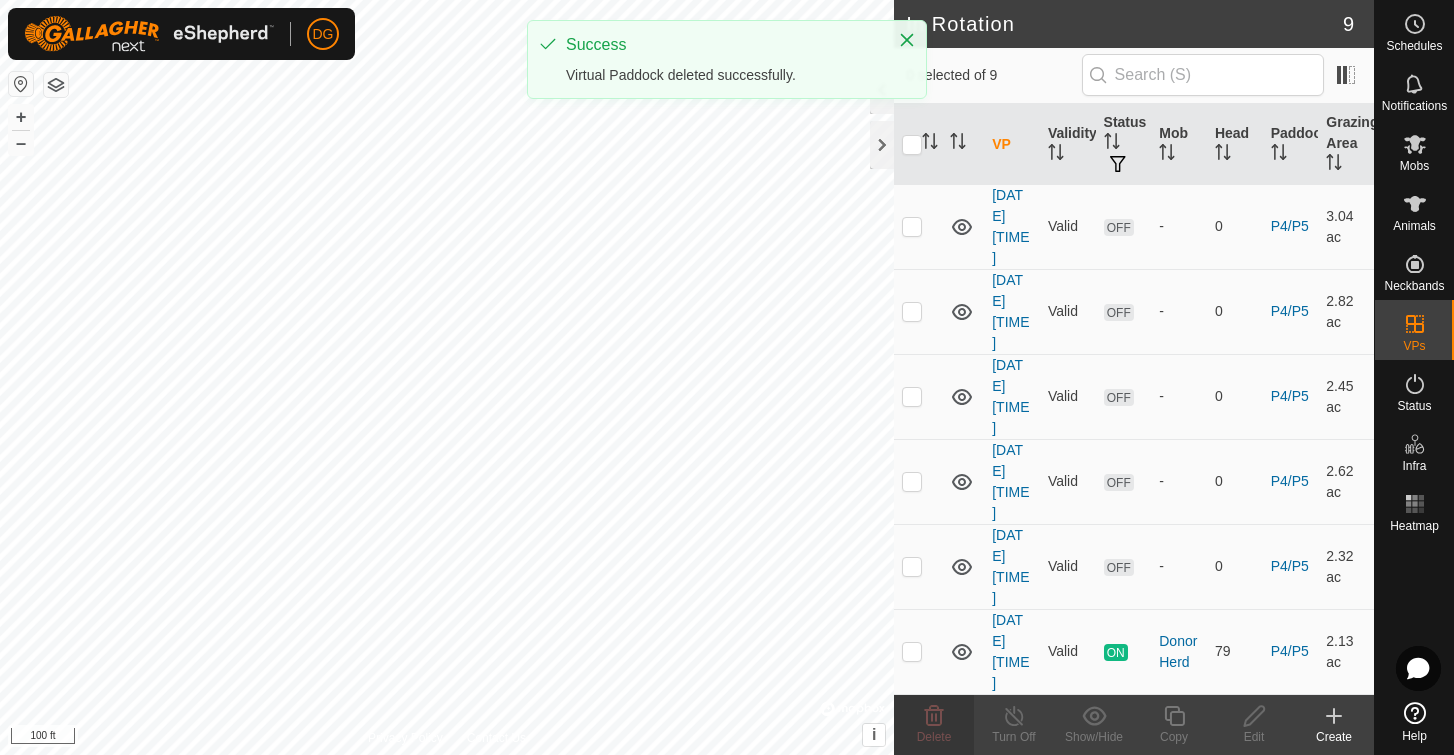 scroll, scrollTop: 297, scrollLeft: 0, axis: vertical 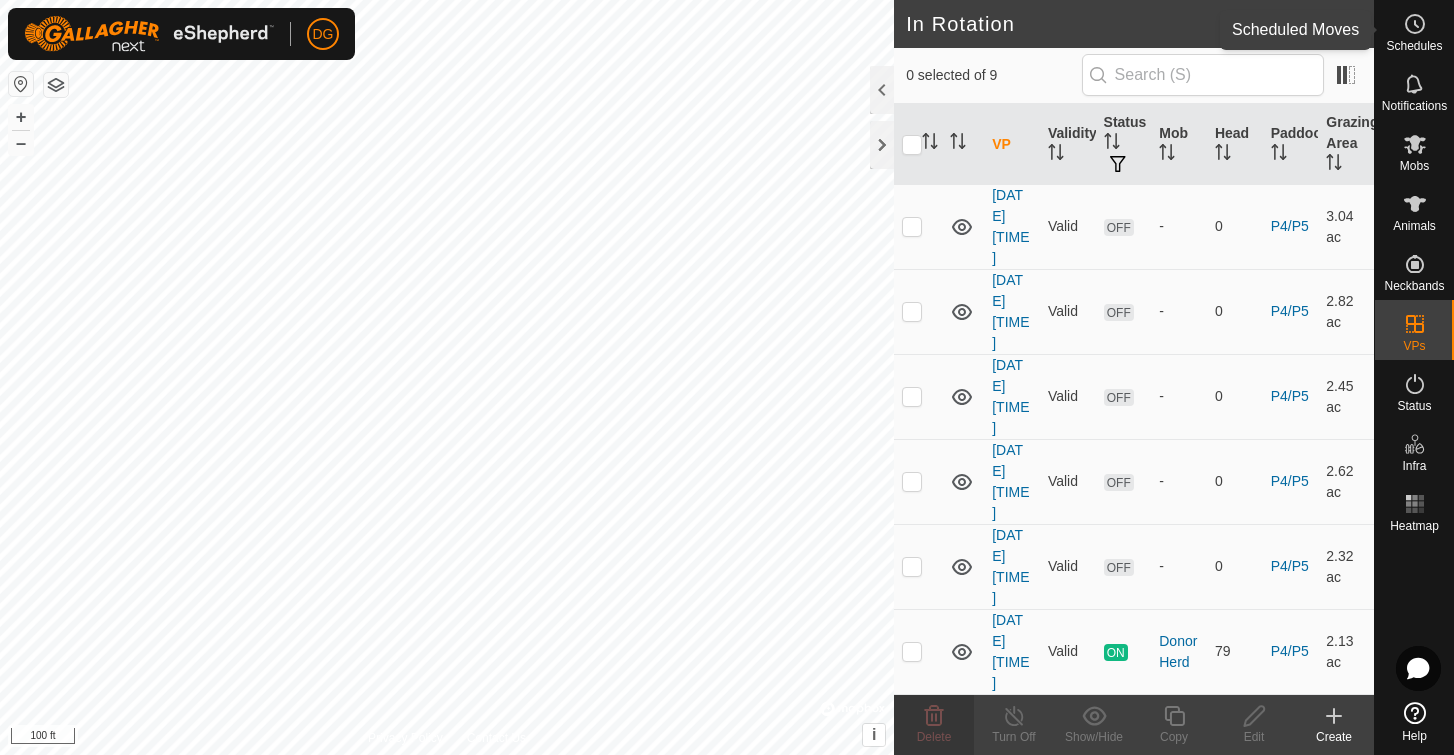 click 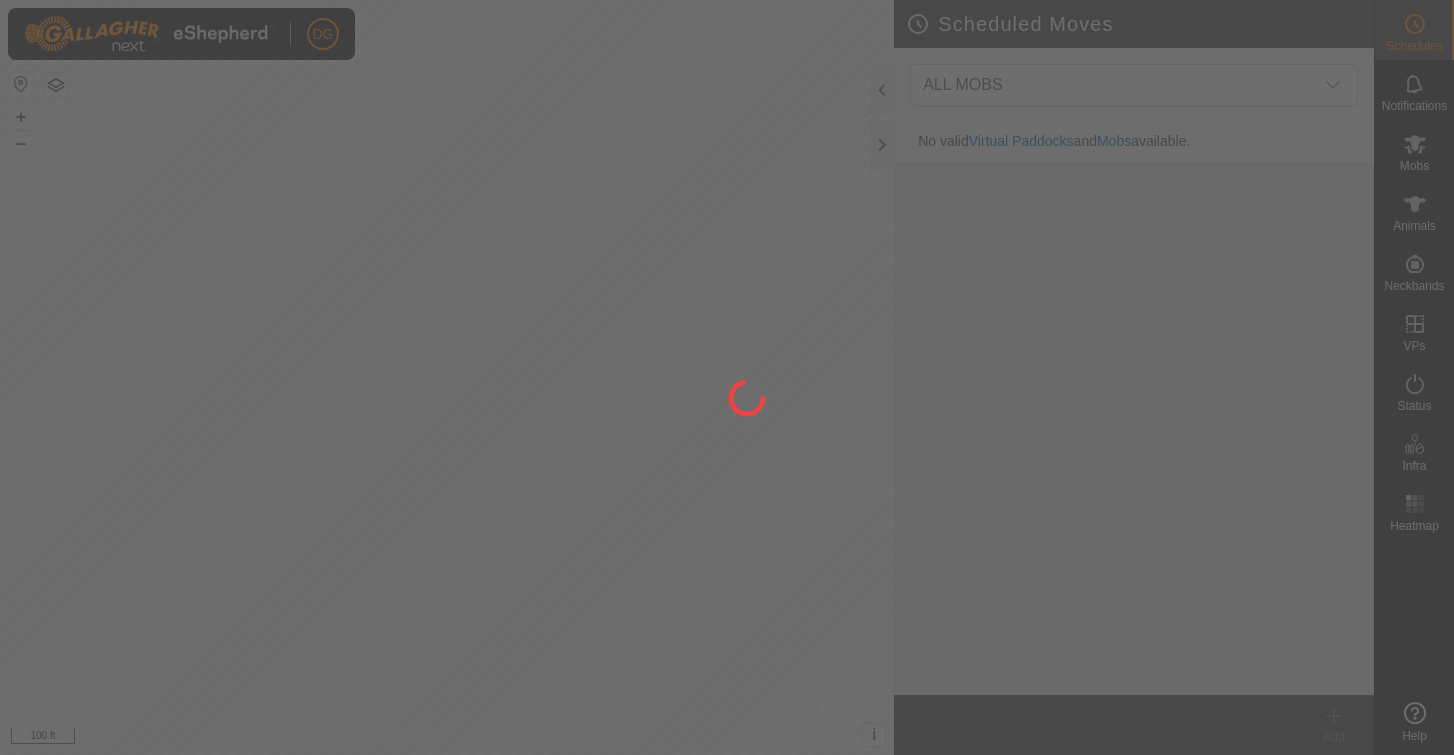 scroll, scrollTop: 0, scrollLeft: 0, axis: both 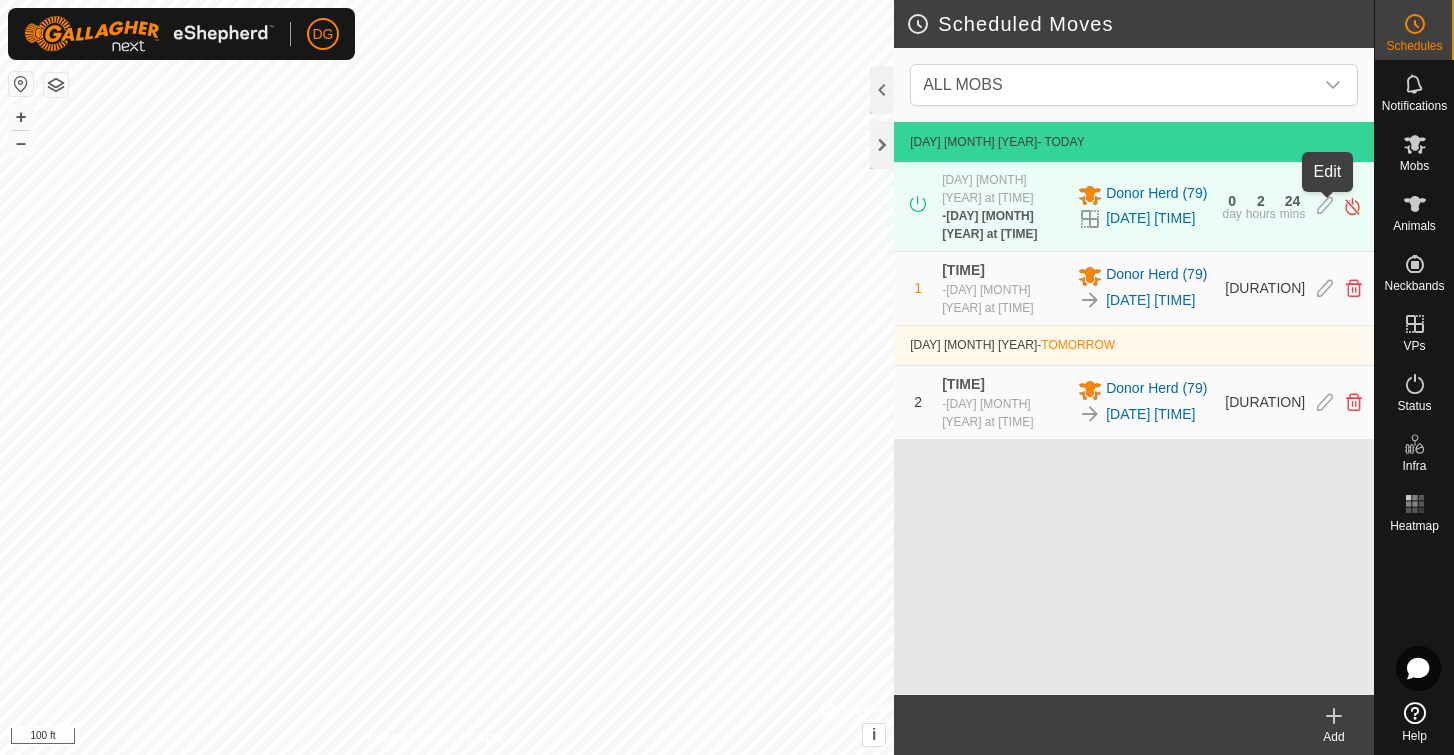 click at bounding box center (1325, 206) 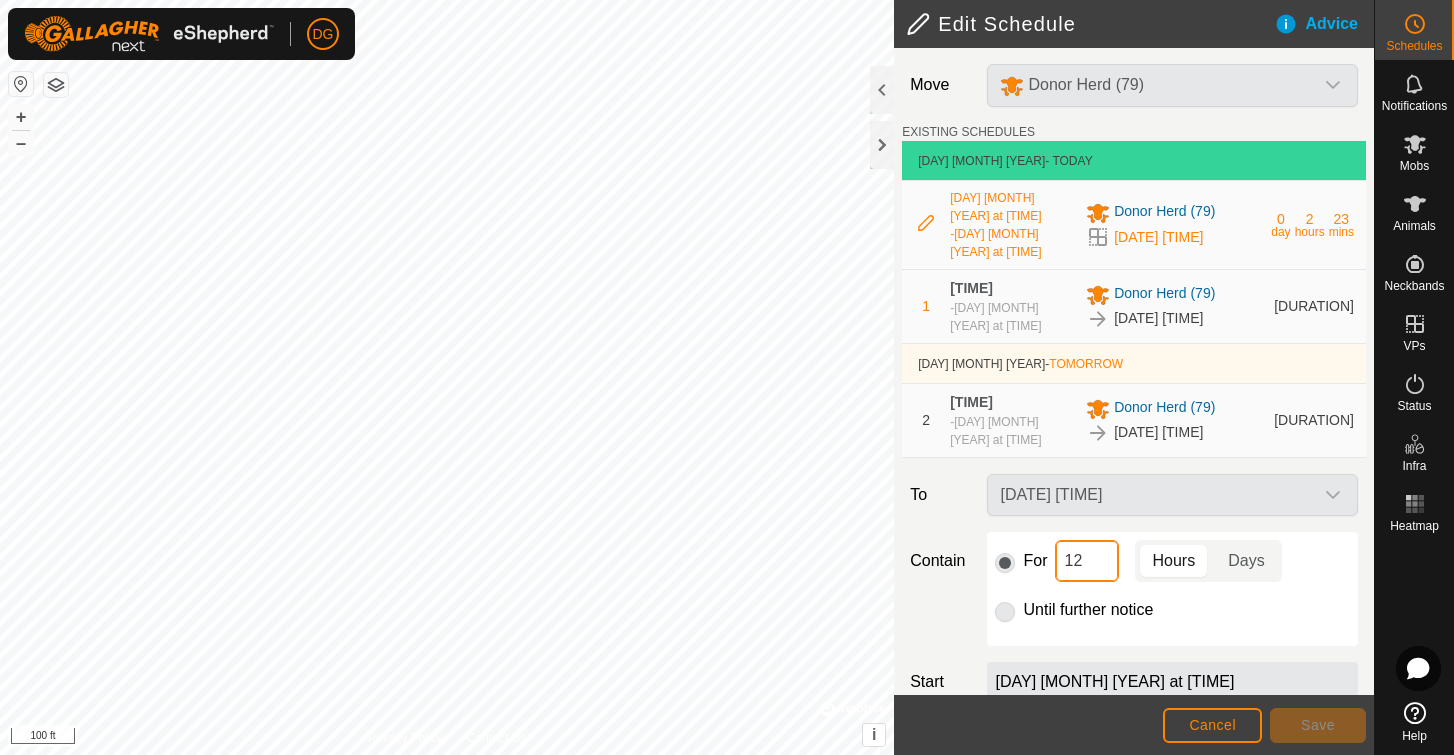click on "12" 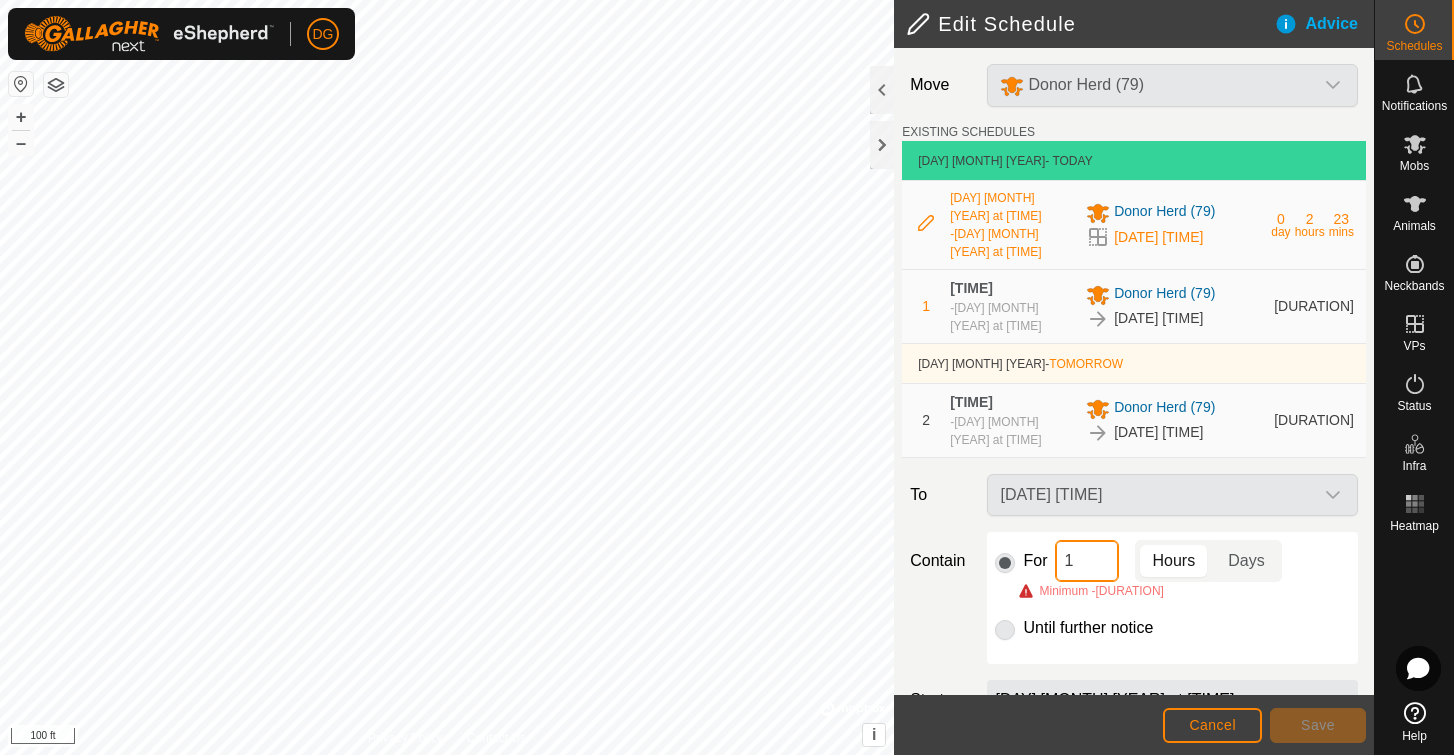 type on "11" 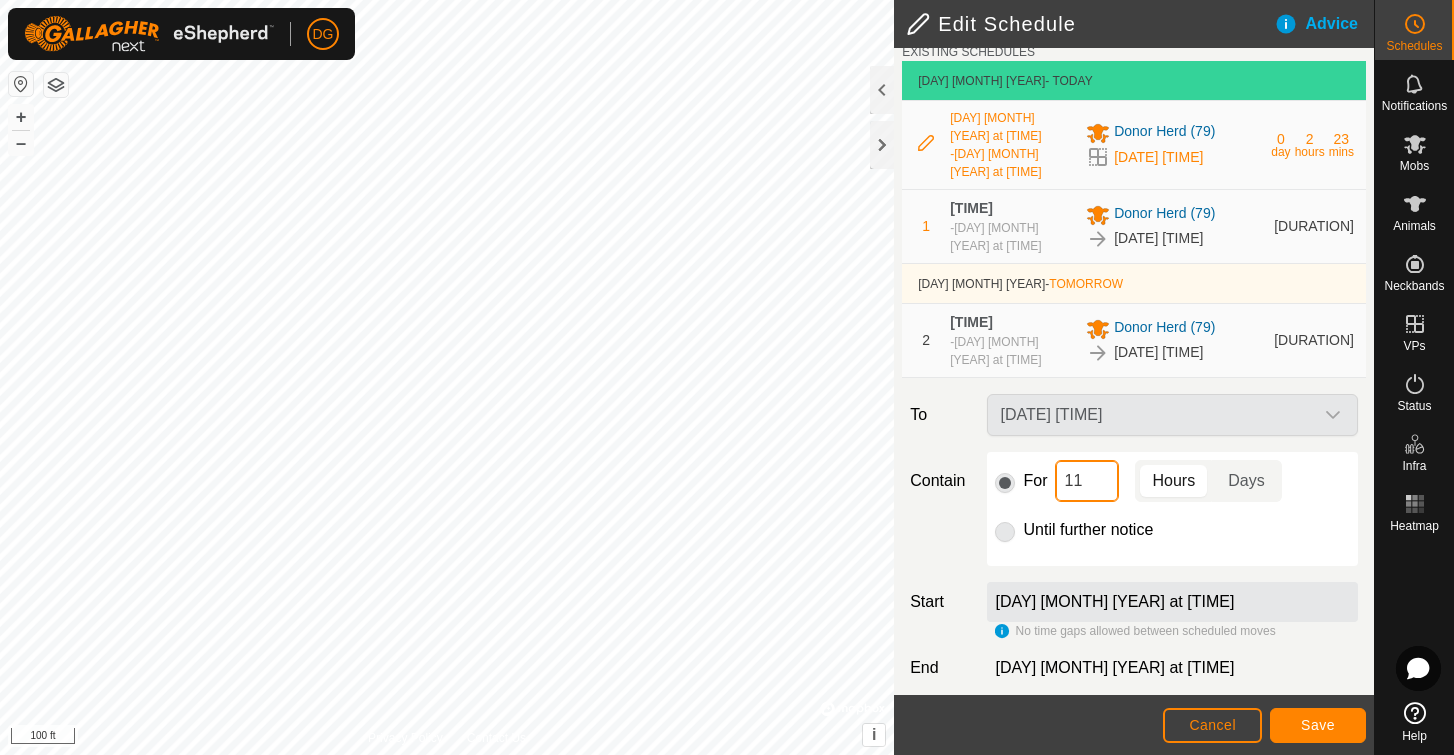 scroll, scrollTop: 79, scrollLeft: 0, axis: vertical 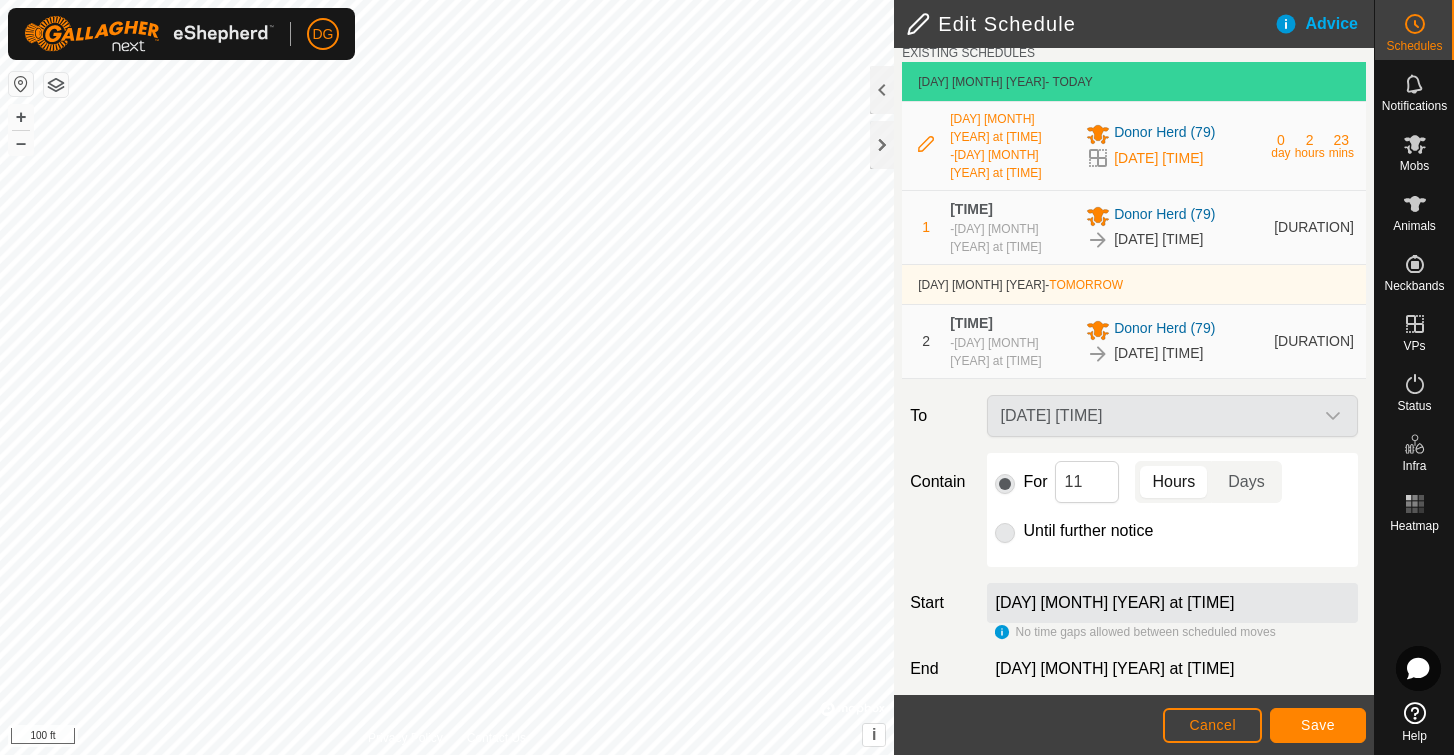 click on "Save" 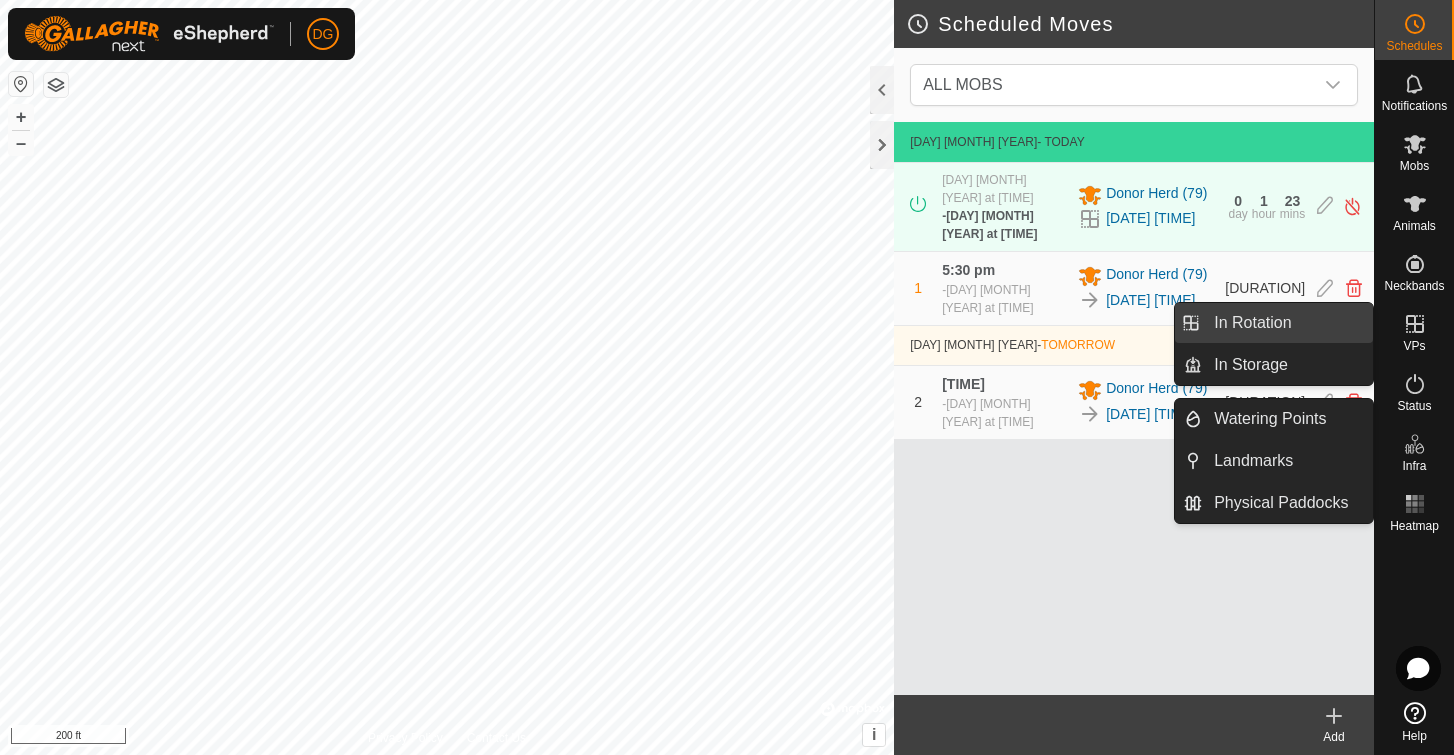 click on "In Rotation" at bounding box center (1287, 323) 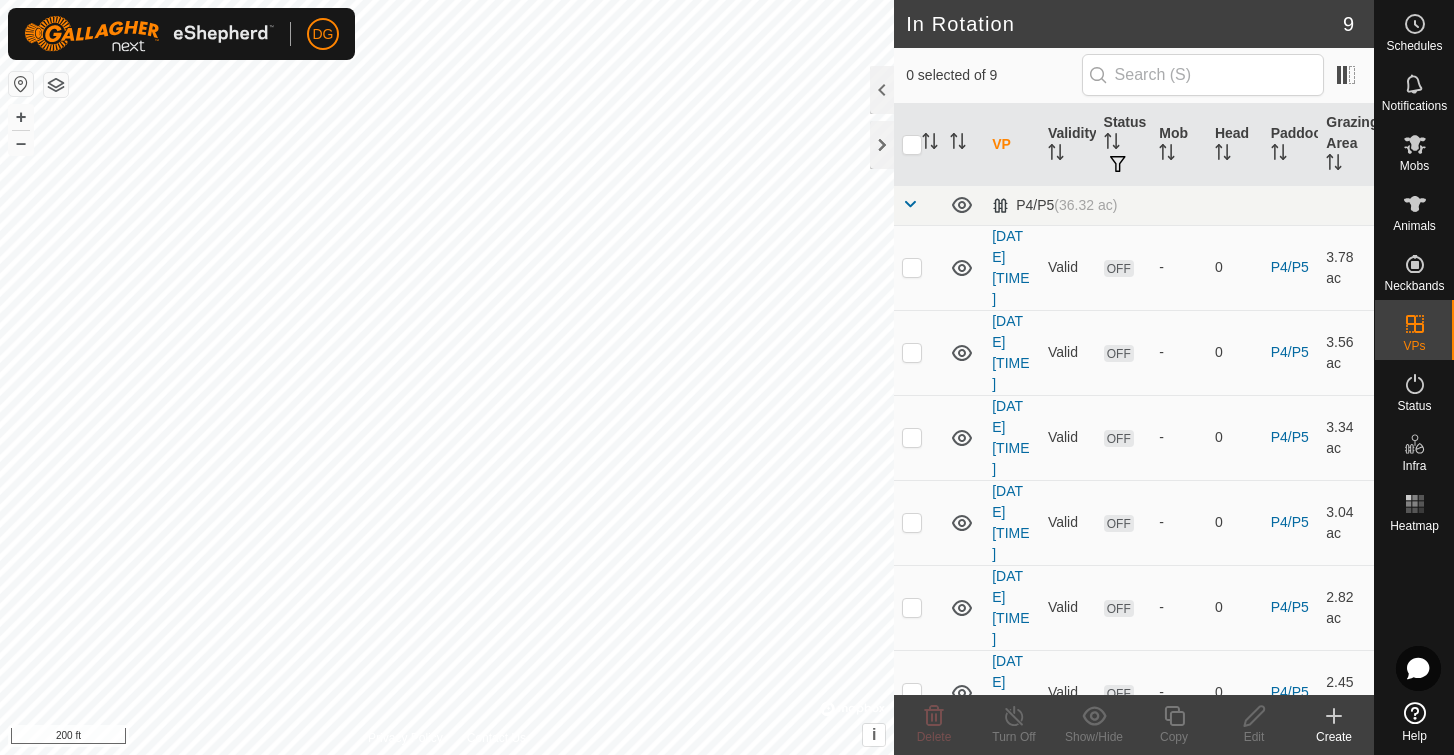 click 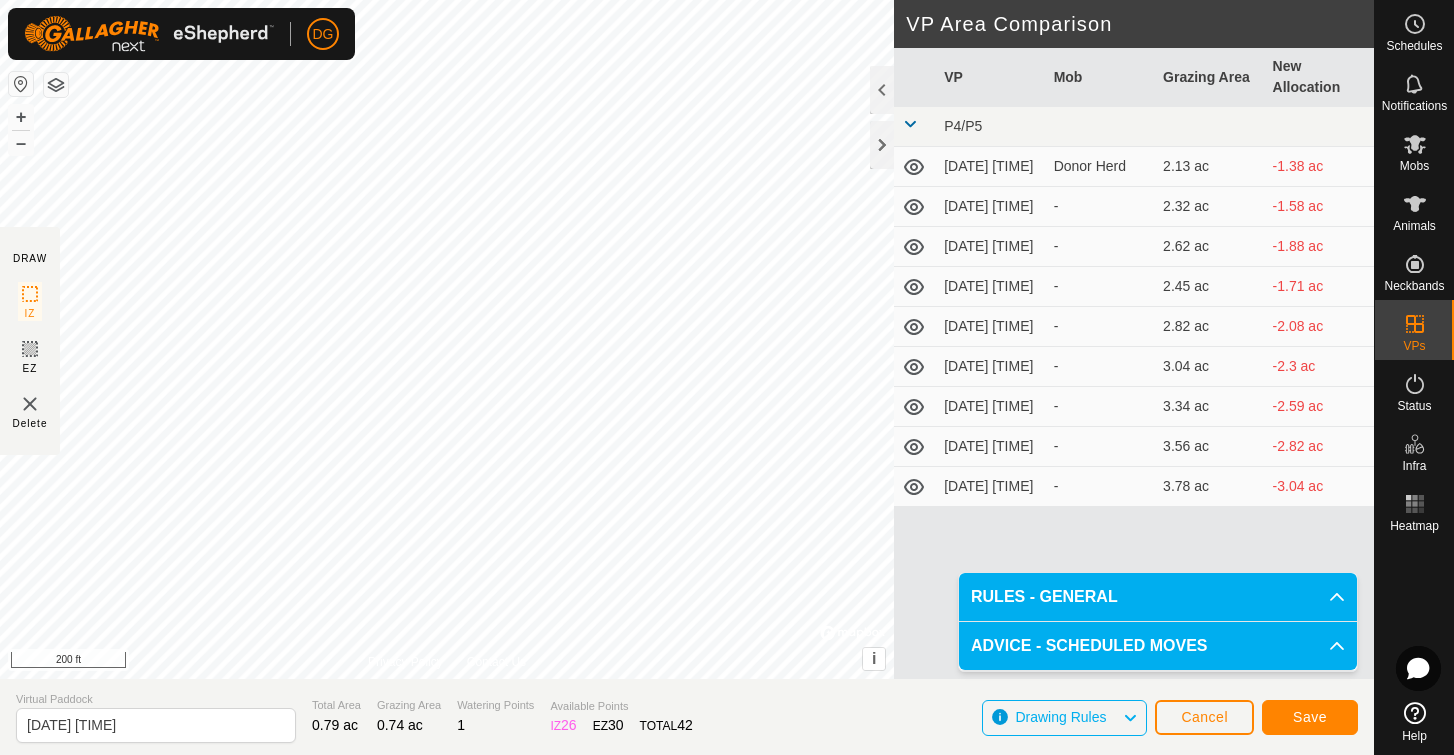 click on "Save" 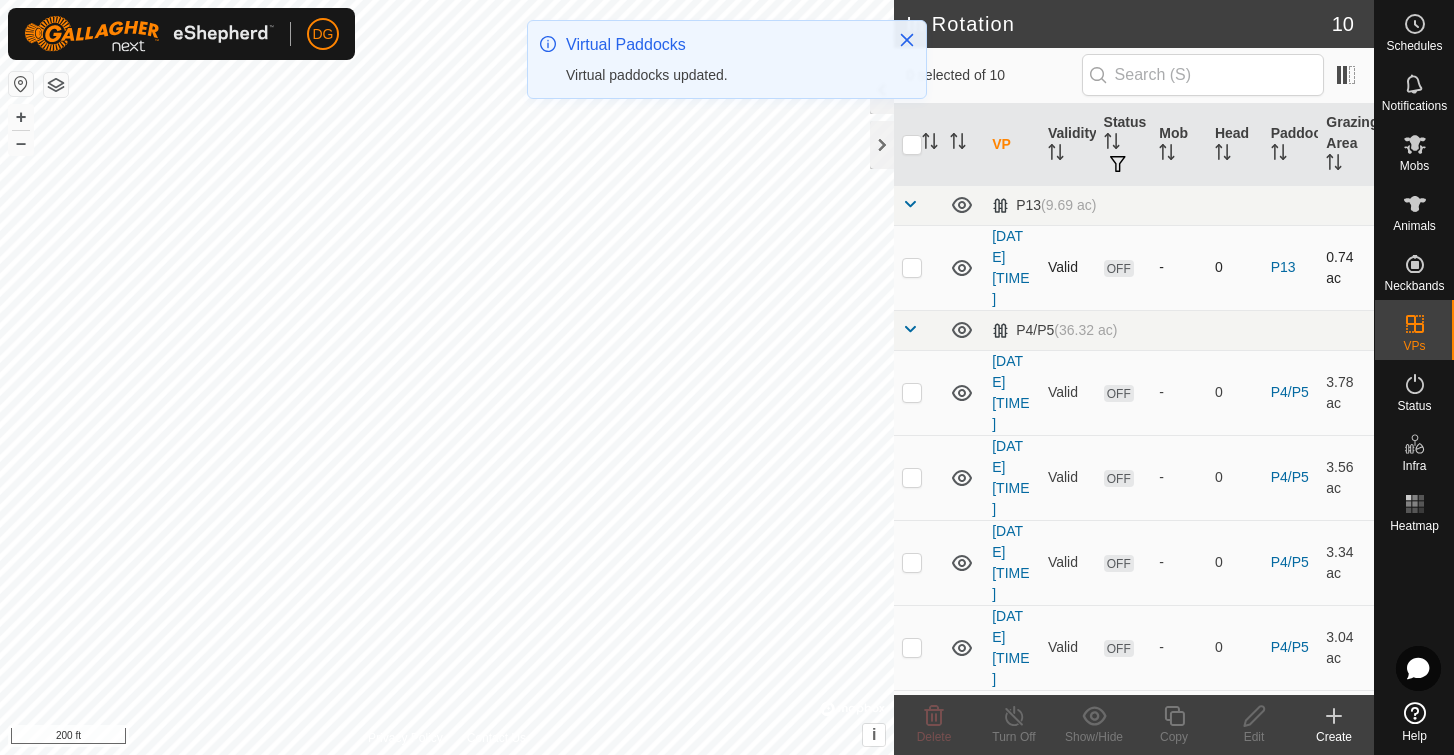 click at bounding box center (912, 267) 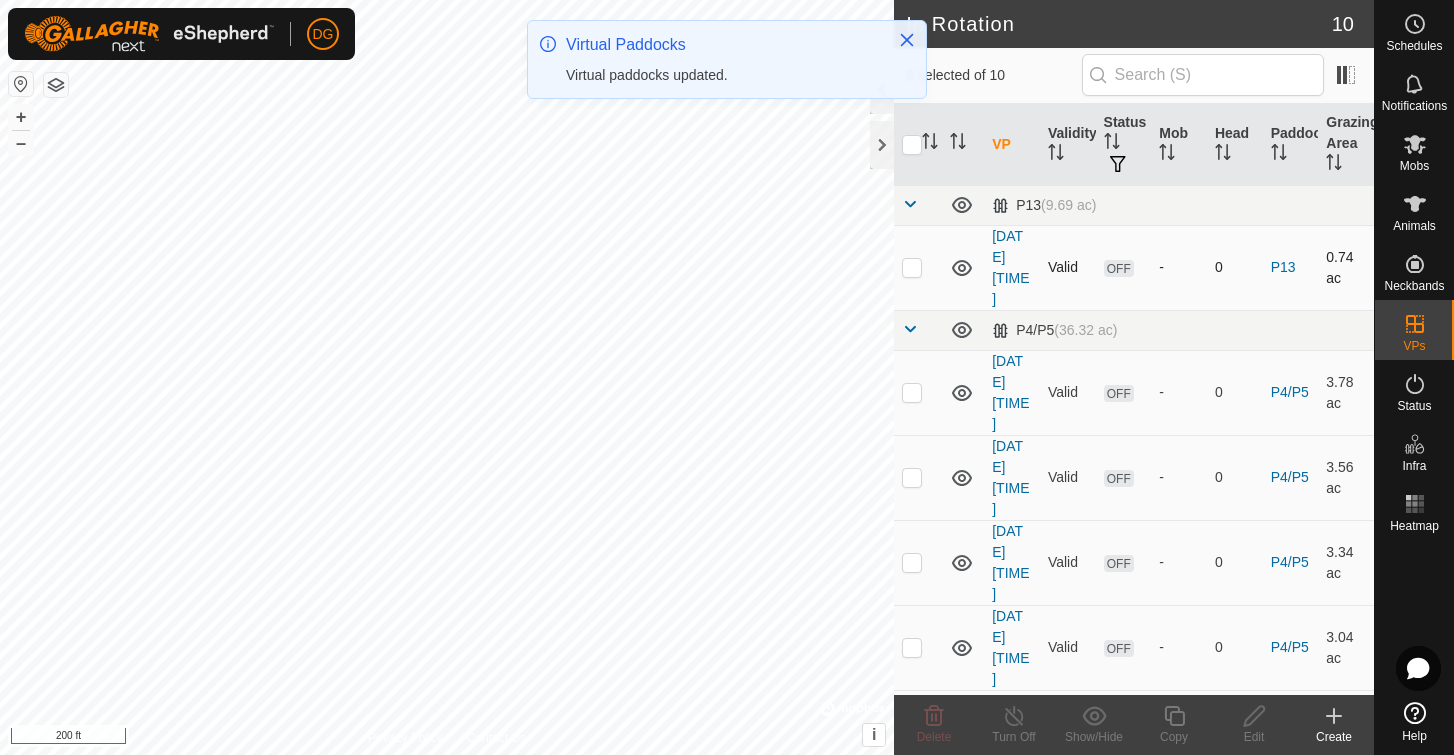 checkbox on "true" 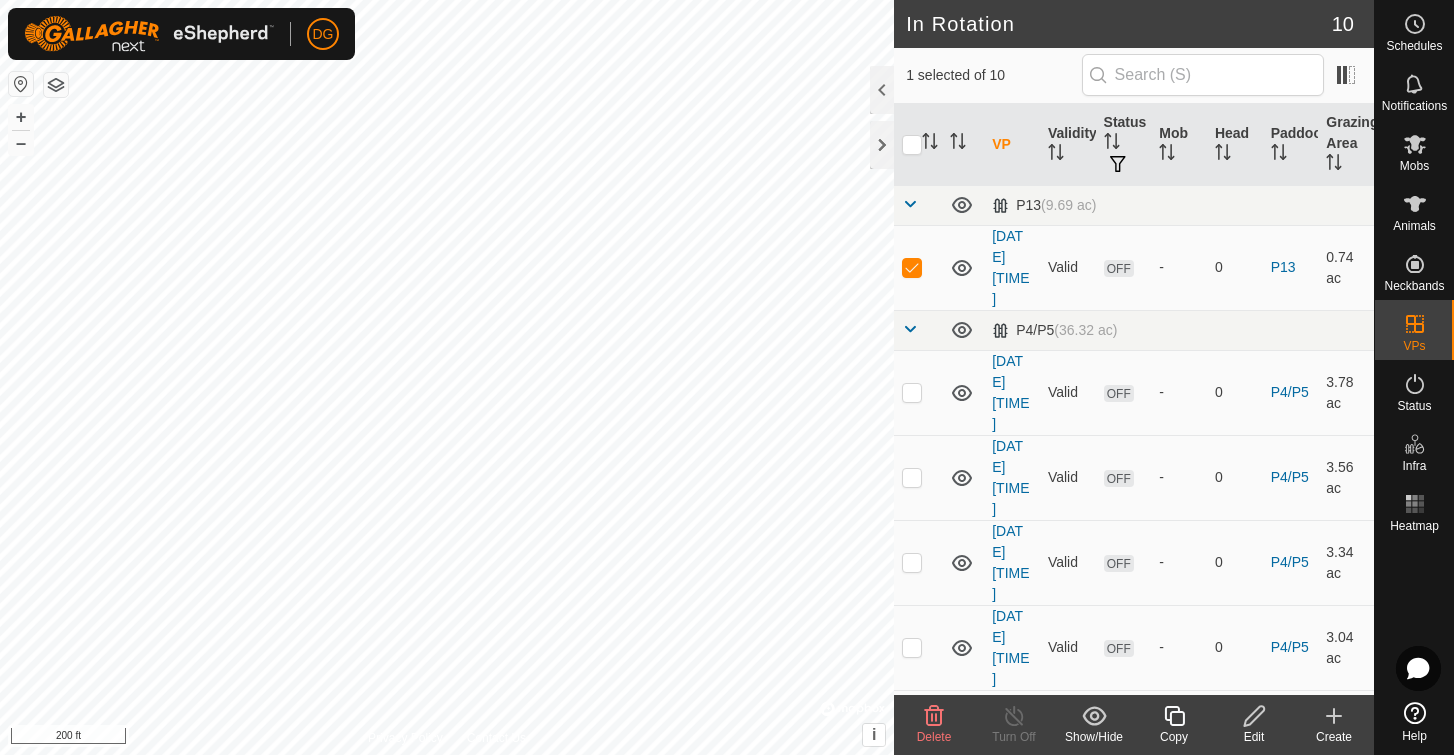 click 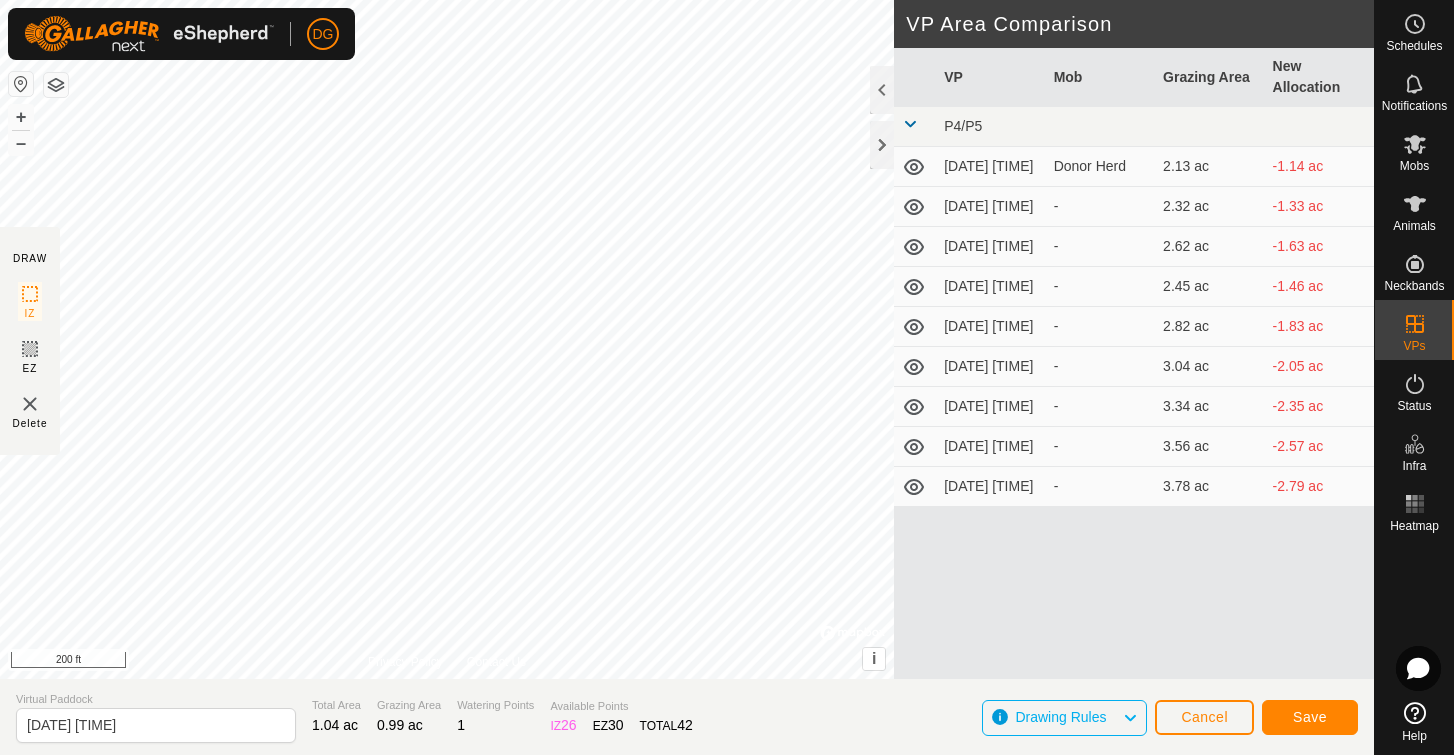 click on "Save" 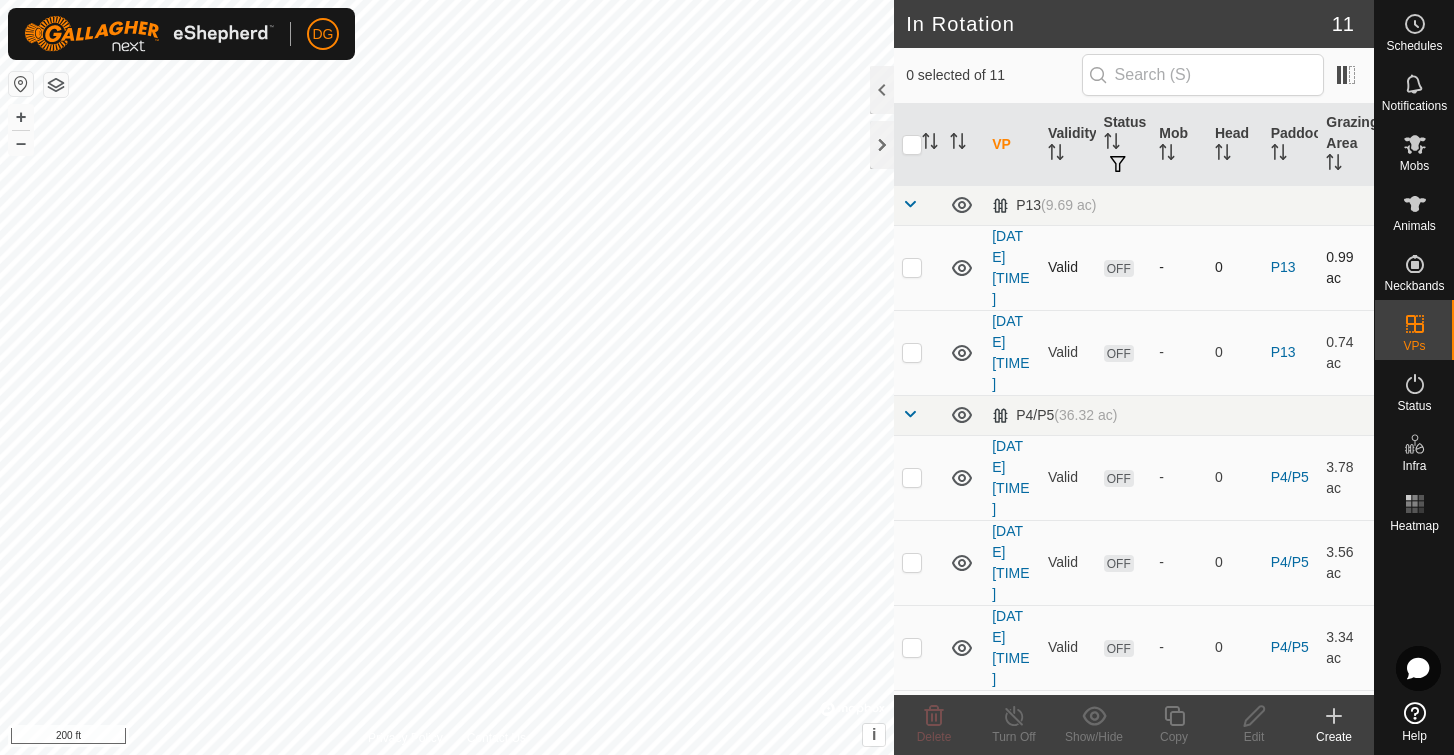 click at bounding box center (912, 267) 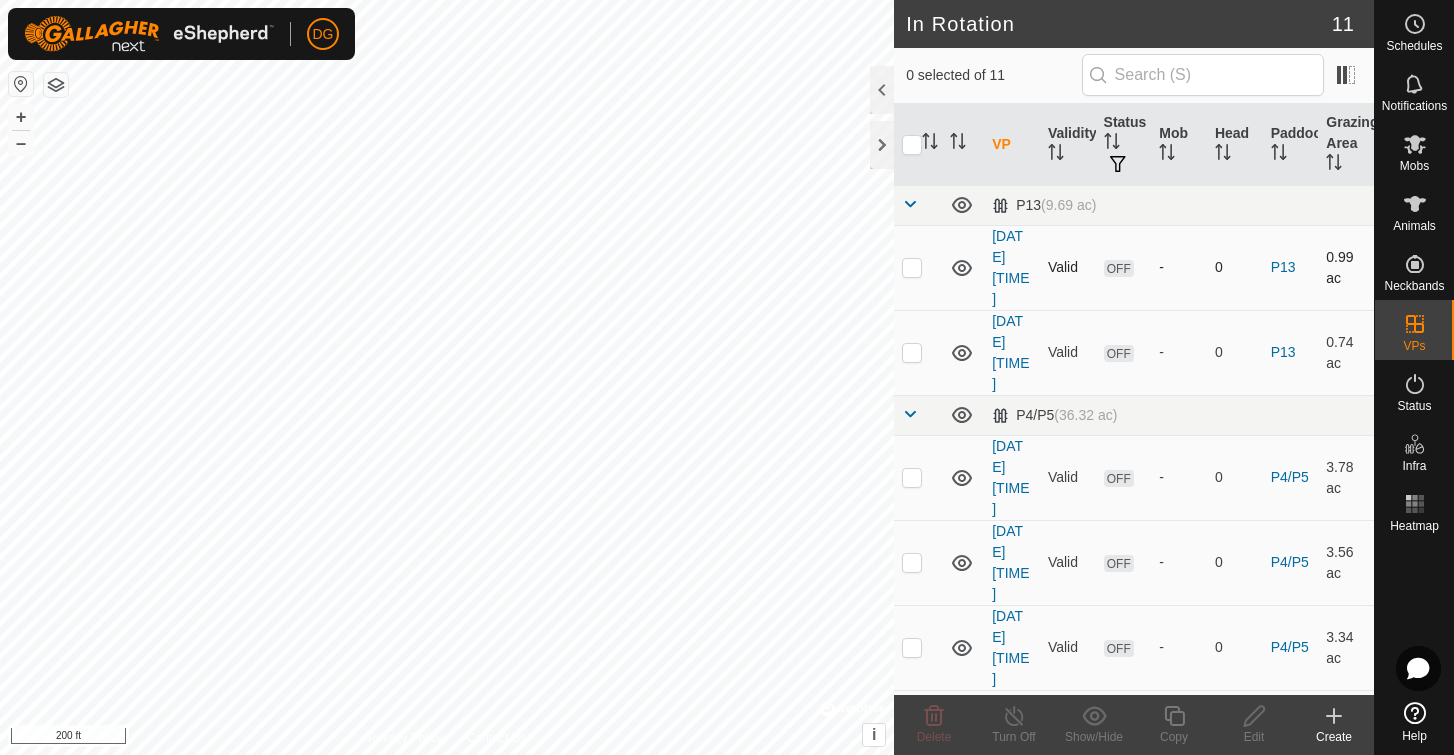 checkbox on "true" 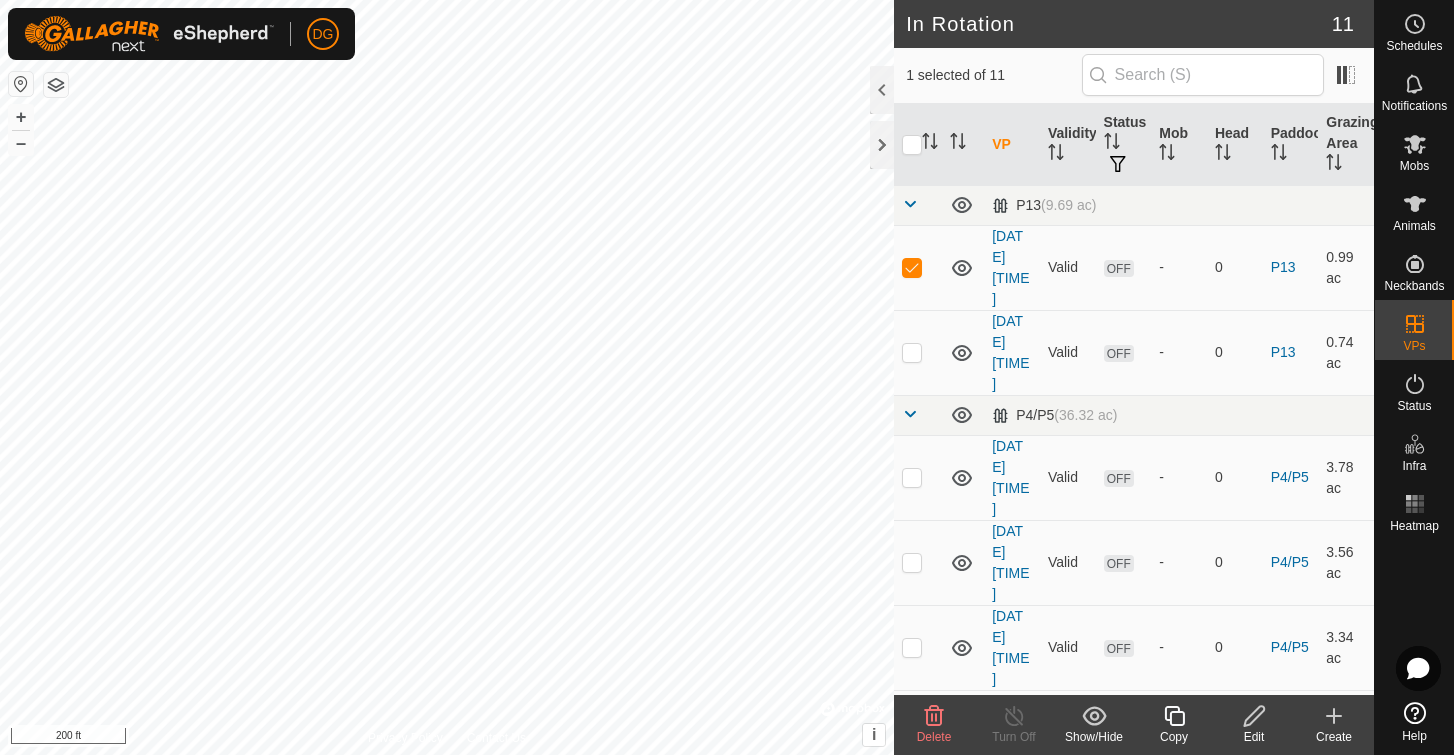 click 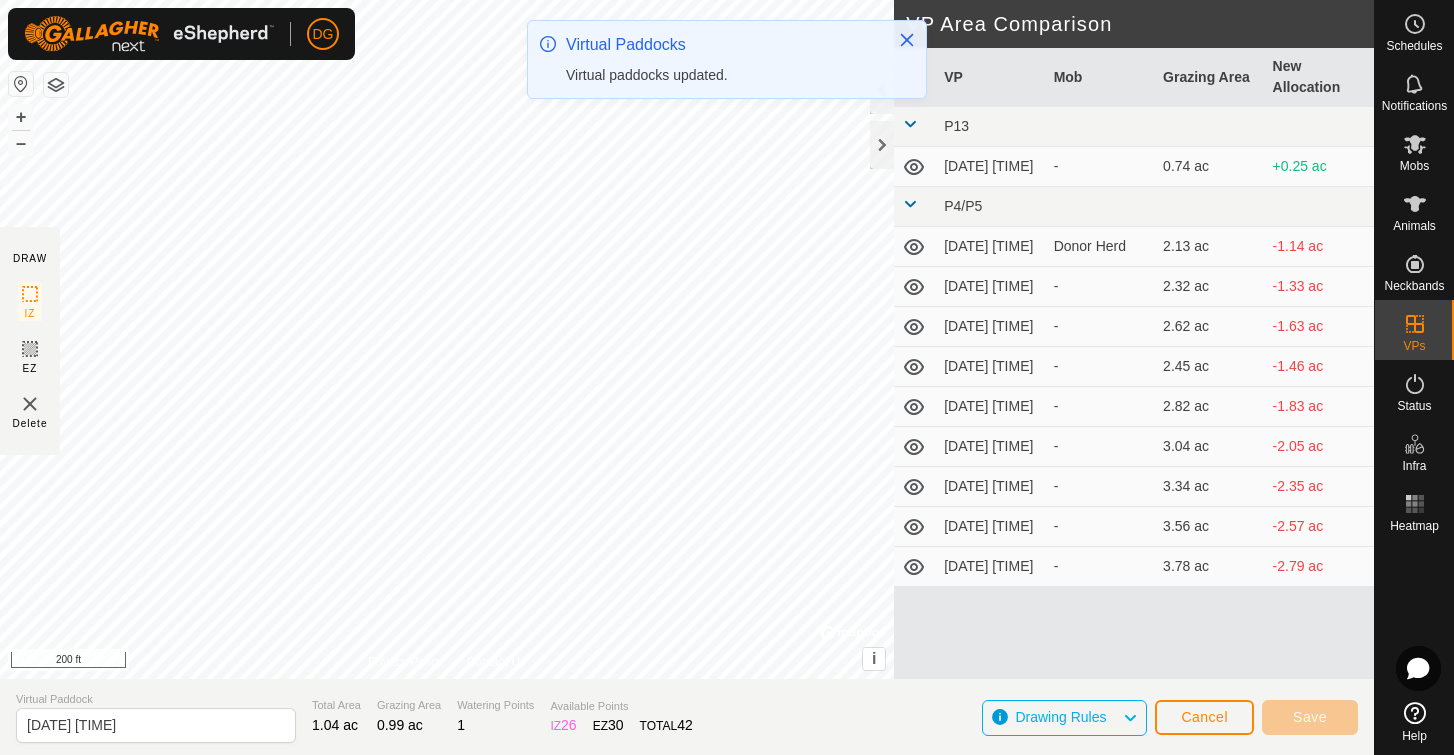 type on "[DATE] [TIME]" 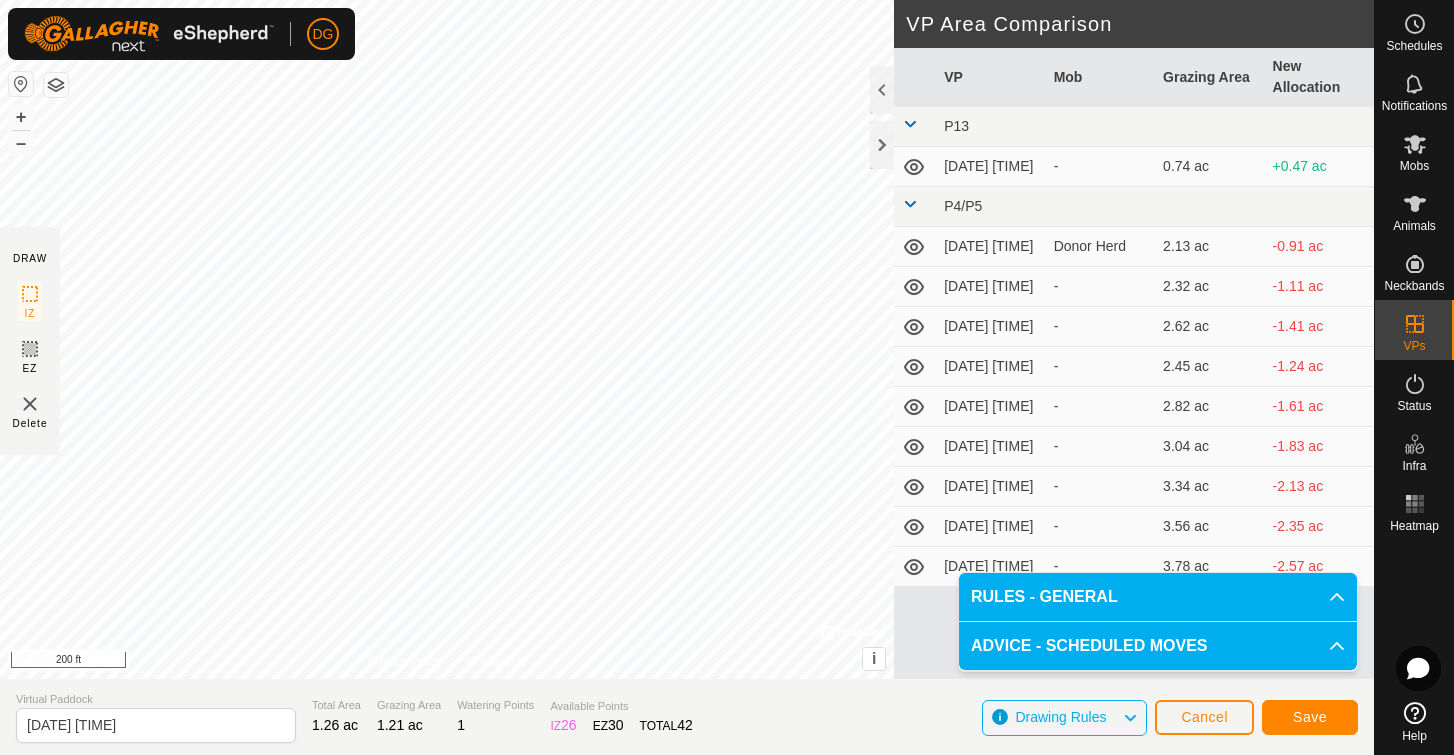 click on "Save" 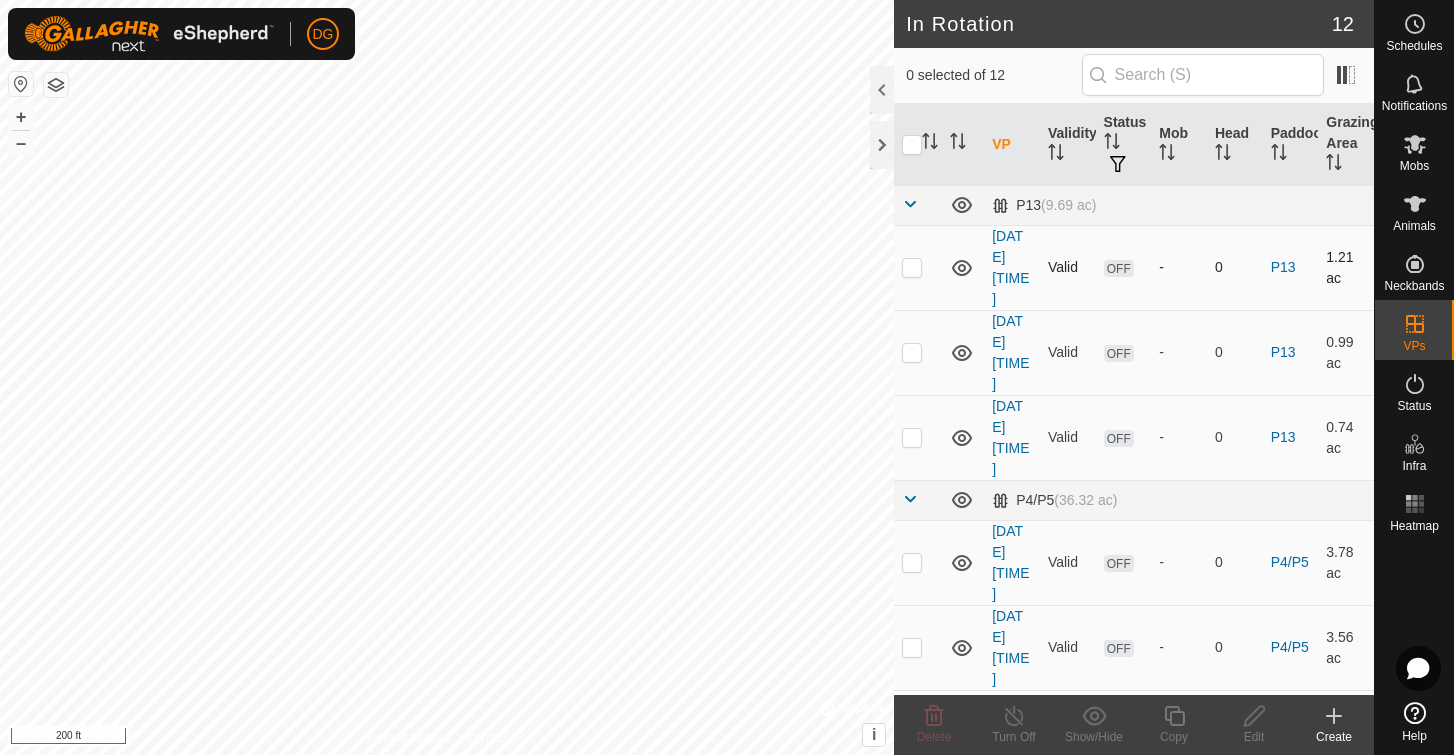 click at bounding box center [912, 267] 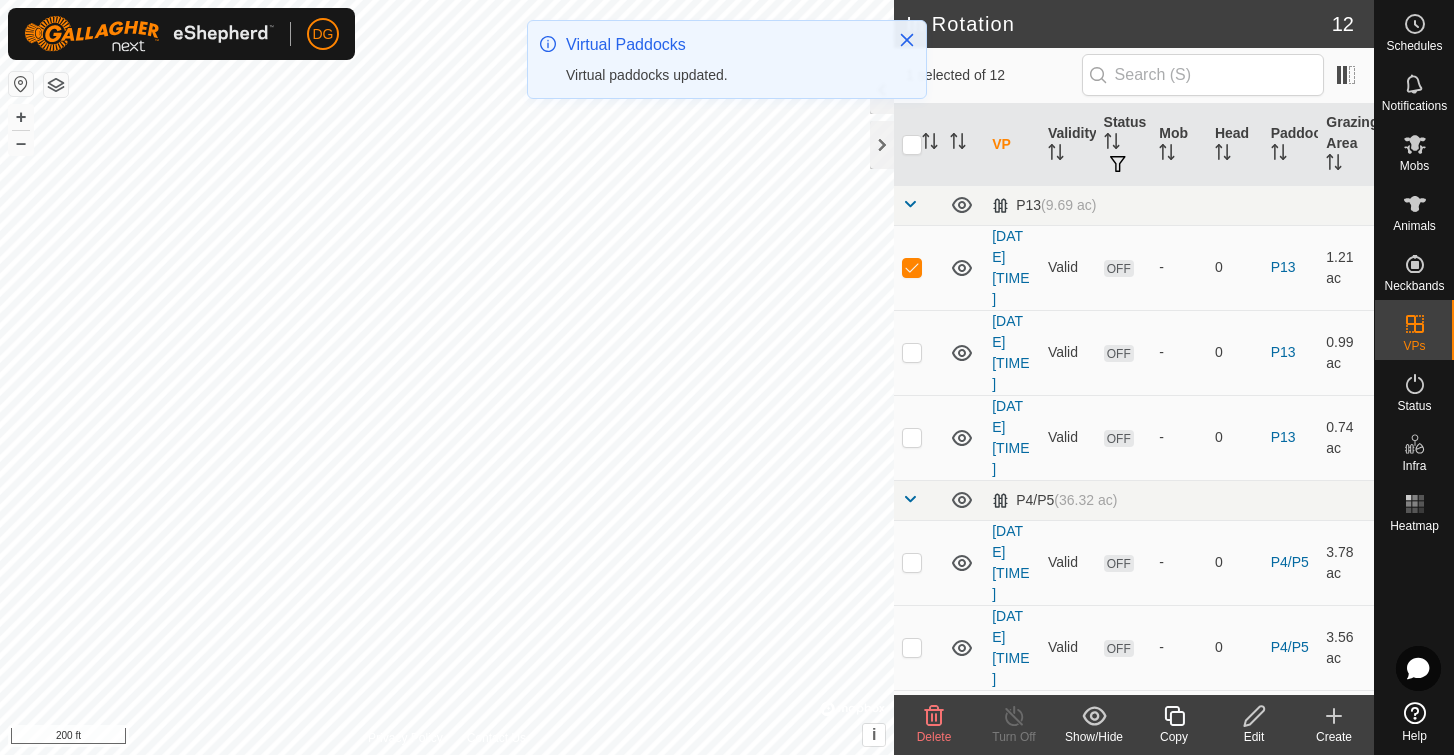 click 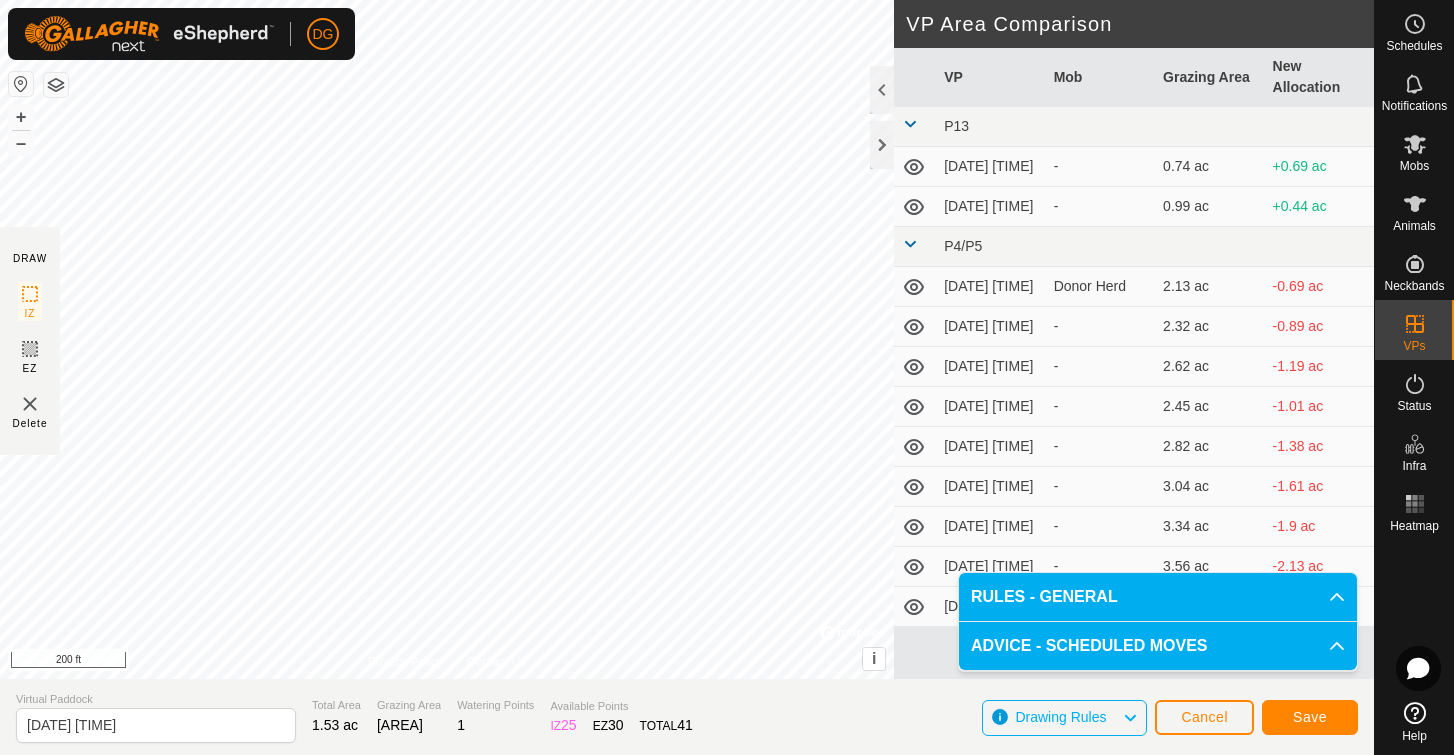 click on "Save" 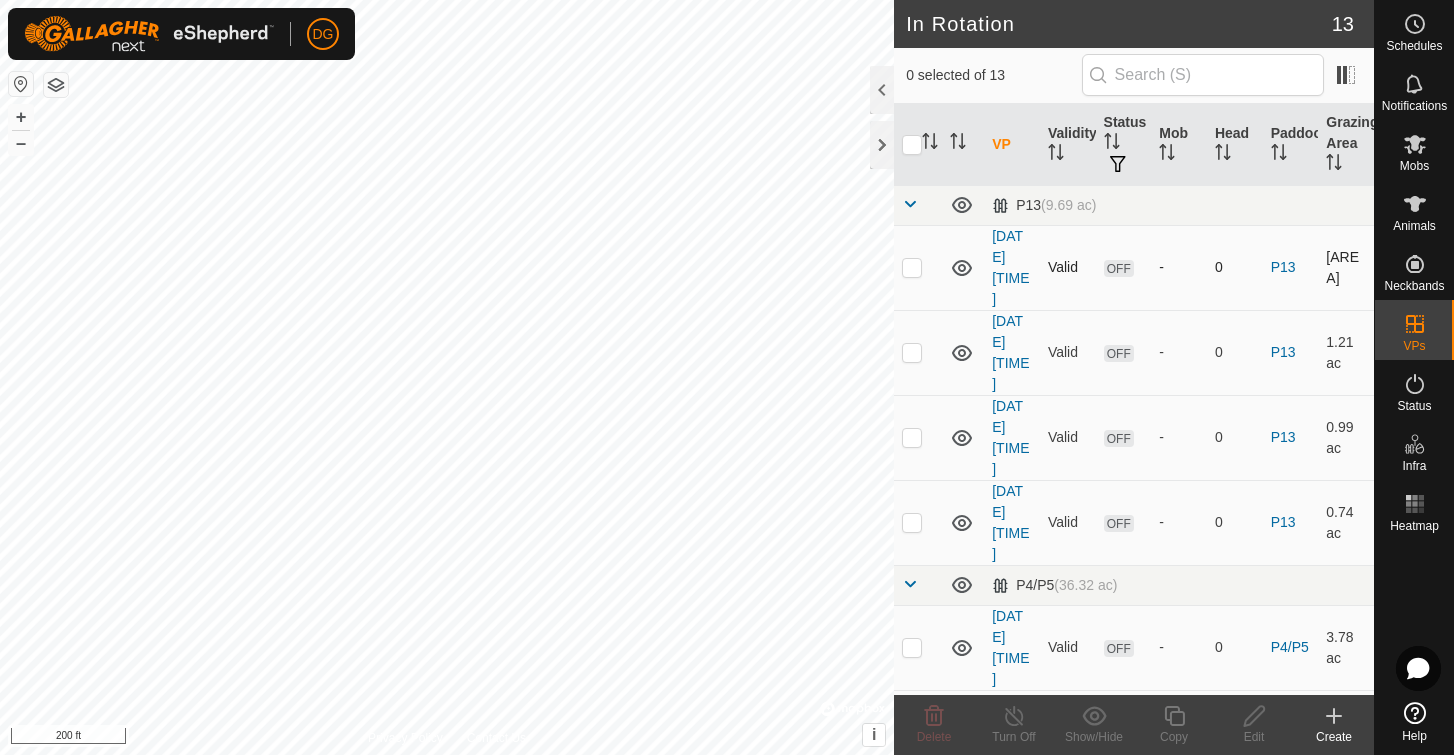 click at bounding box center [912, 267] 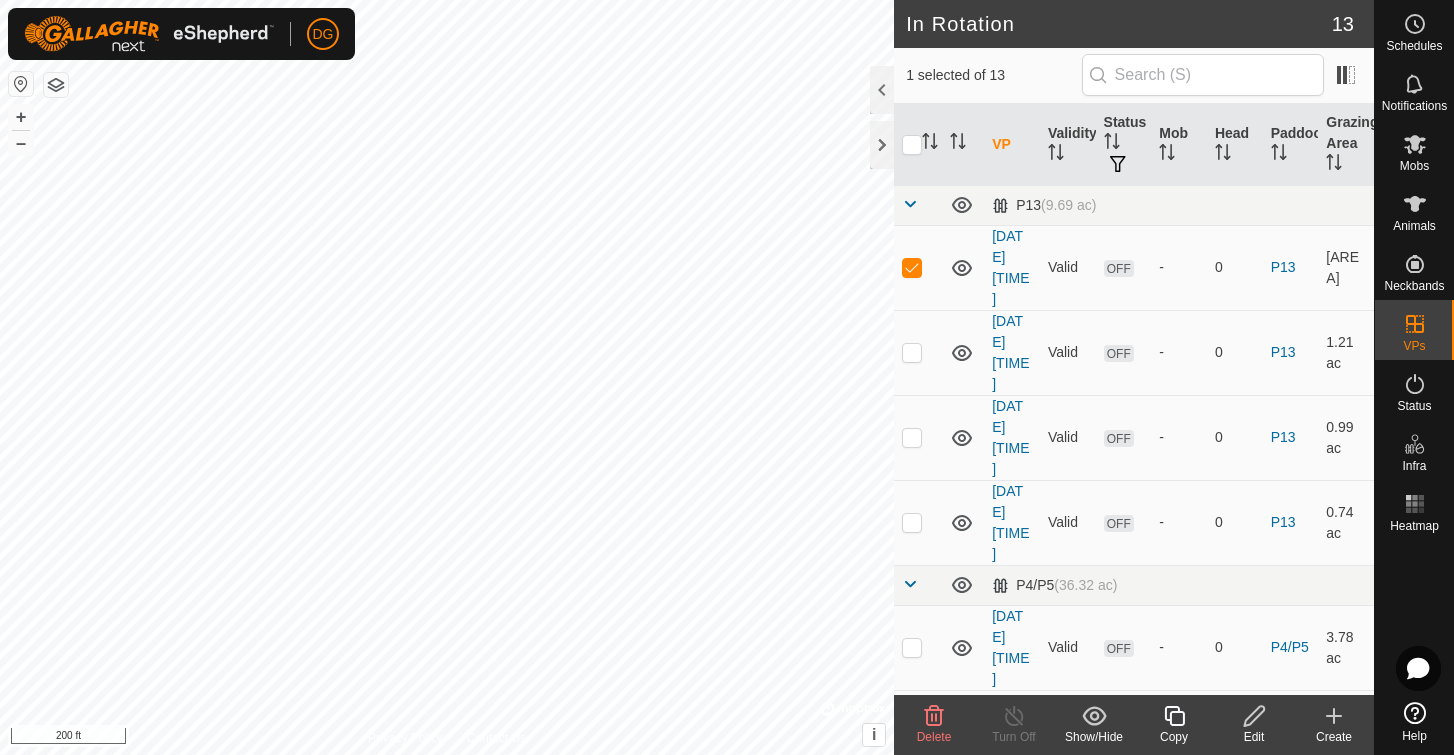 click 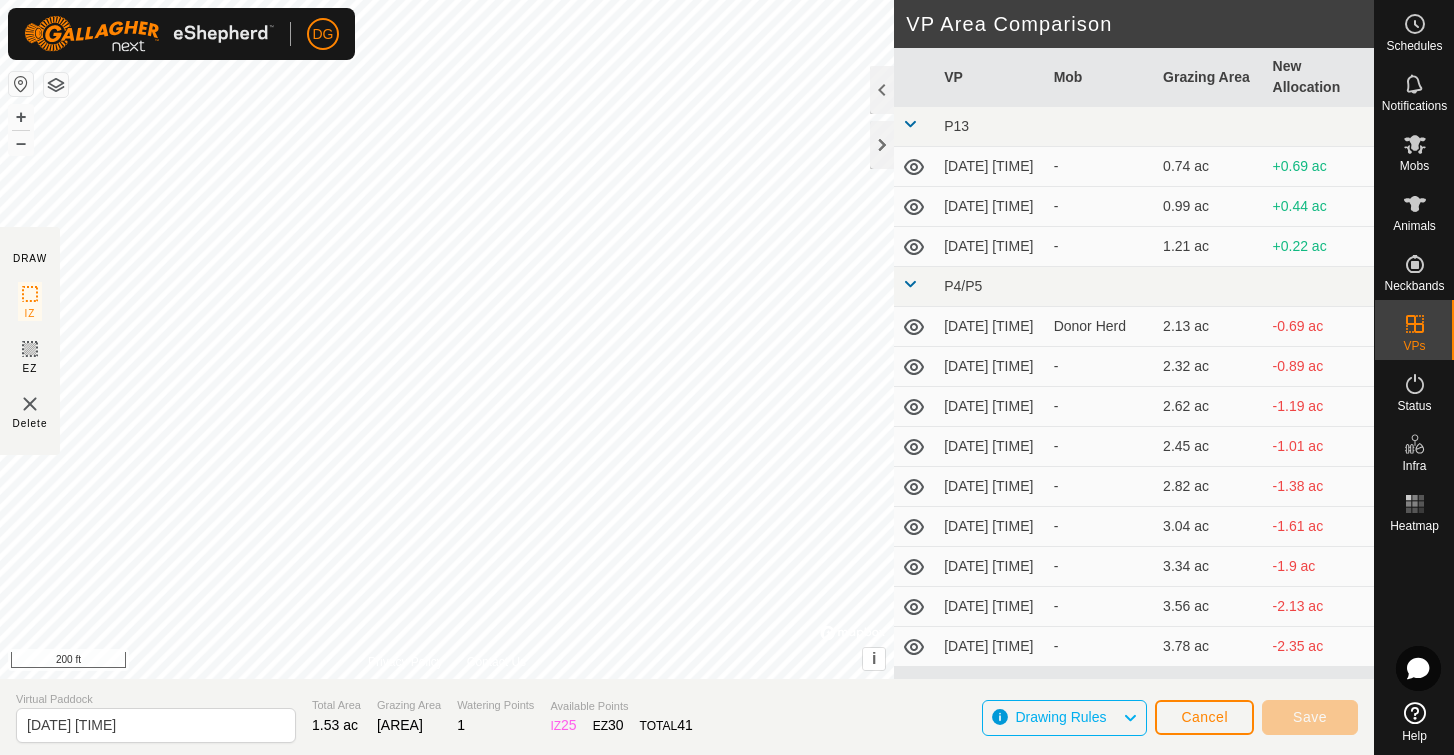 type on "[DATE] [TIME]" 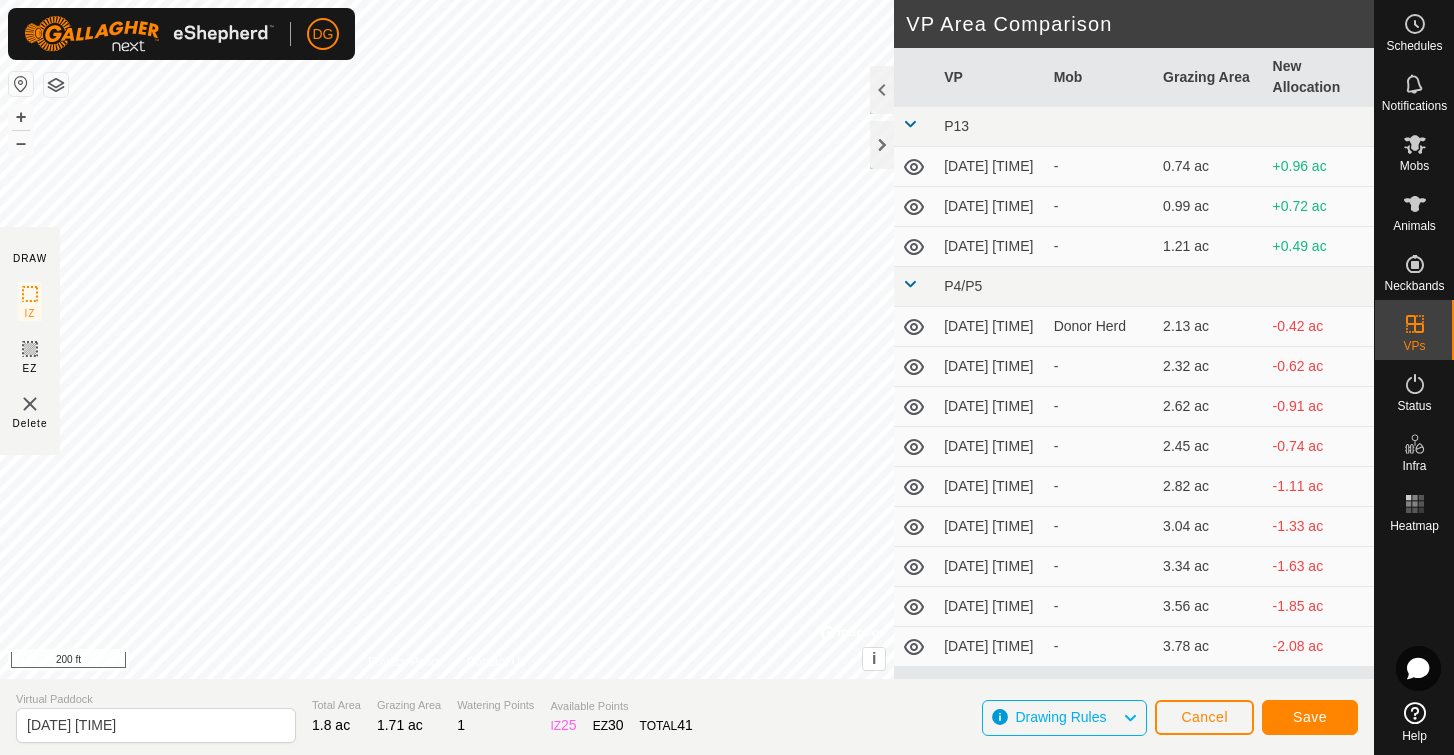 click on "Save" 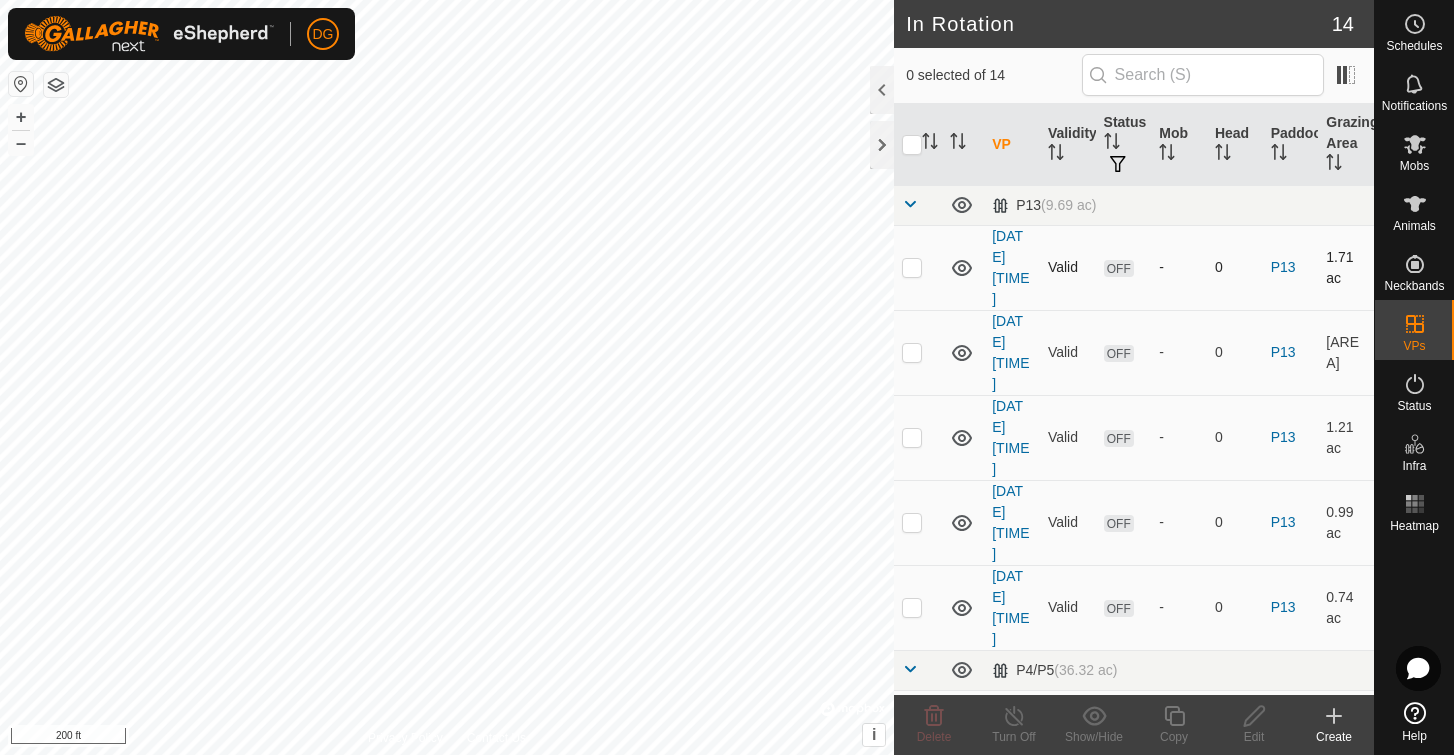 click at bounding box center [912, 267] 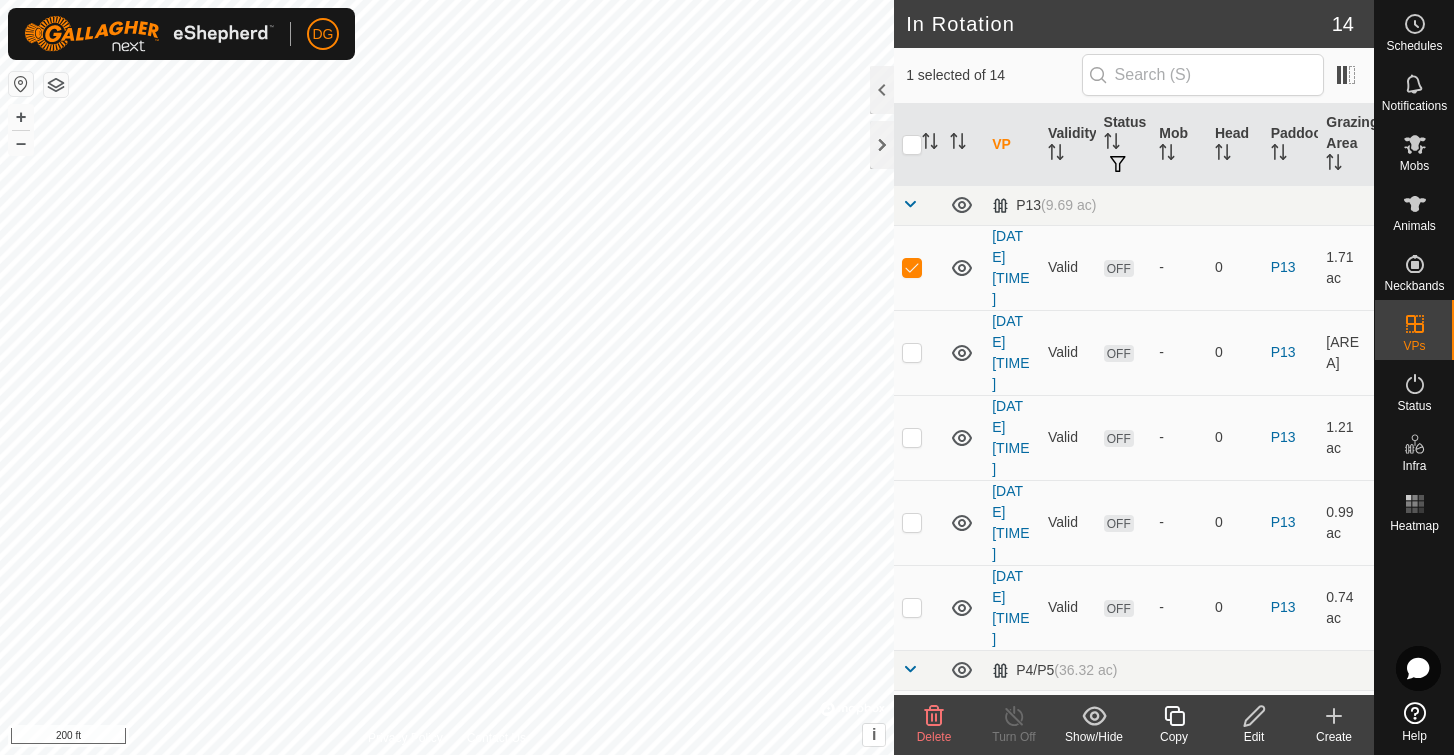 click 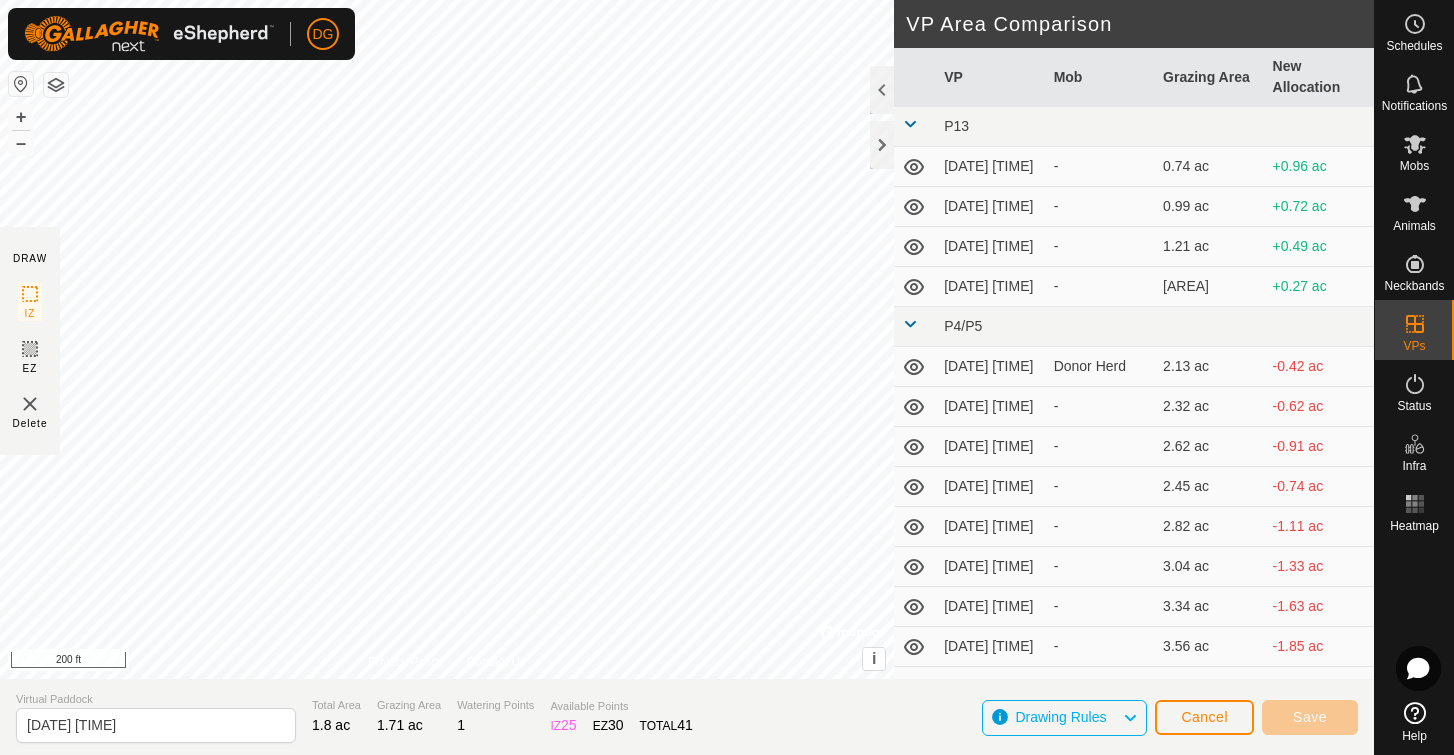 type on "[DATE] [TIME]" 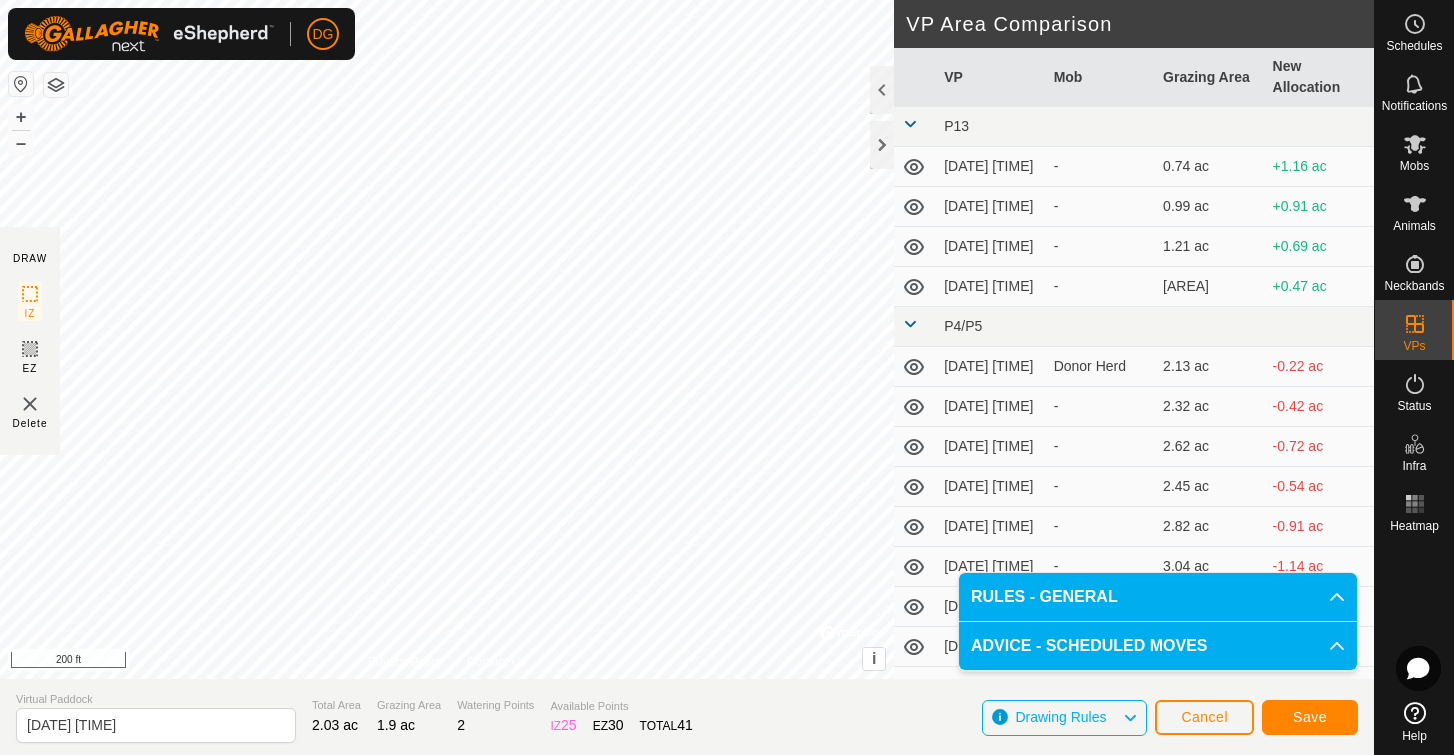 click on "Save" 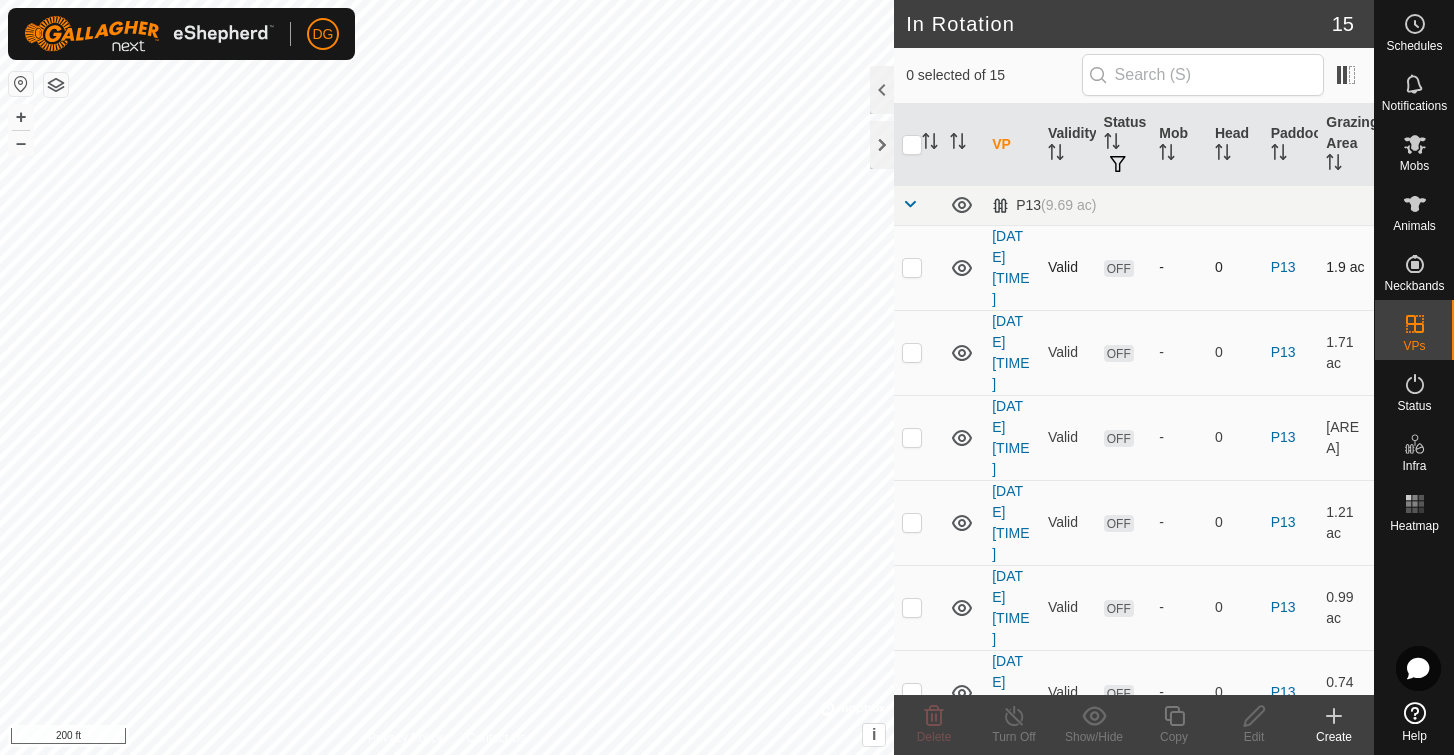 click at bounding box center [912, 267] 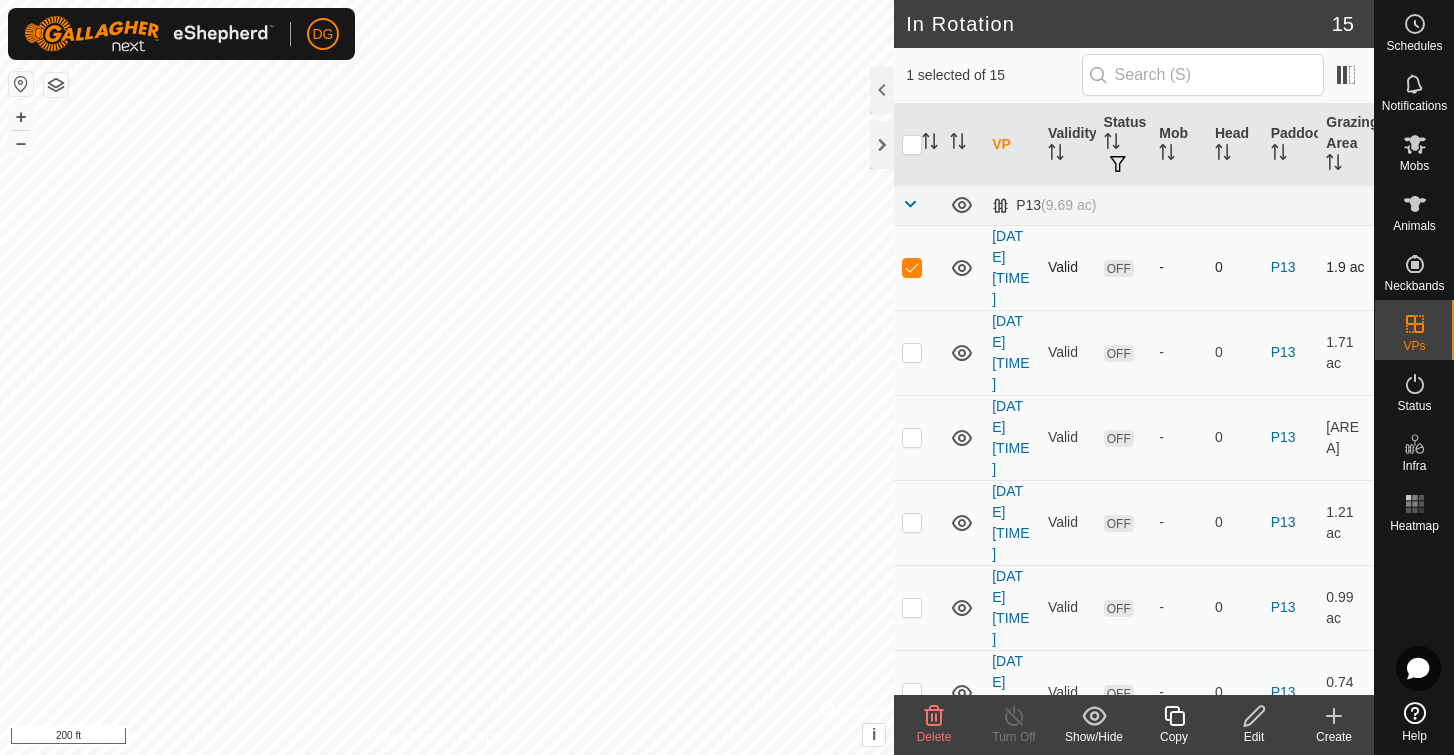 checkbox on "true" 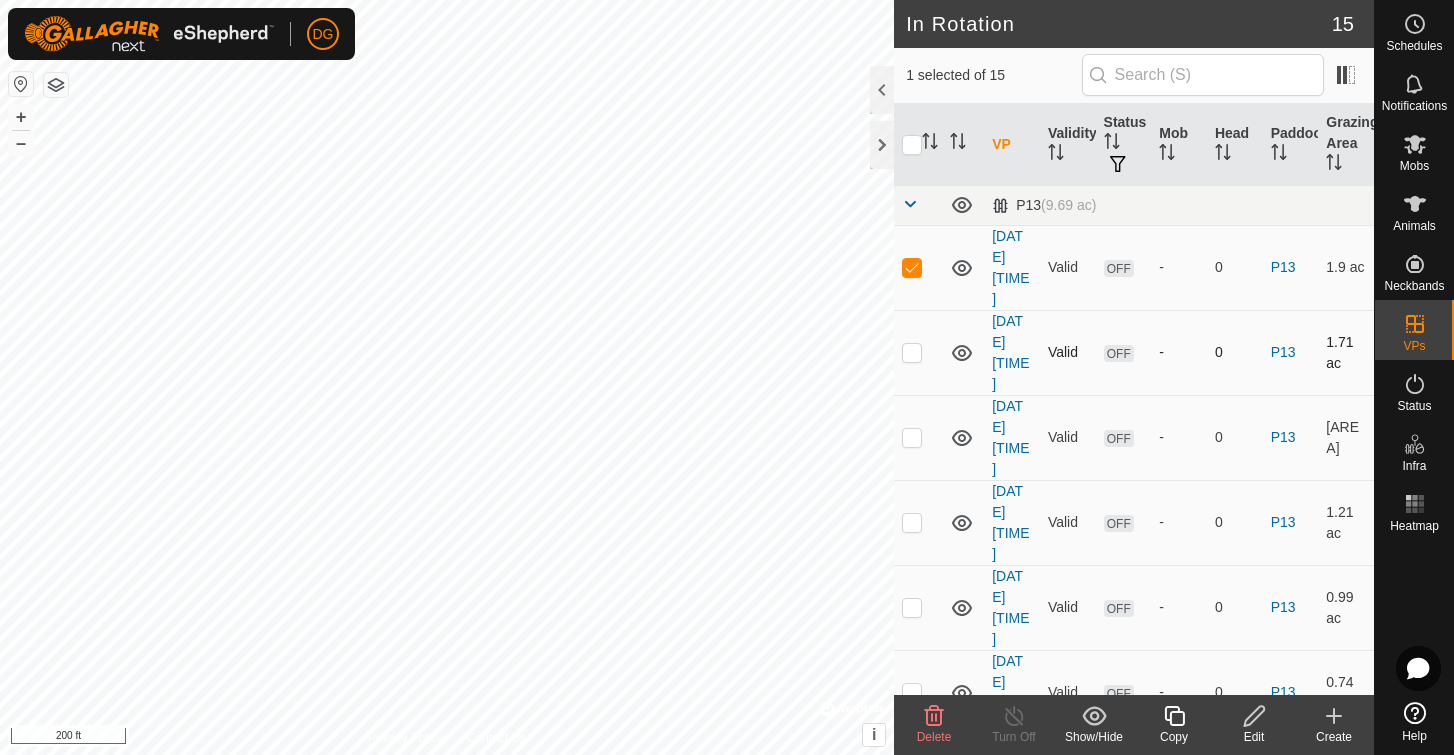click at bounding box center (912, 352) 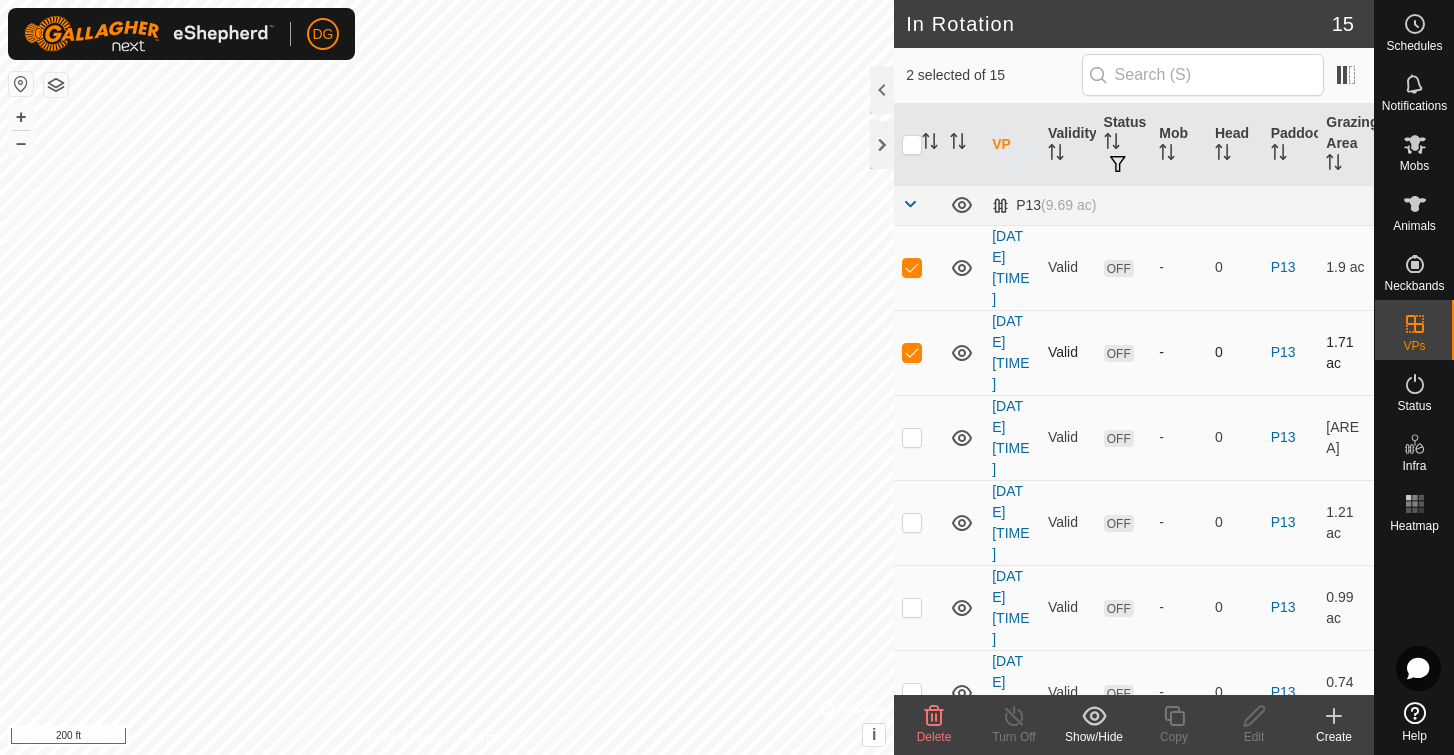 checkbox on "true" 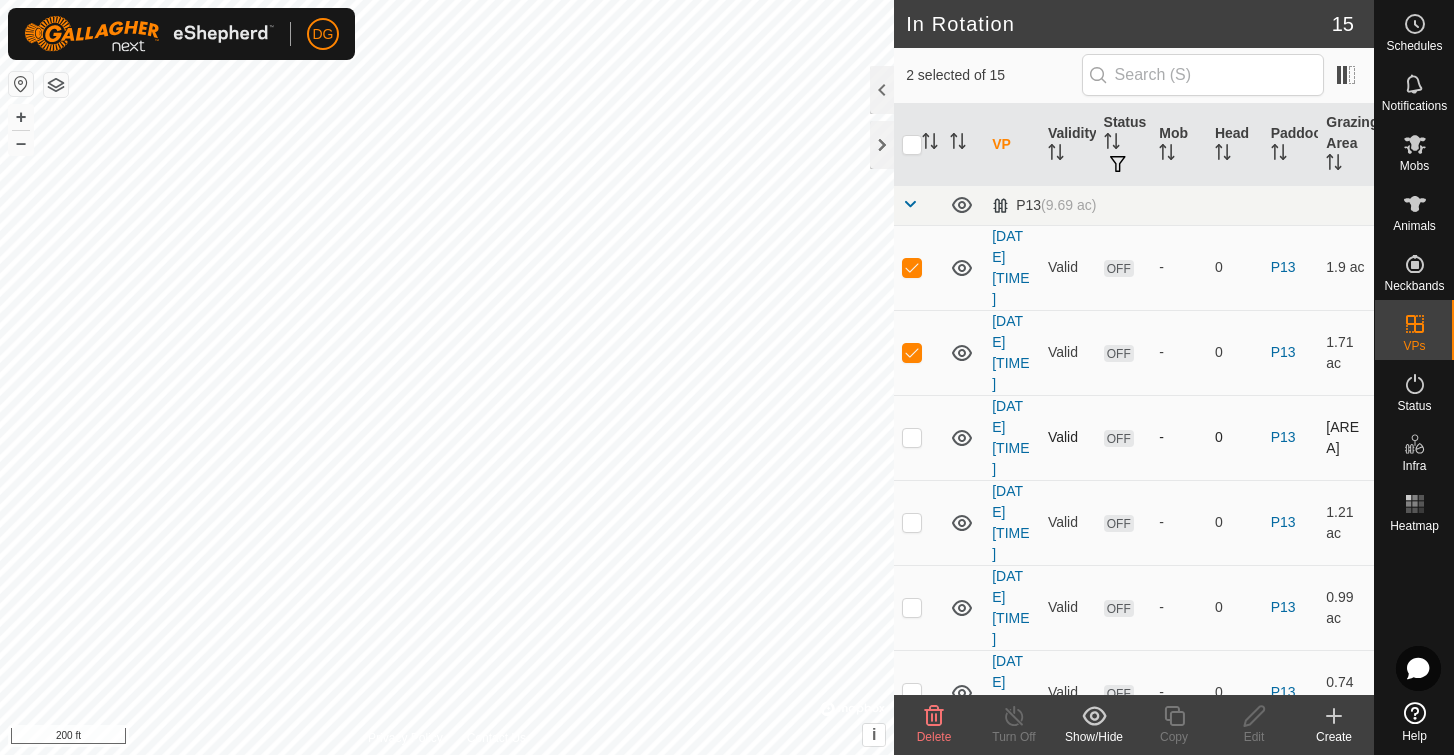 click at bounding box center (912, 437) 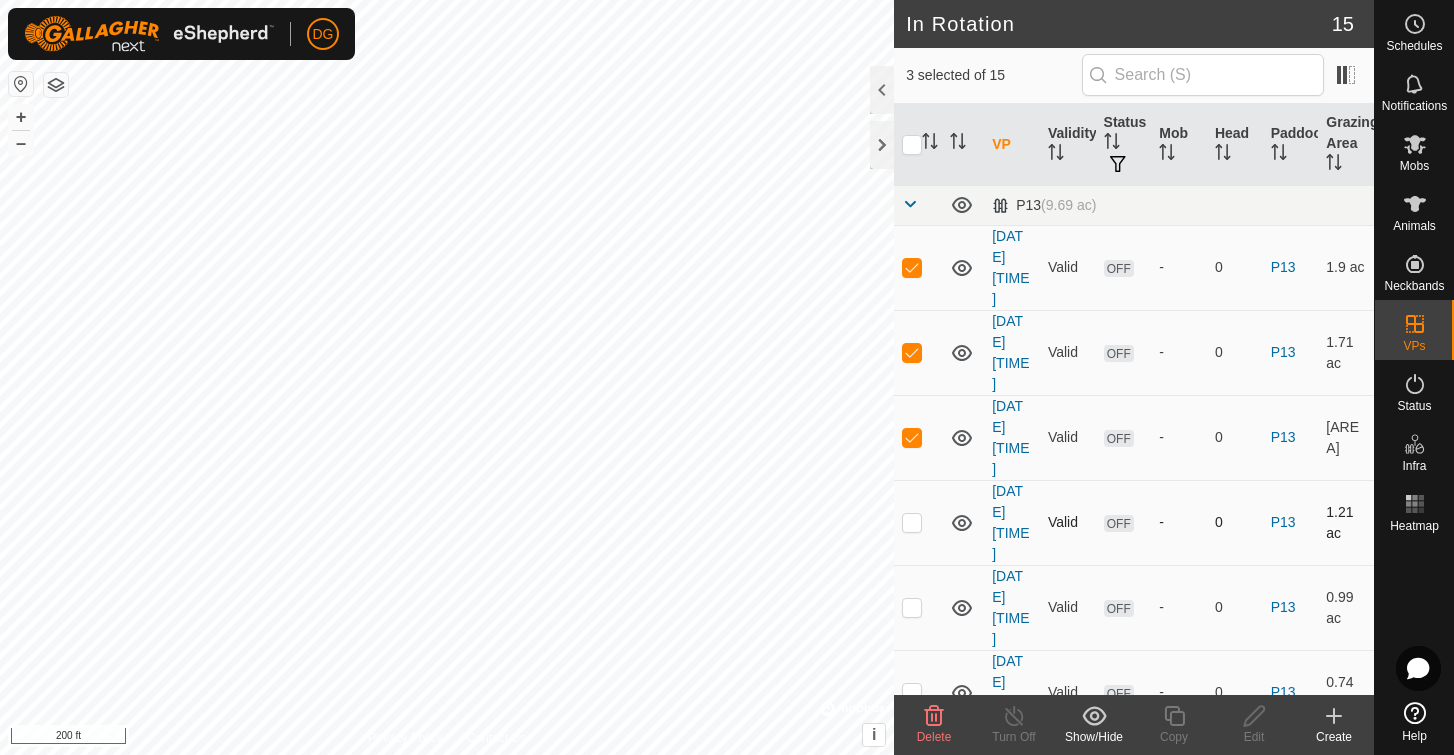 click at bounding box center [912, 522] 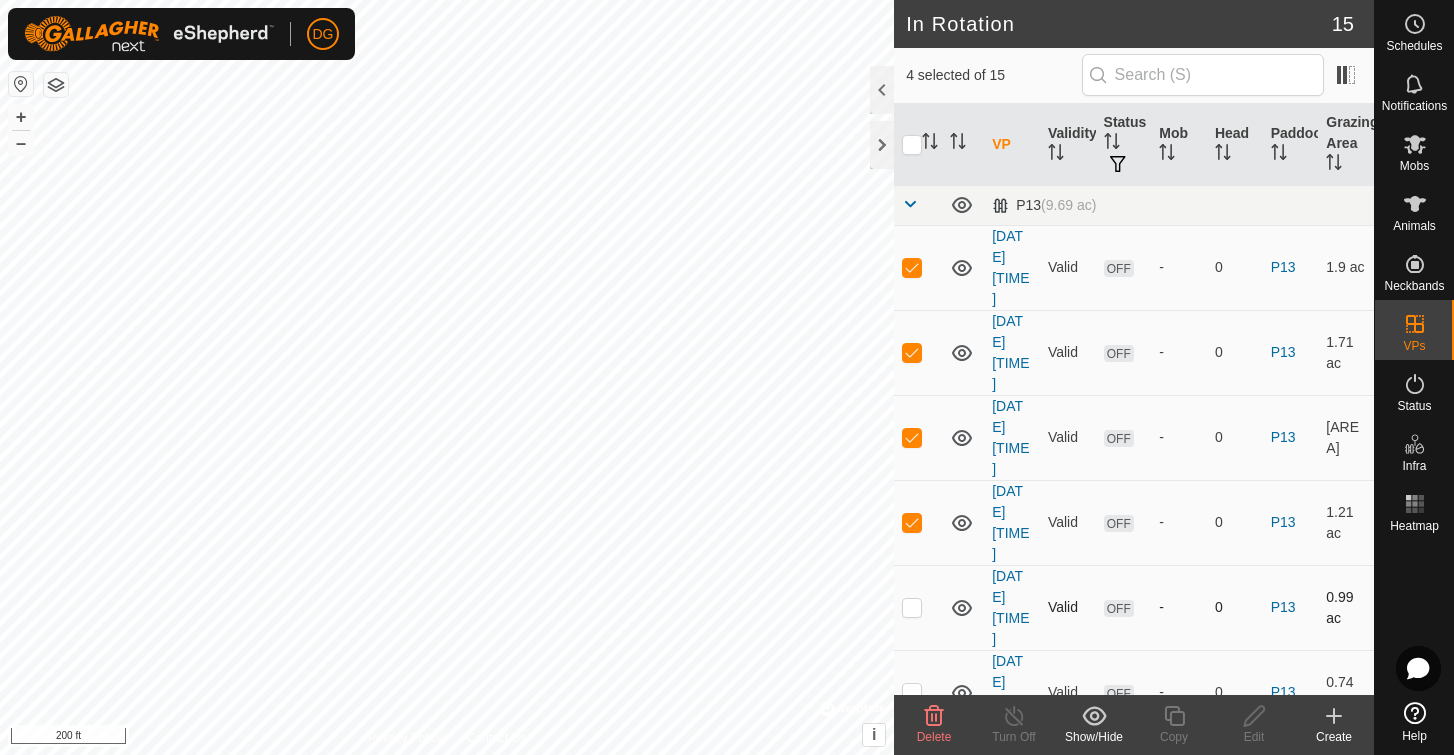 click at bounding box center (912, 607) 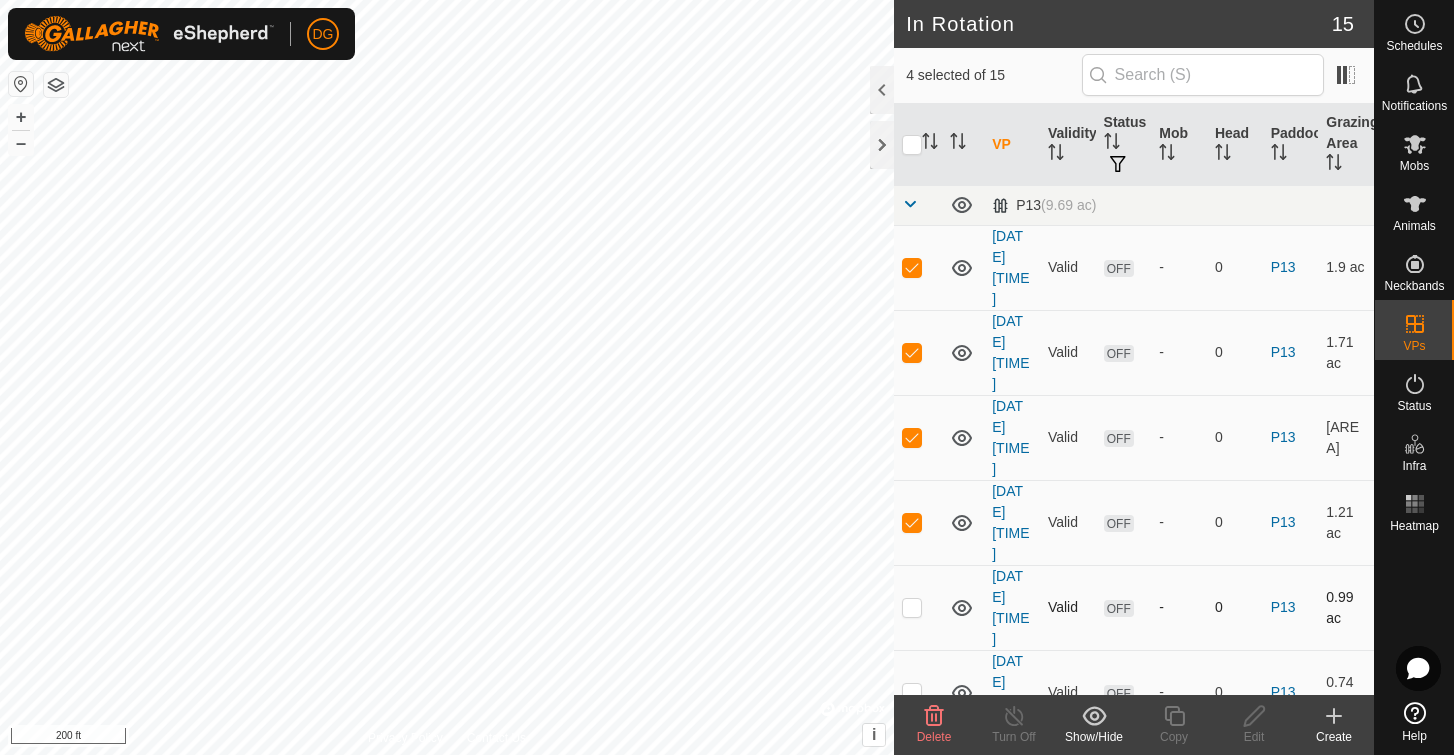 checkbox on "true" 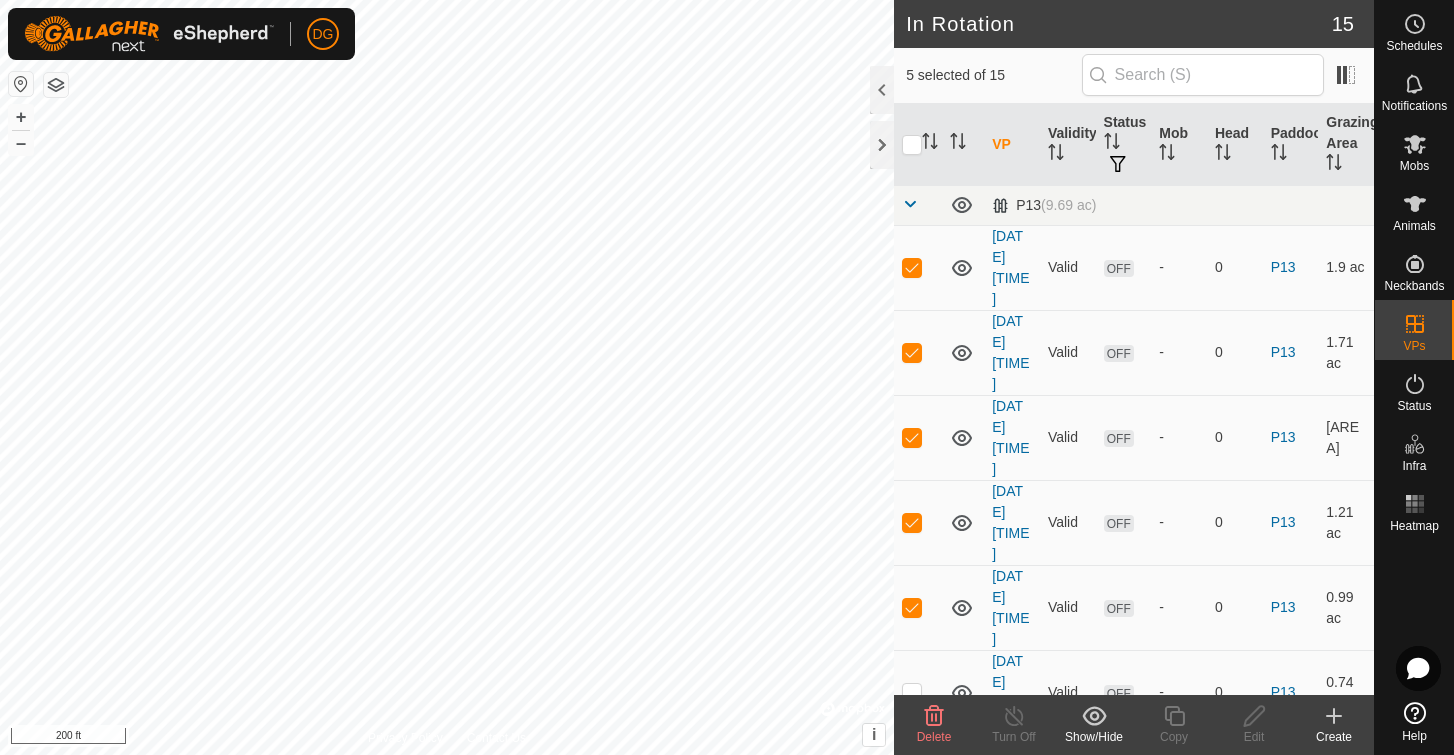 click 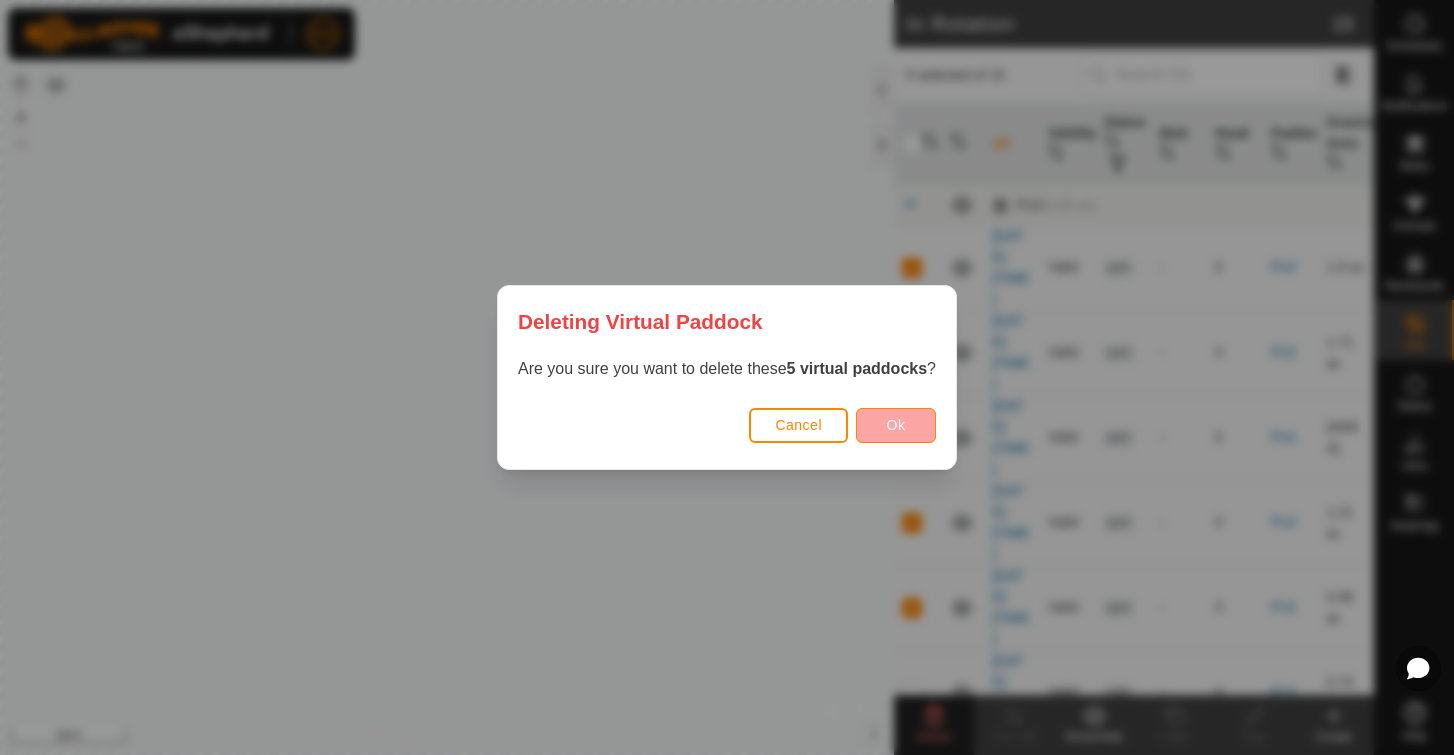 click on "Ok" at bounding box center (896, 425) 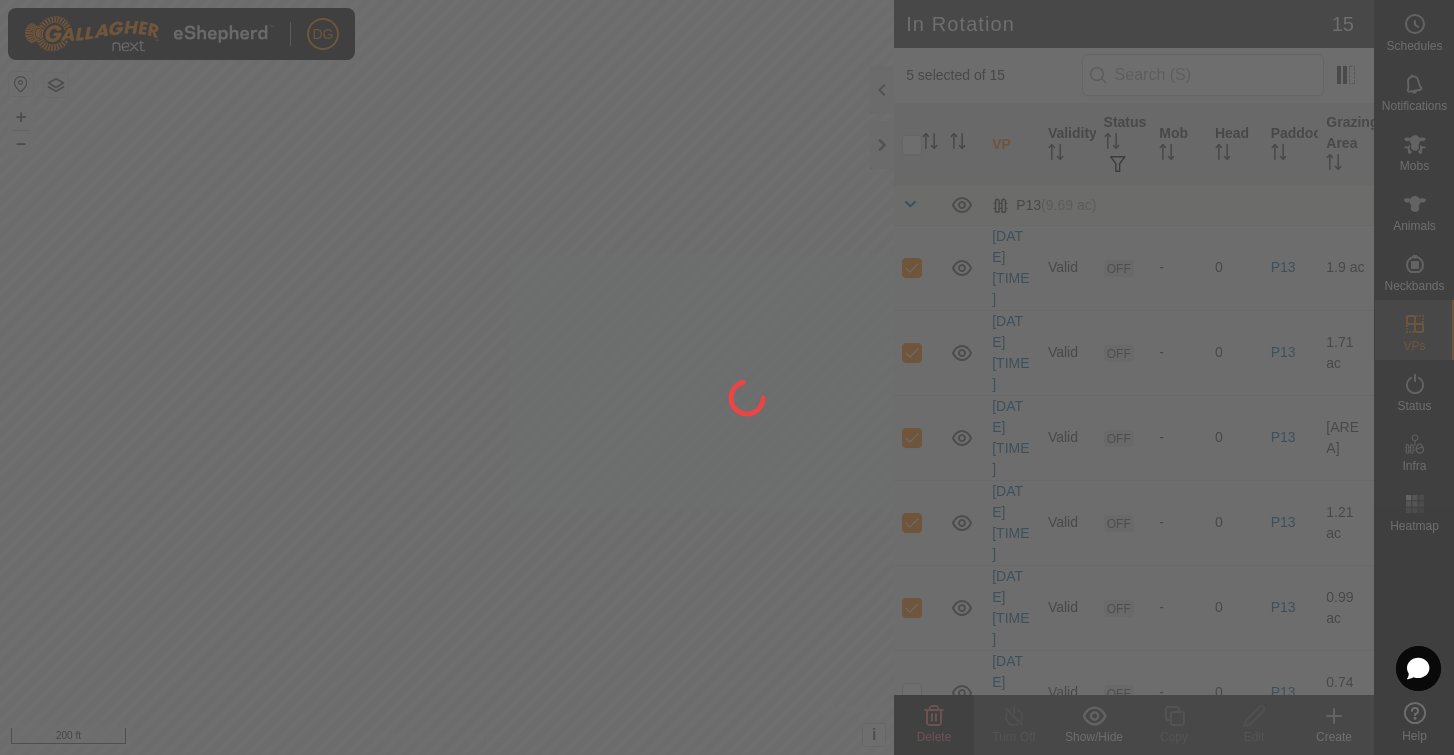 checkbox on "false" 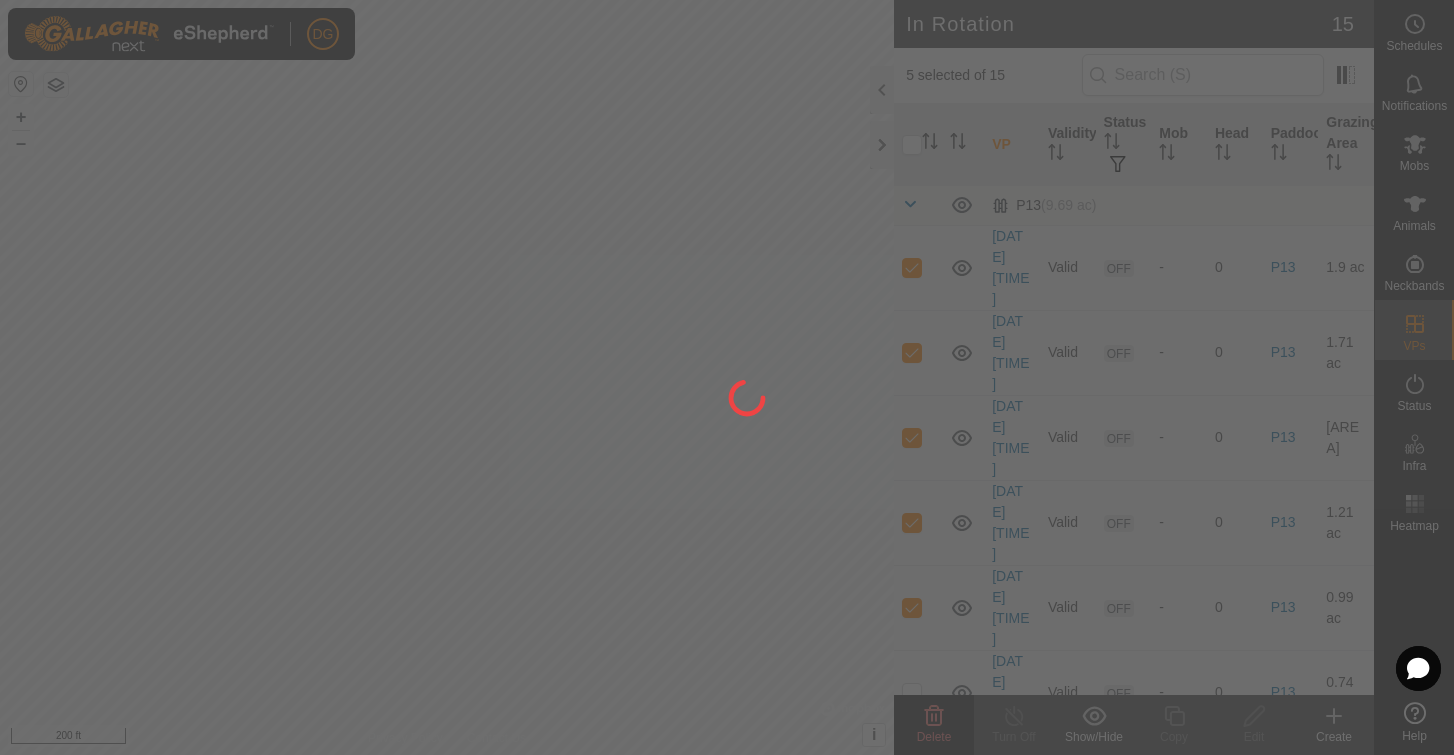 checkbox on "false" 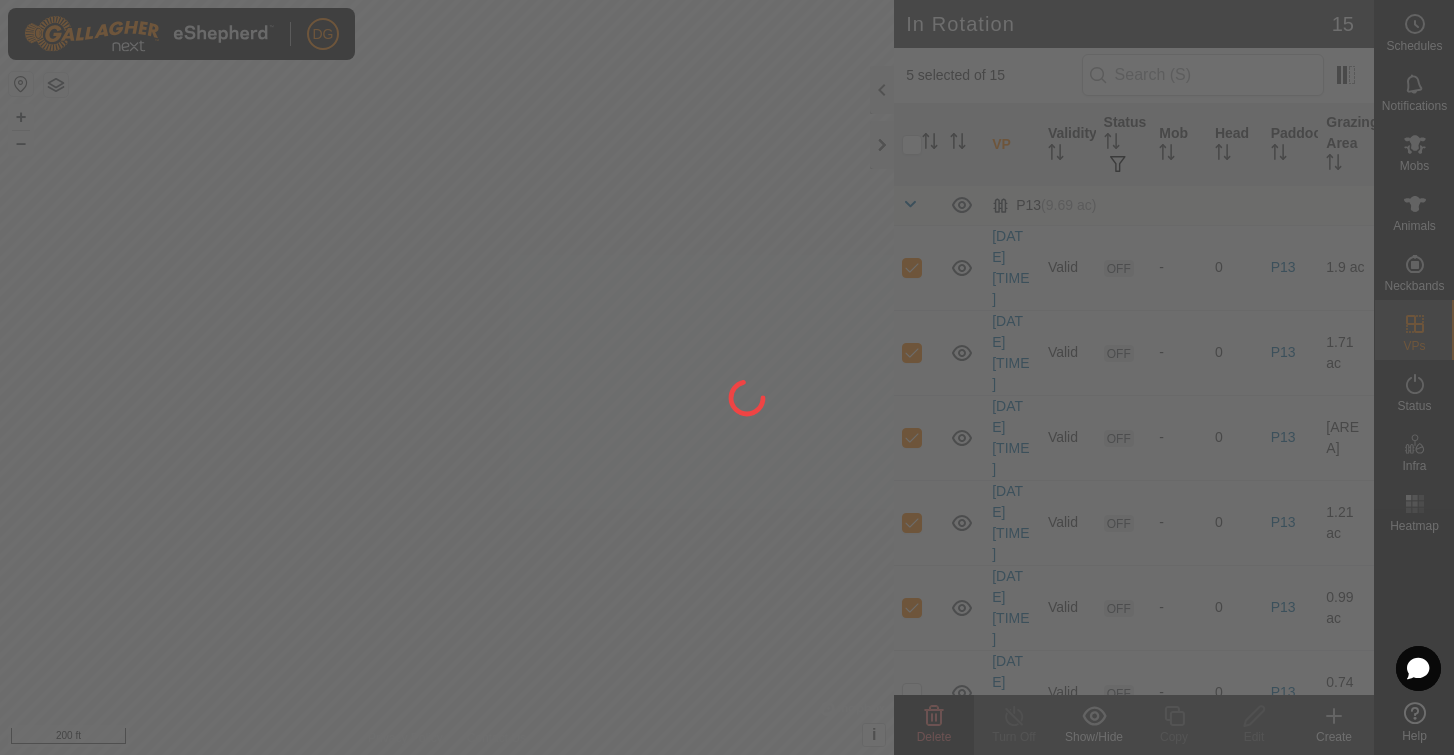 checkbox on "false" 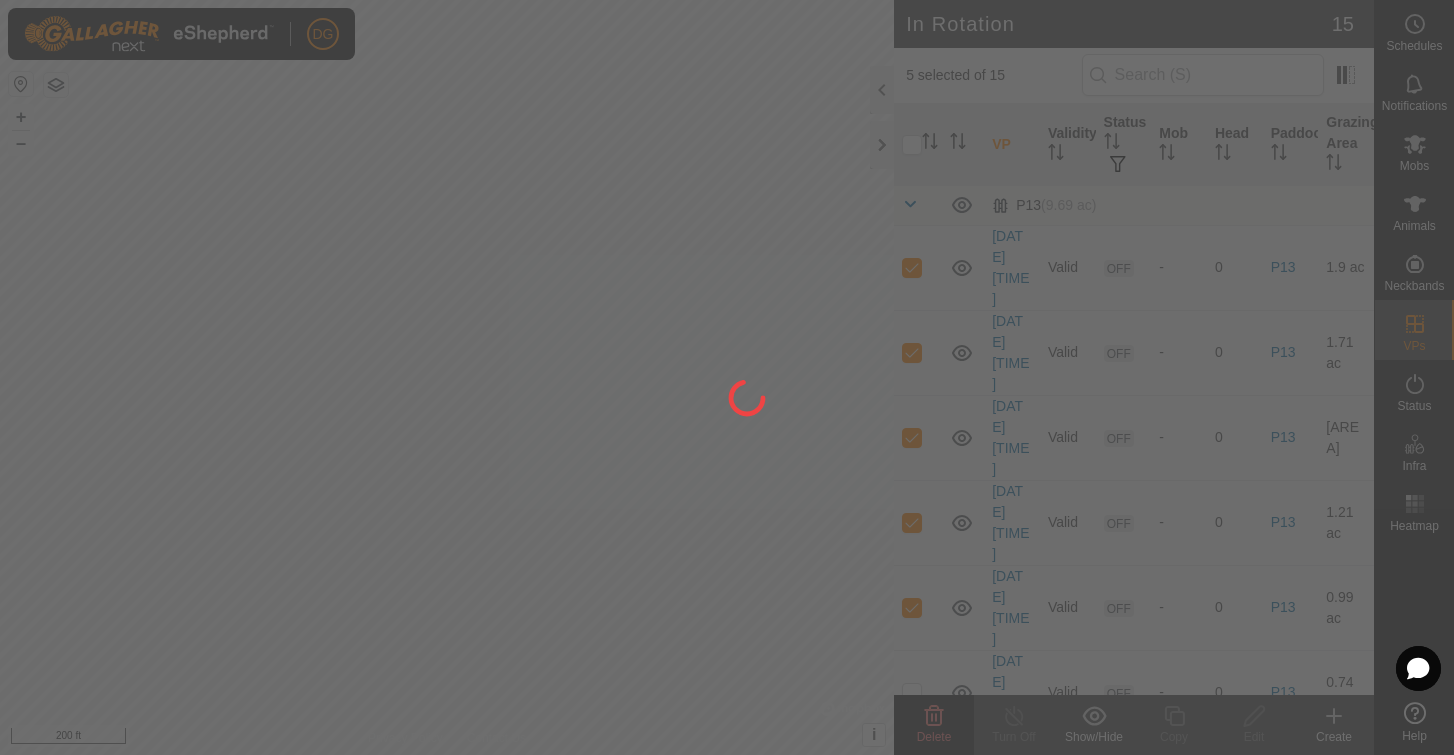 checkbox on "false" 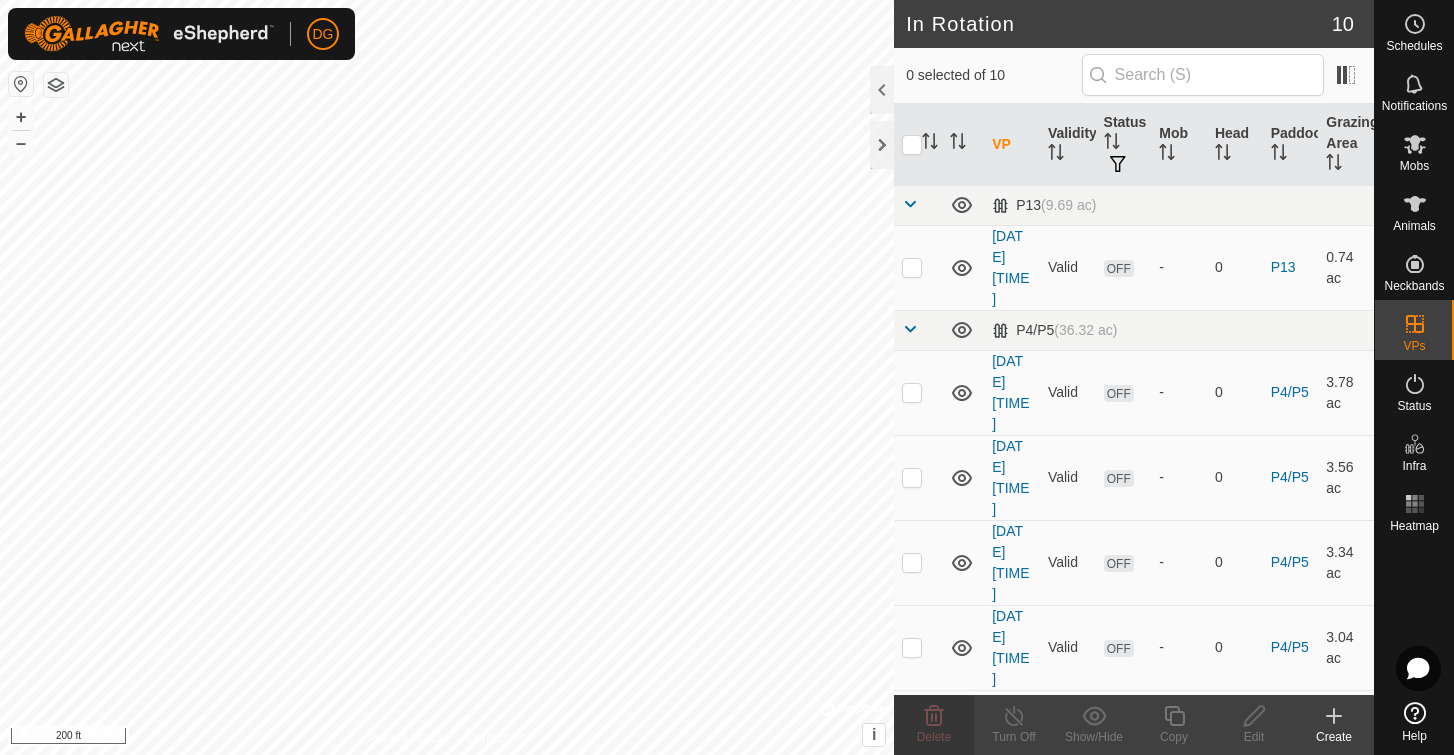 click 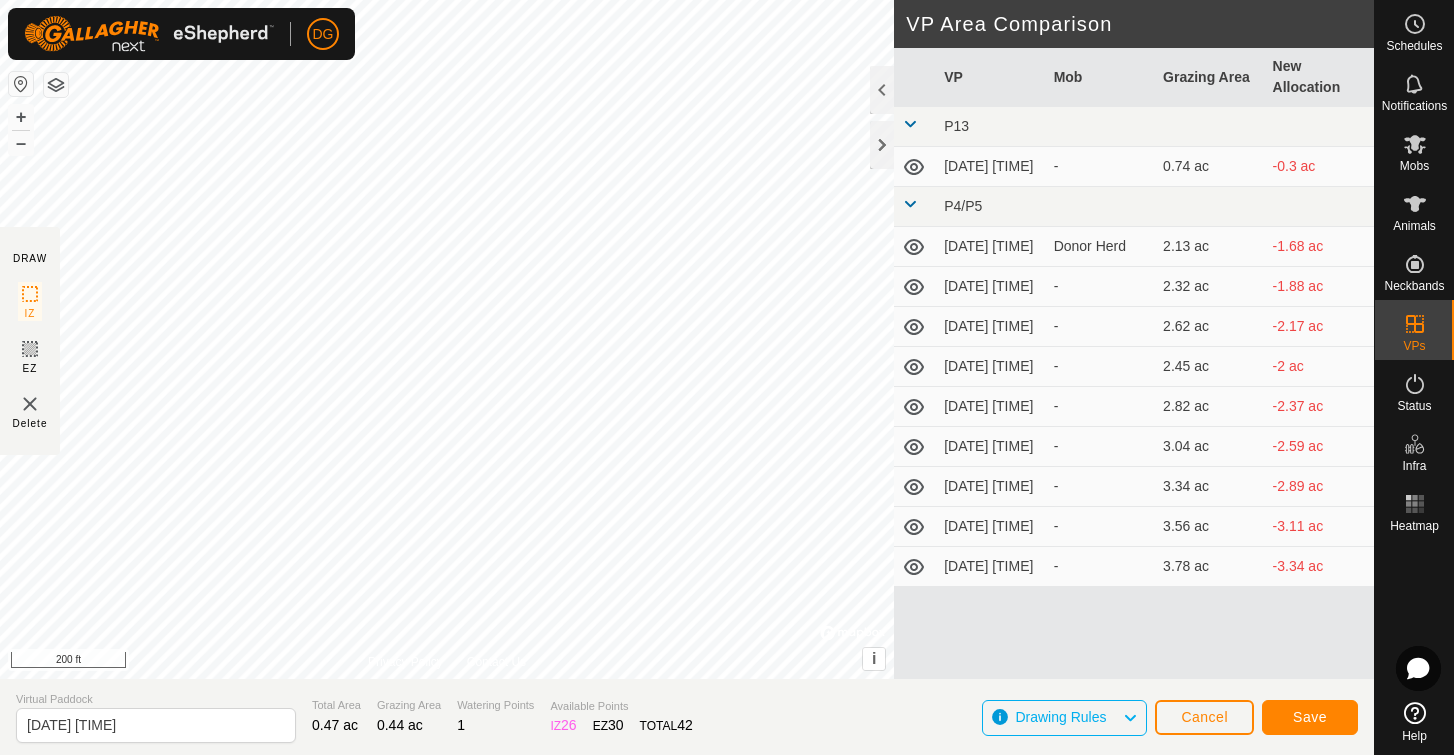click on "Save" 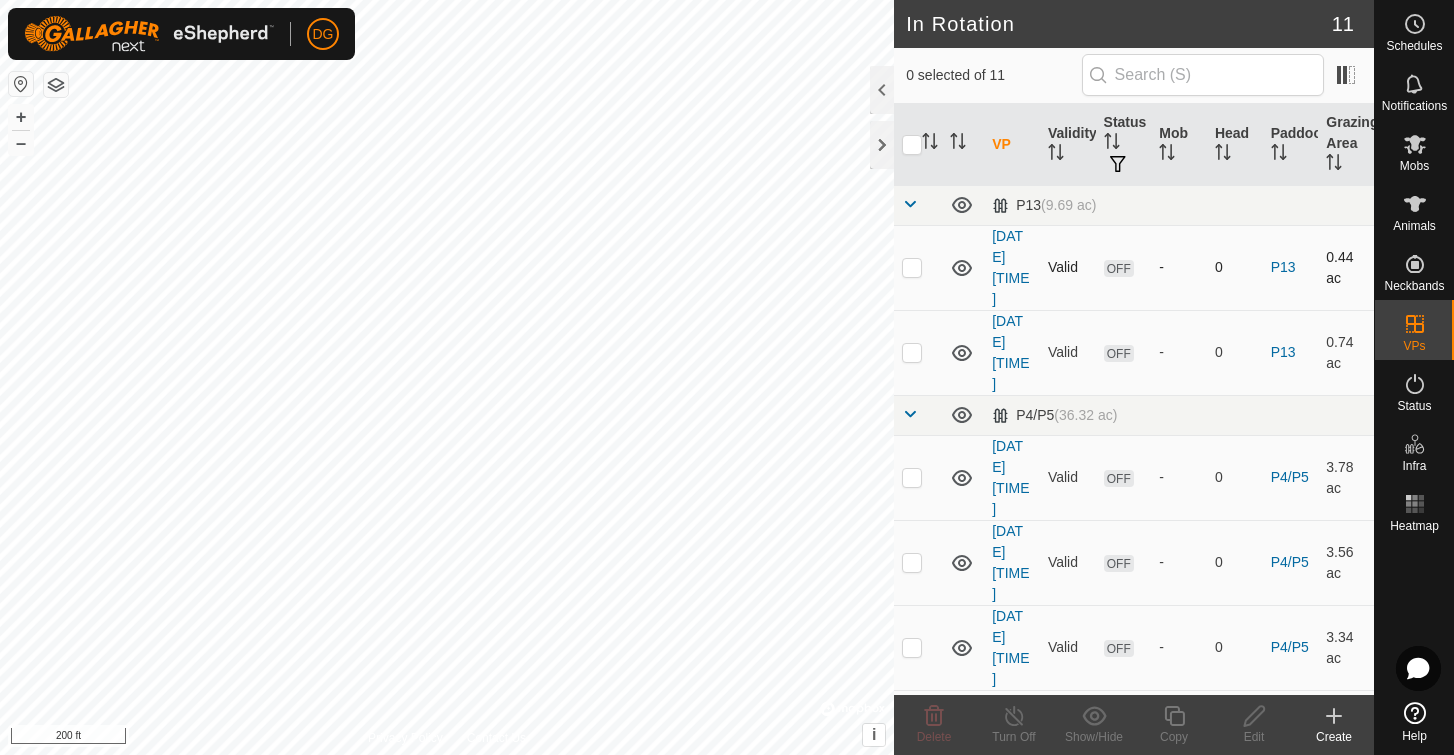 click at bounding box center [912, 267] 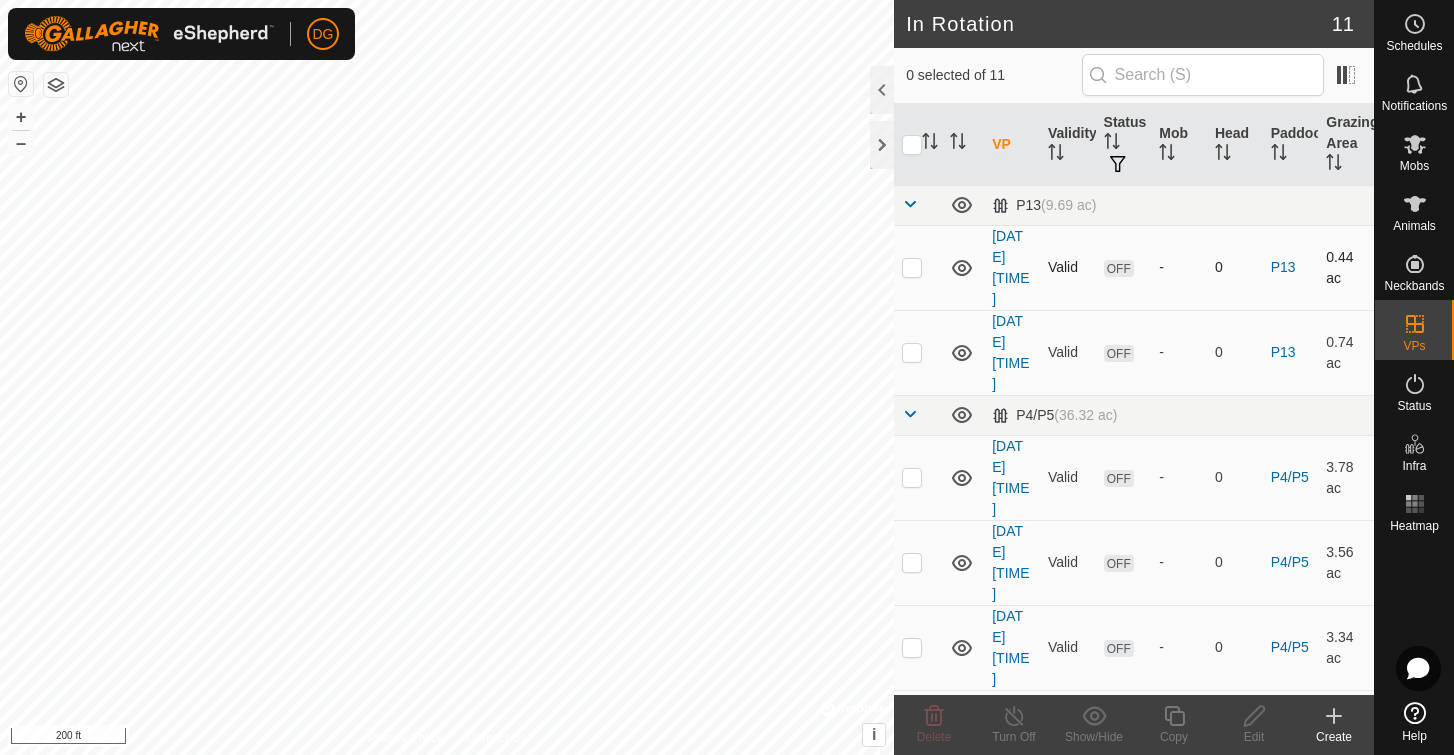checkbox on "true" 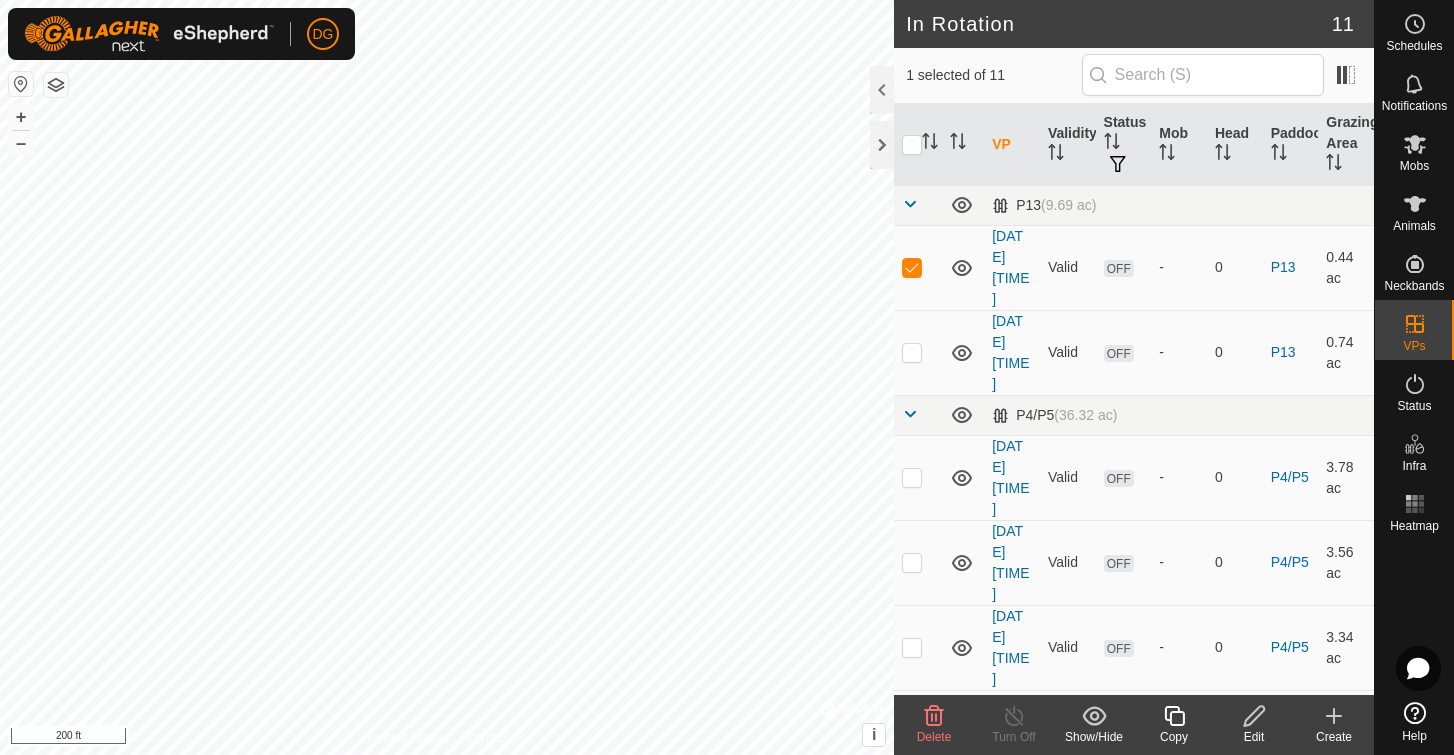 click 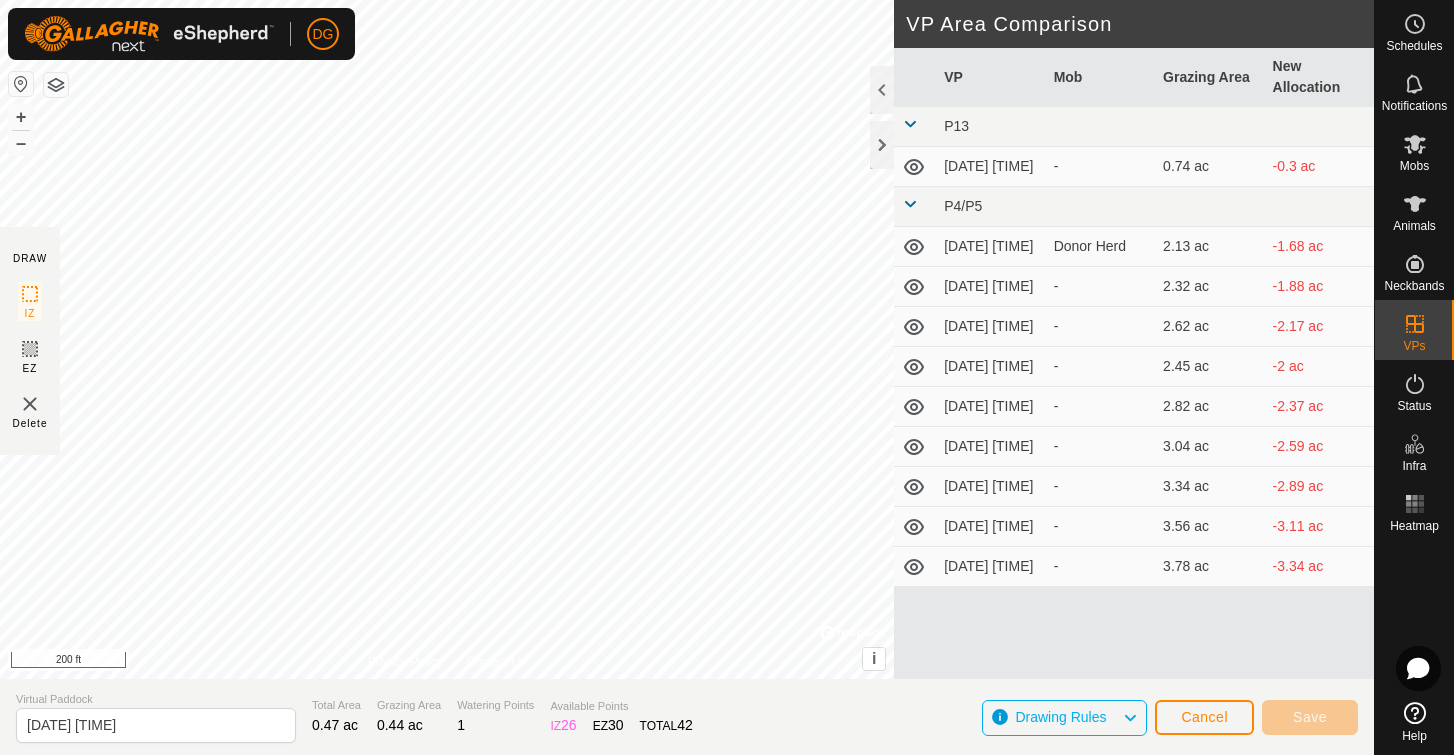 type on "[DATE] [TIME]" 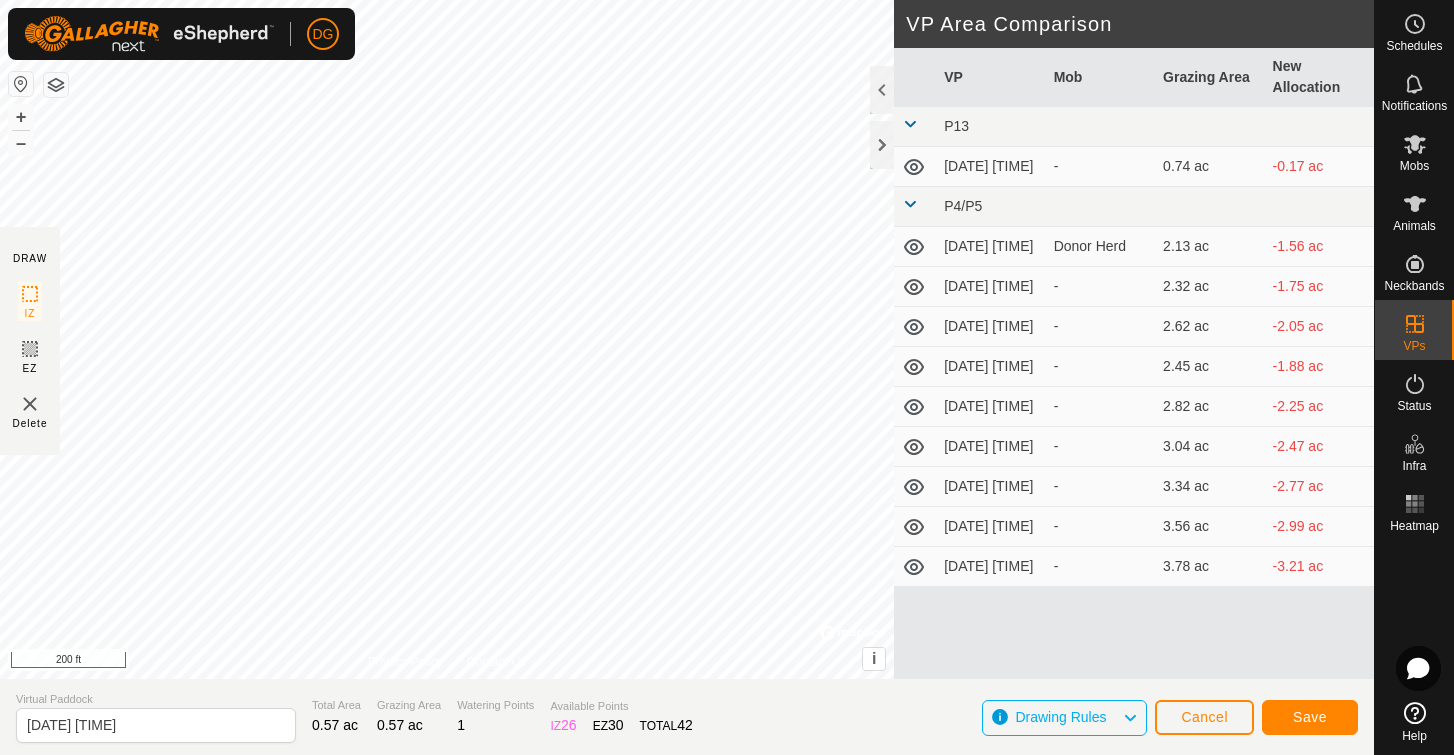 click on "Save" 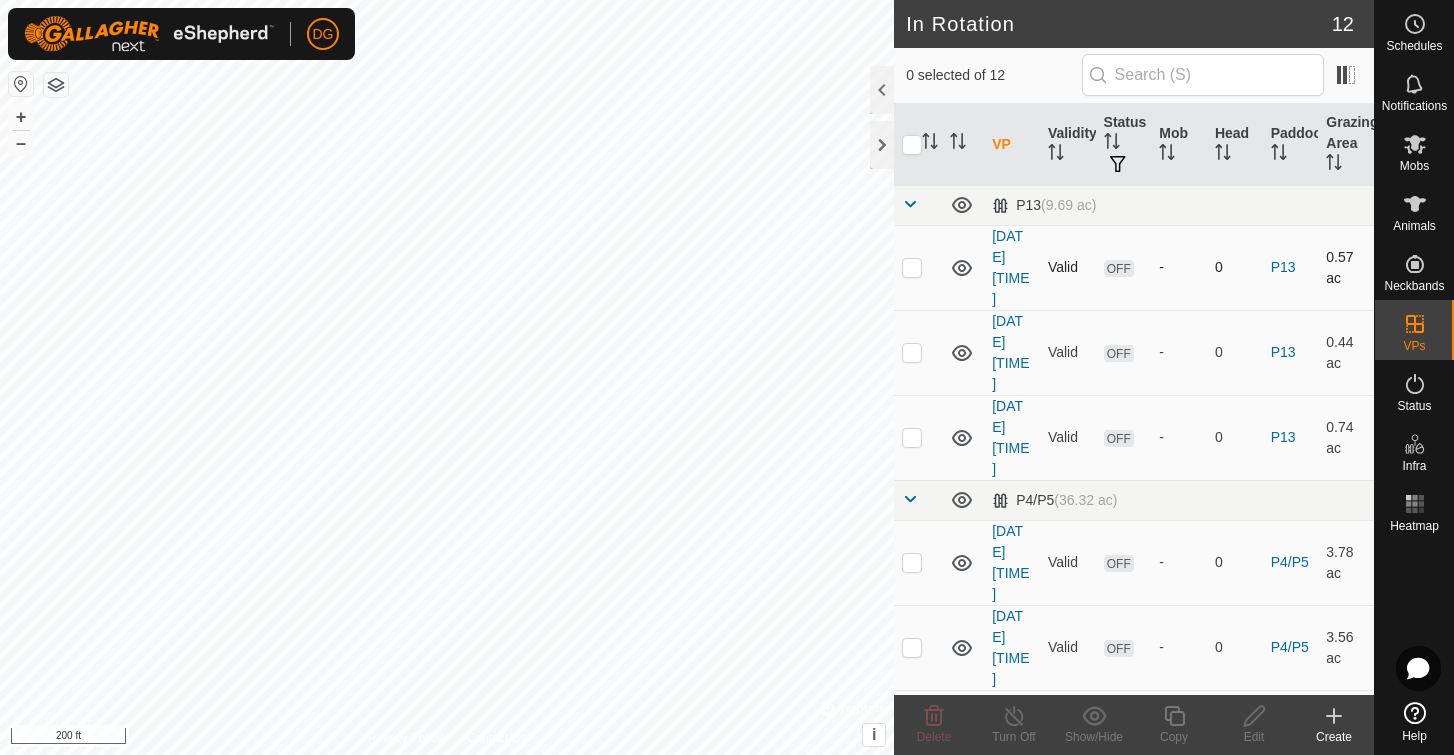 click at bounding box center (912, 267) 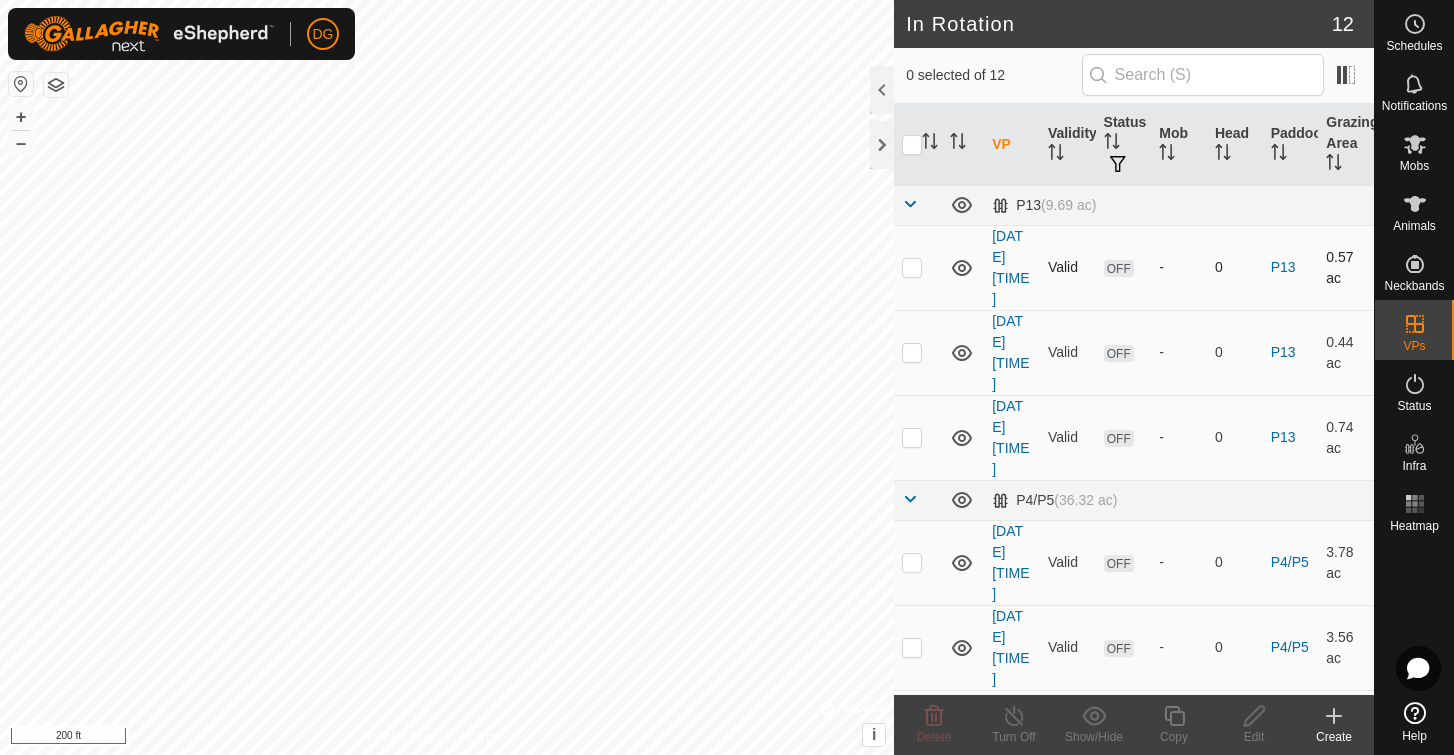 checkbox on "true" 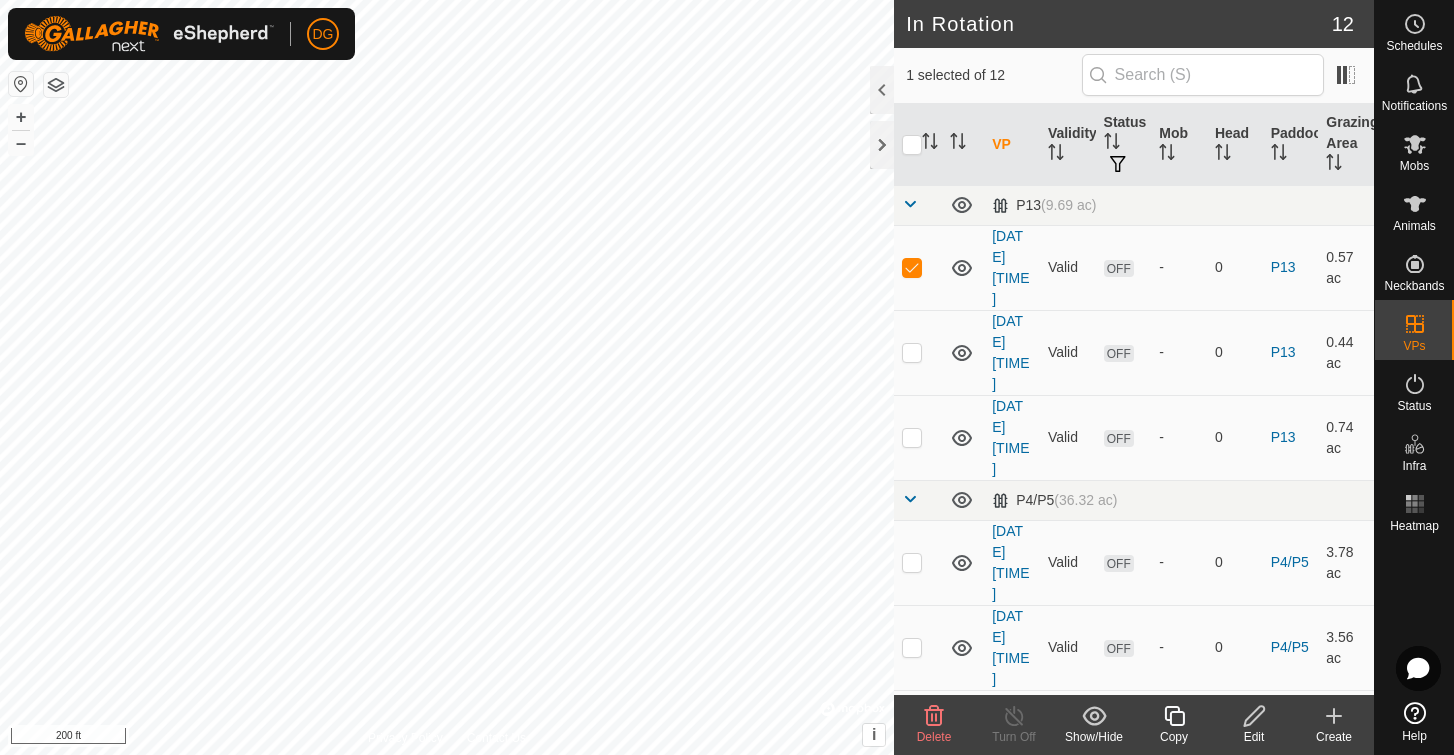 click 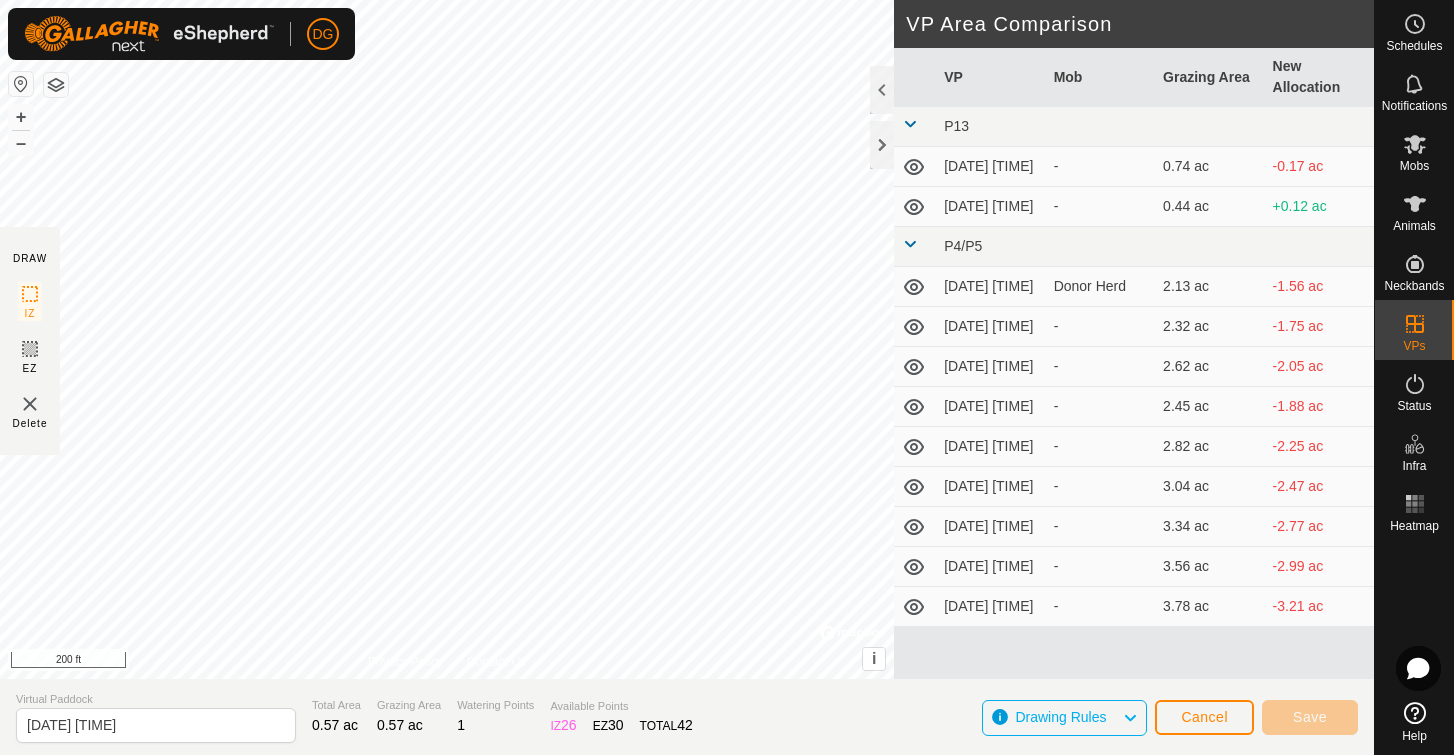 type on "[DATE] [TIME]" 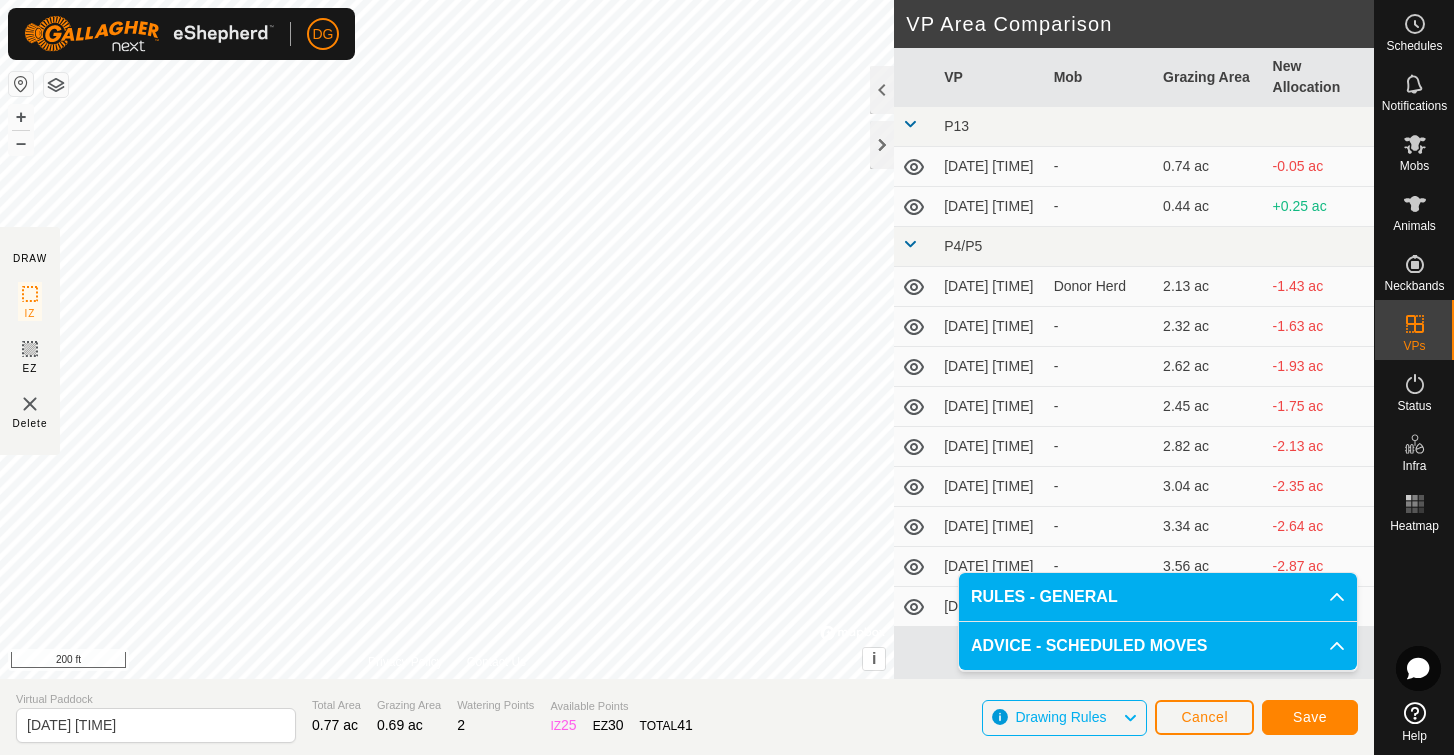 click on "Save" 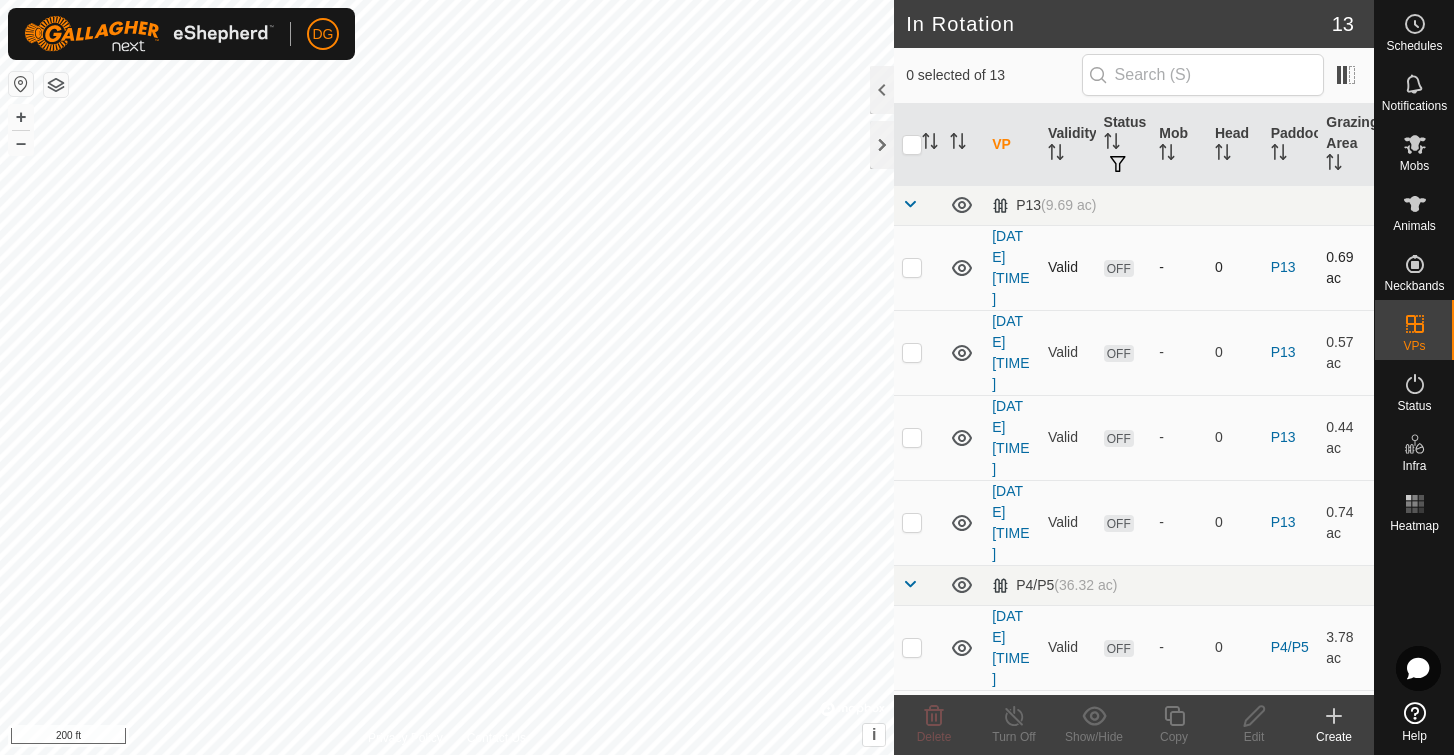 click at bounding box center (912, 267) 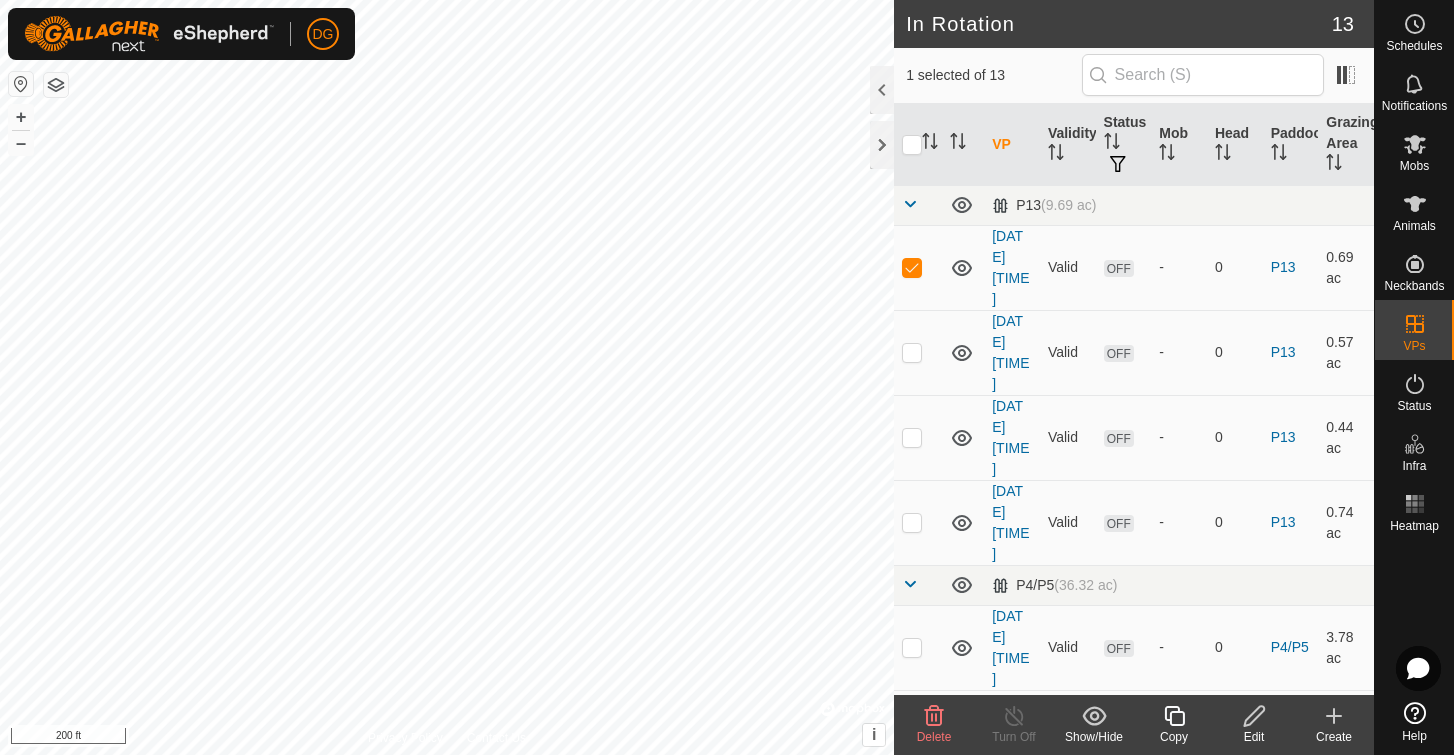 click 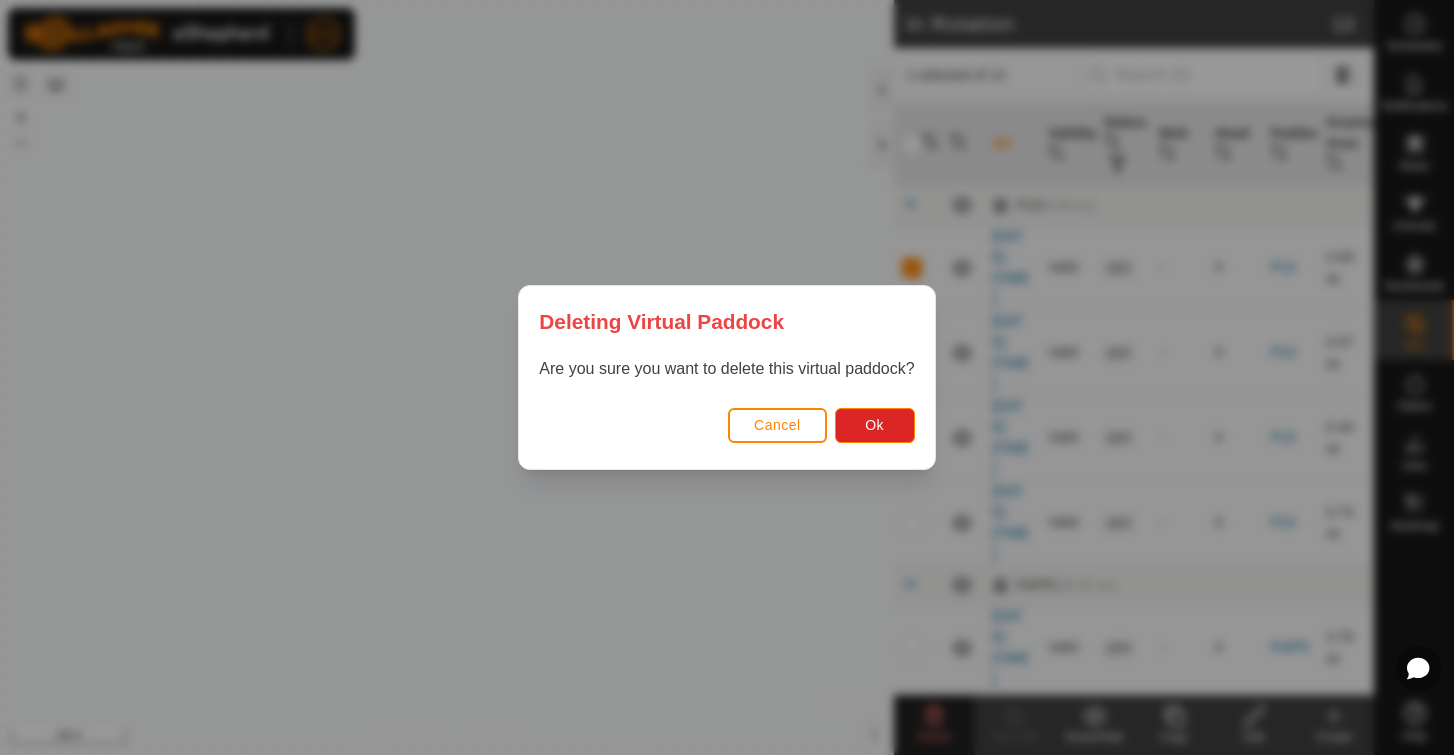 click on "Cancel" at bounding box center [777, 425] 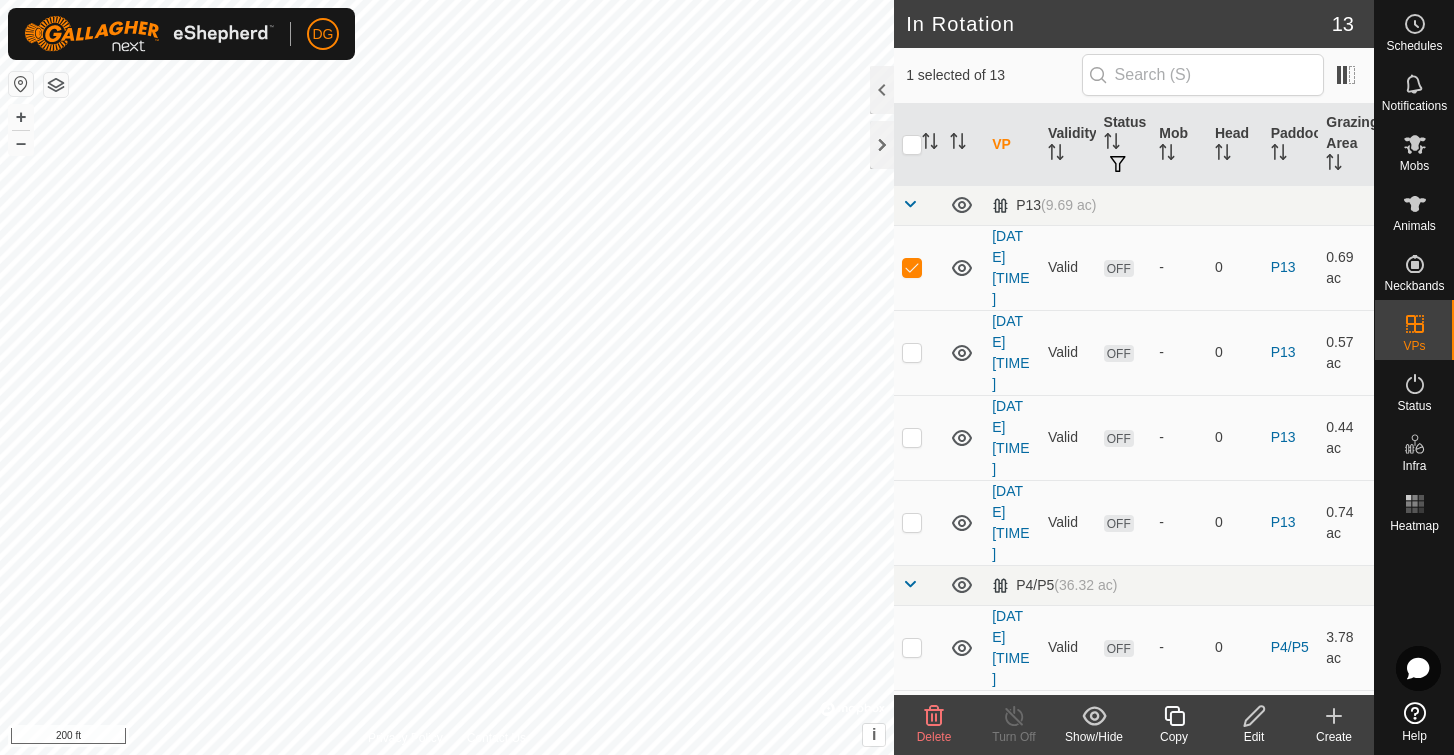 click 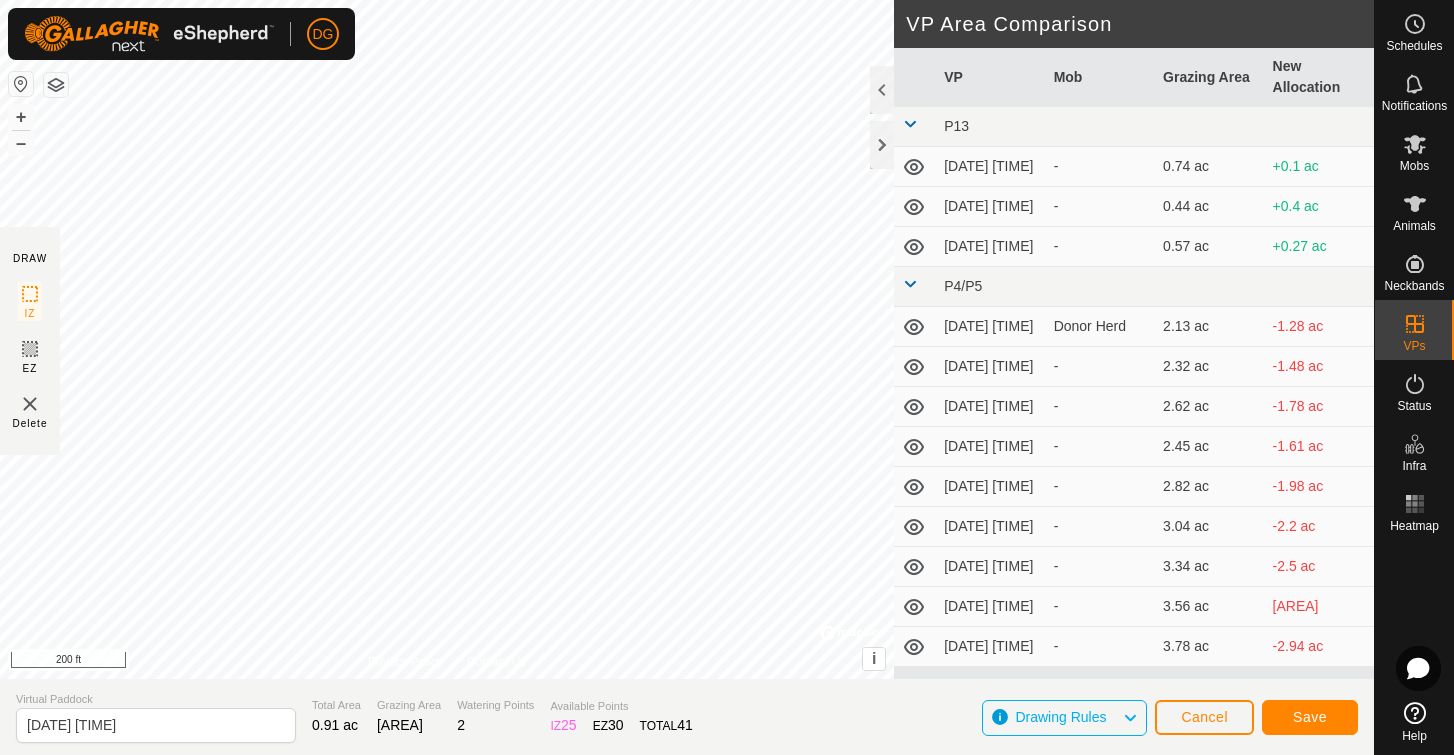 click on "Save" 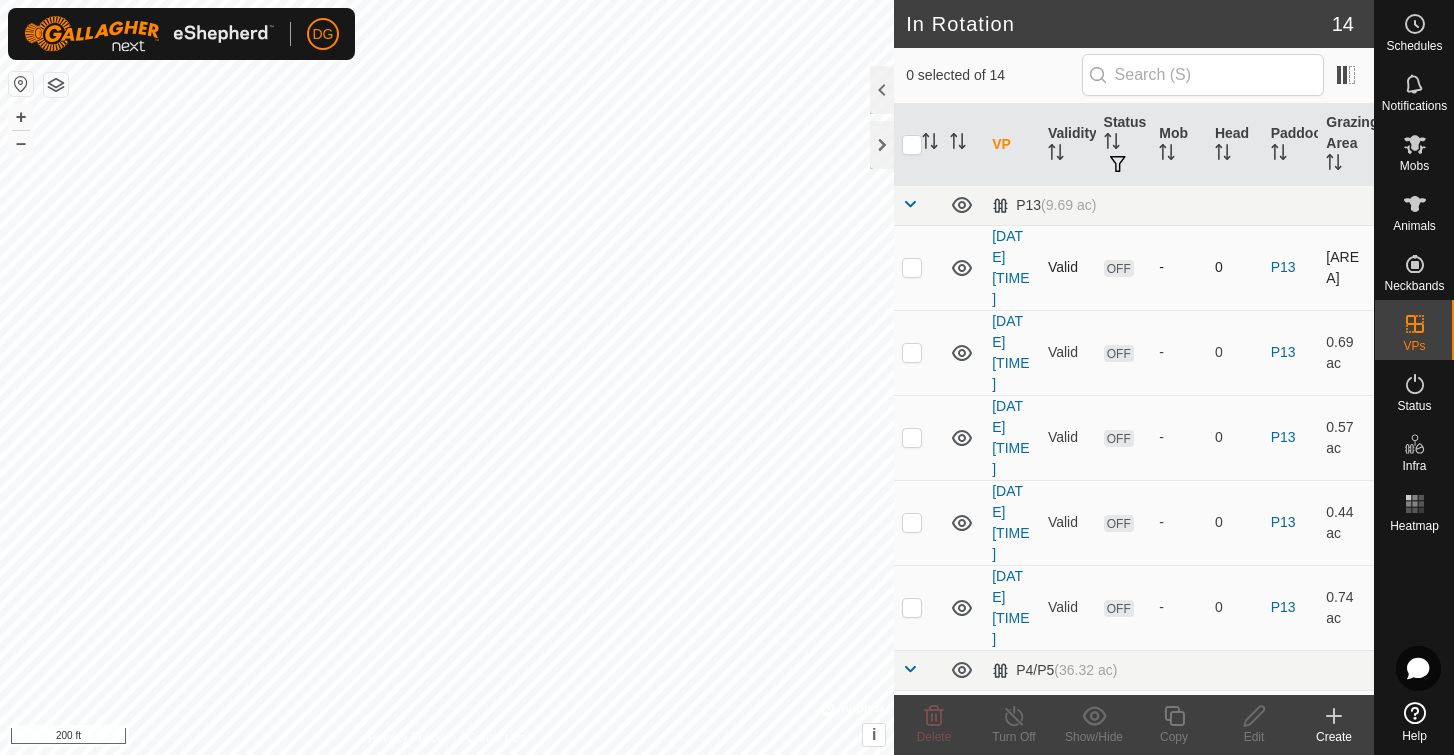 click at bounding box center [912, 267] 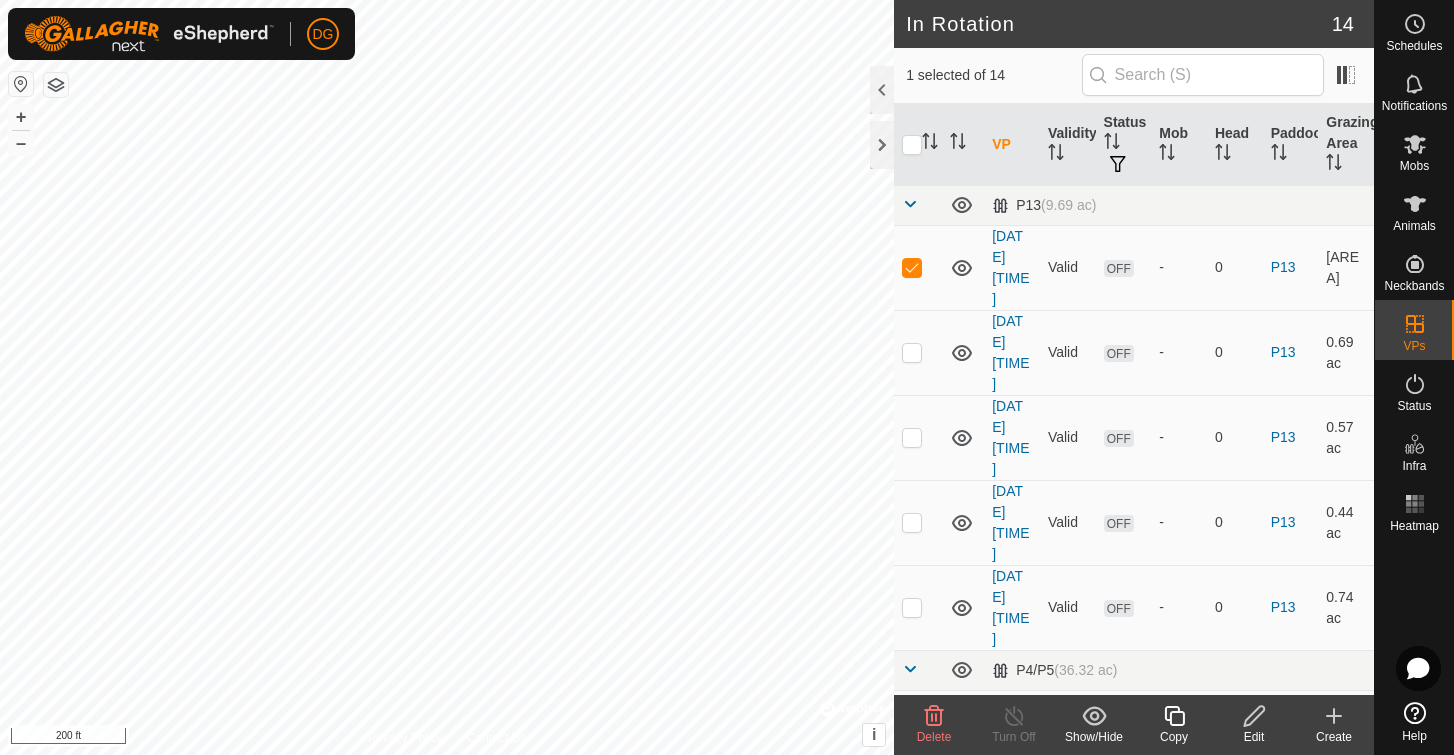 click 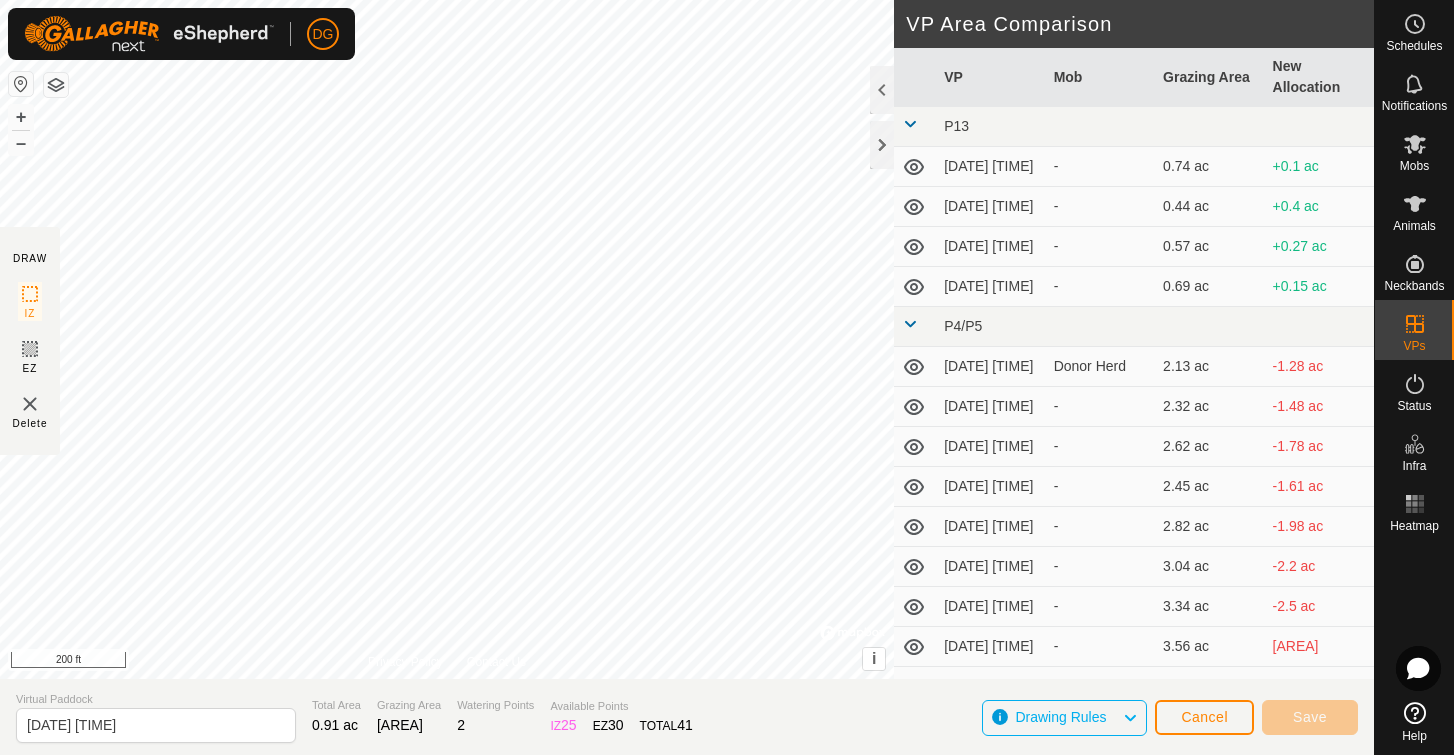 type on "[DATE] [TIME]" 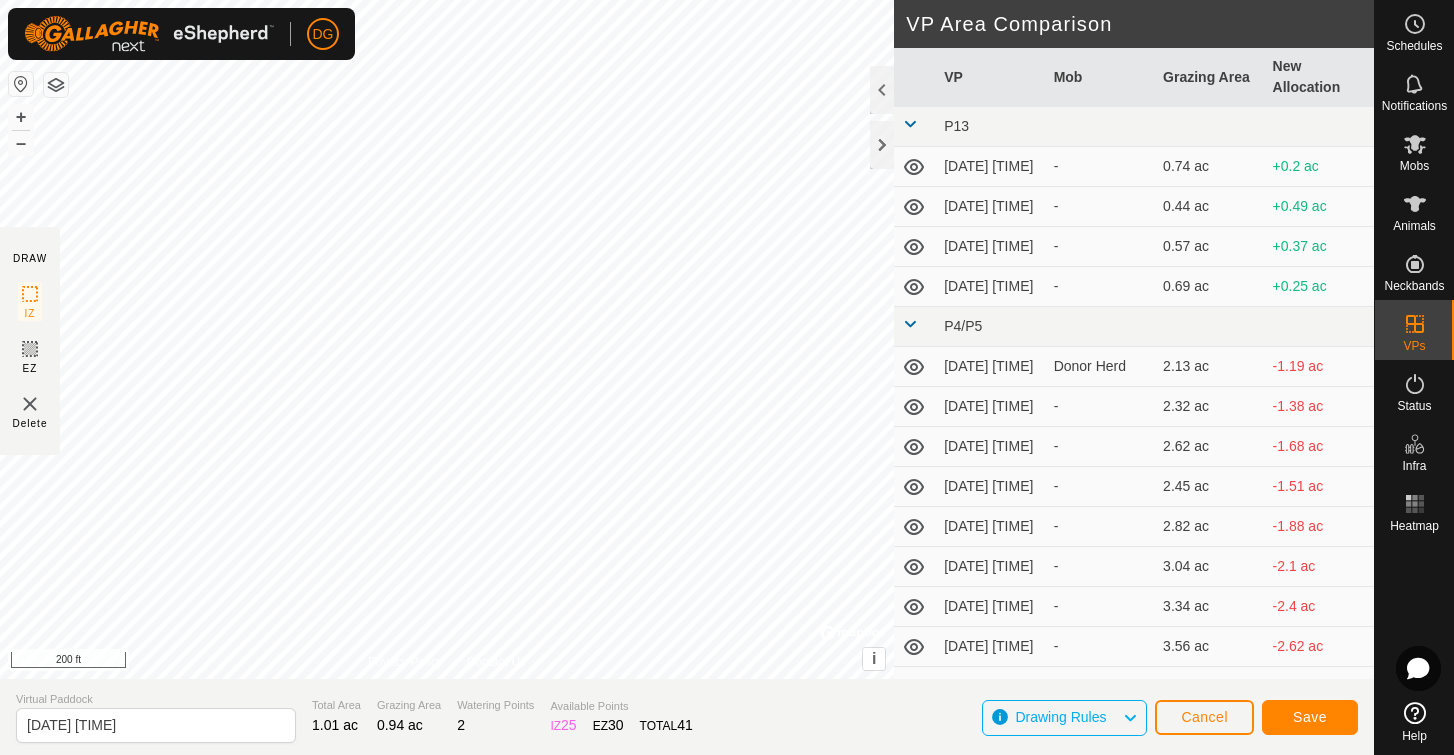 click on "Save" 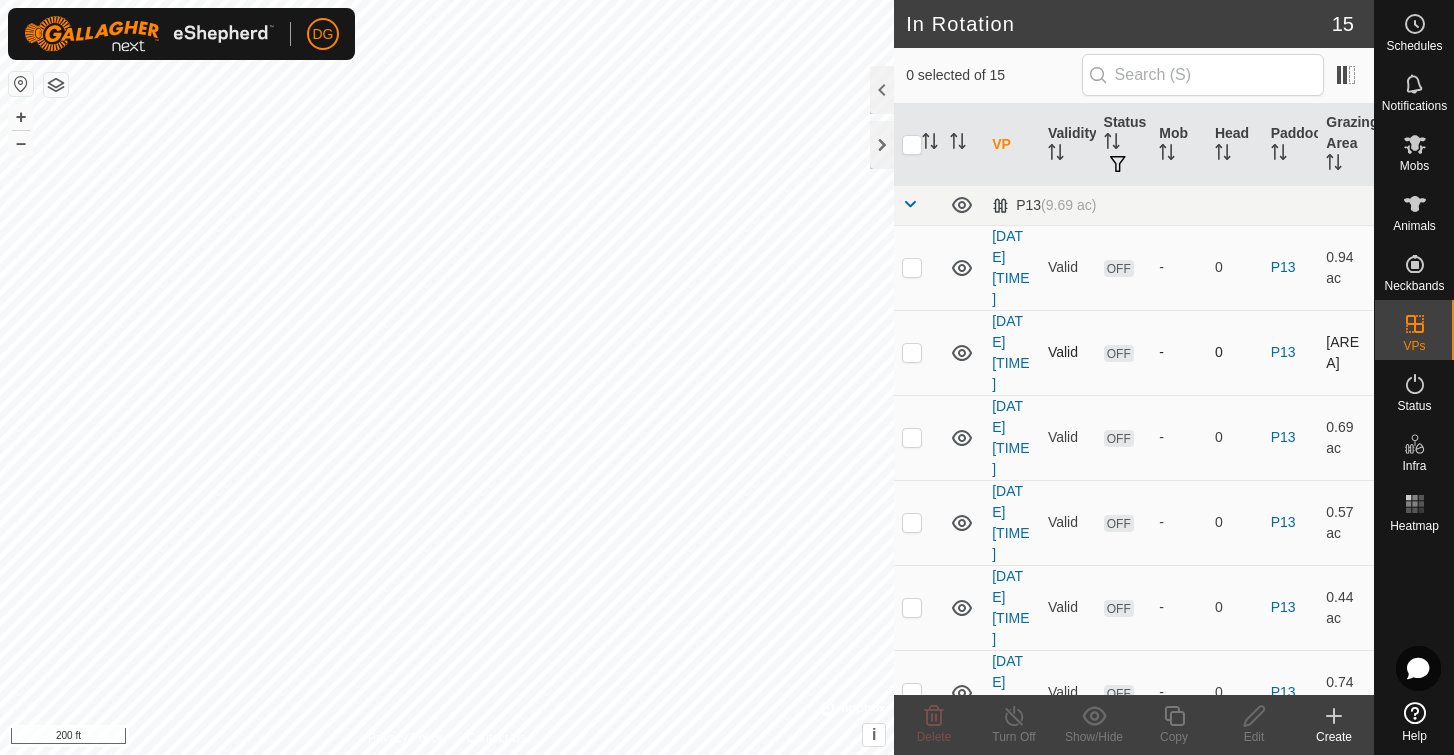 click at bounding box center (912, 352) 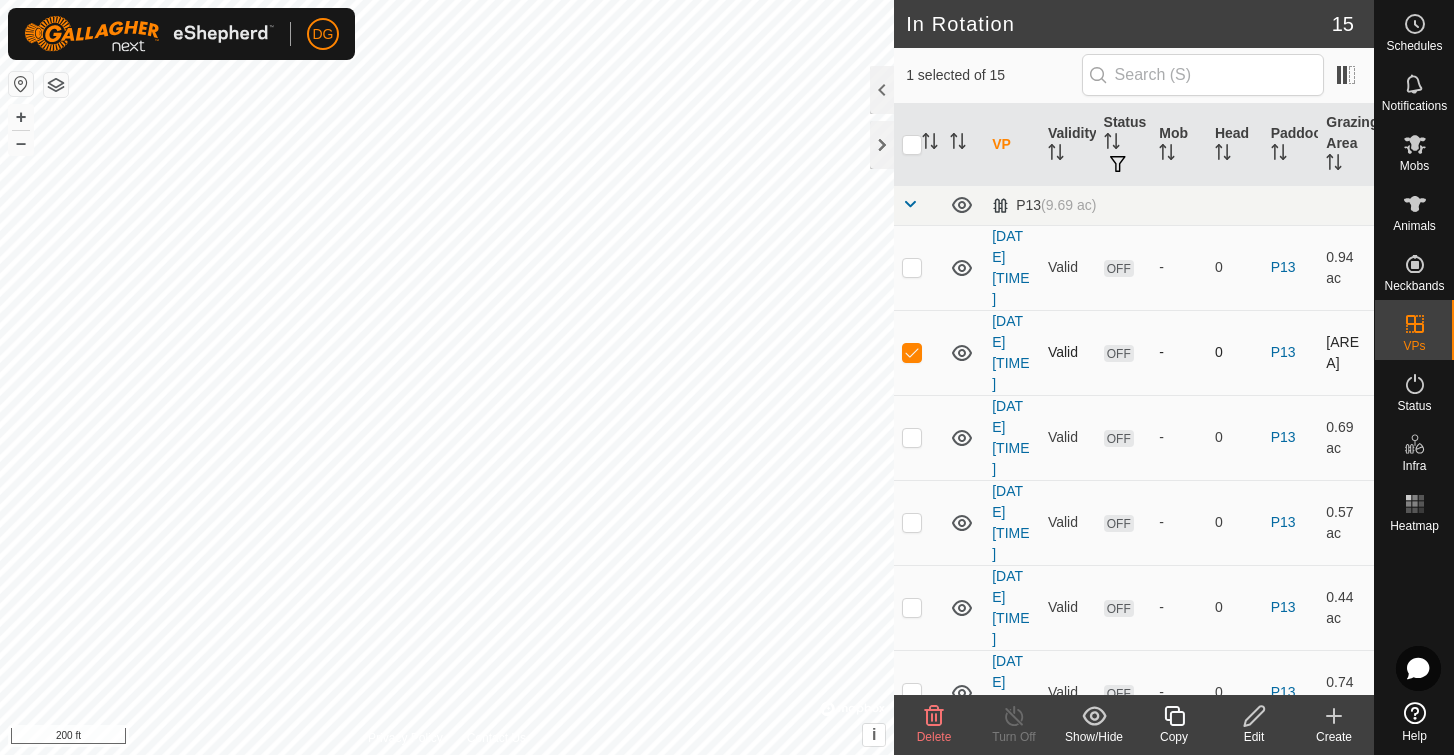click at bounding box center [912, 352] 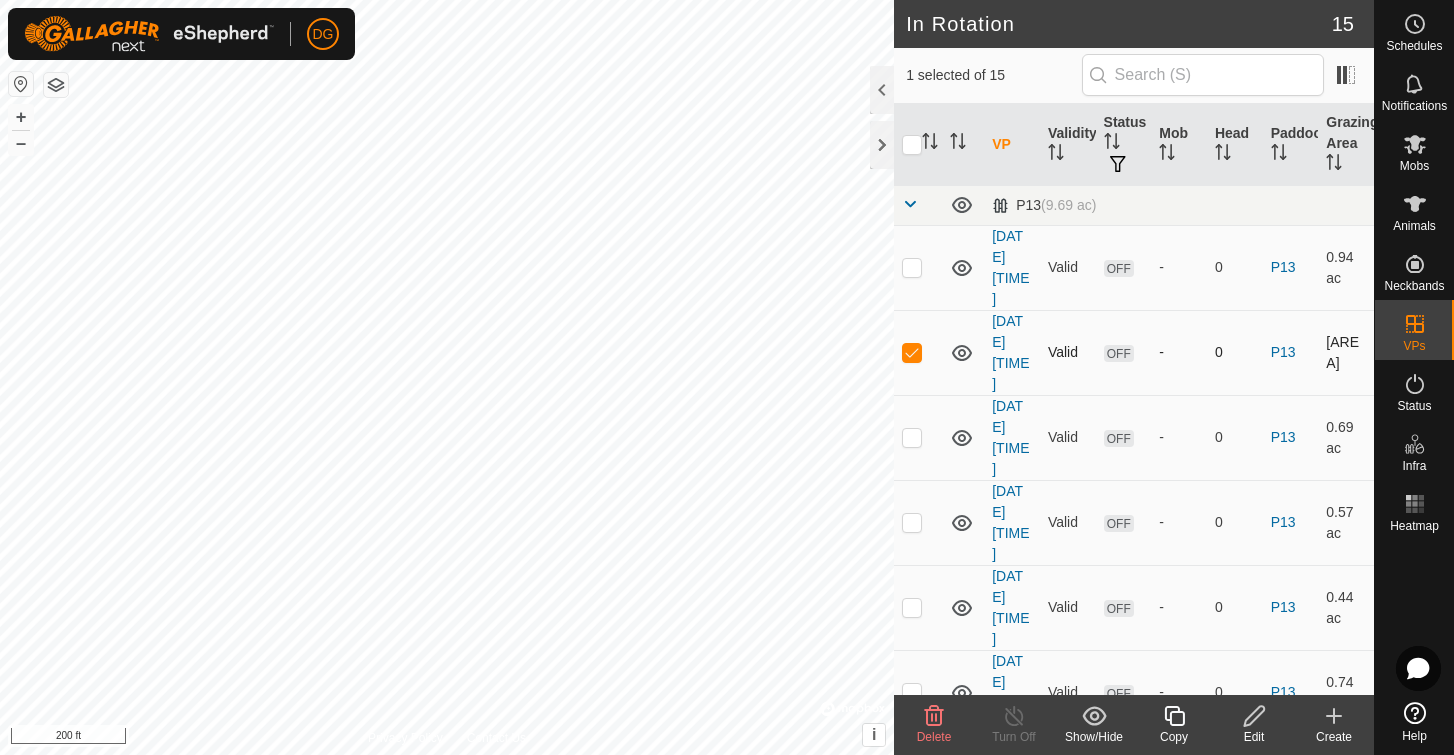 checkbox on "false" 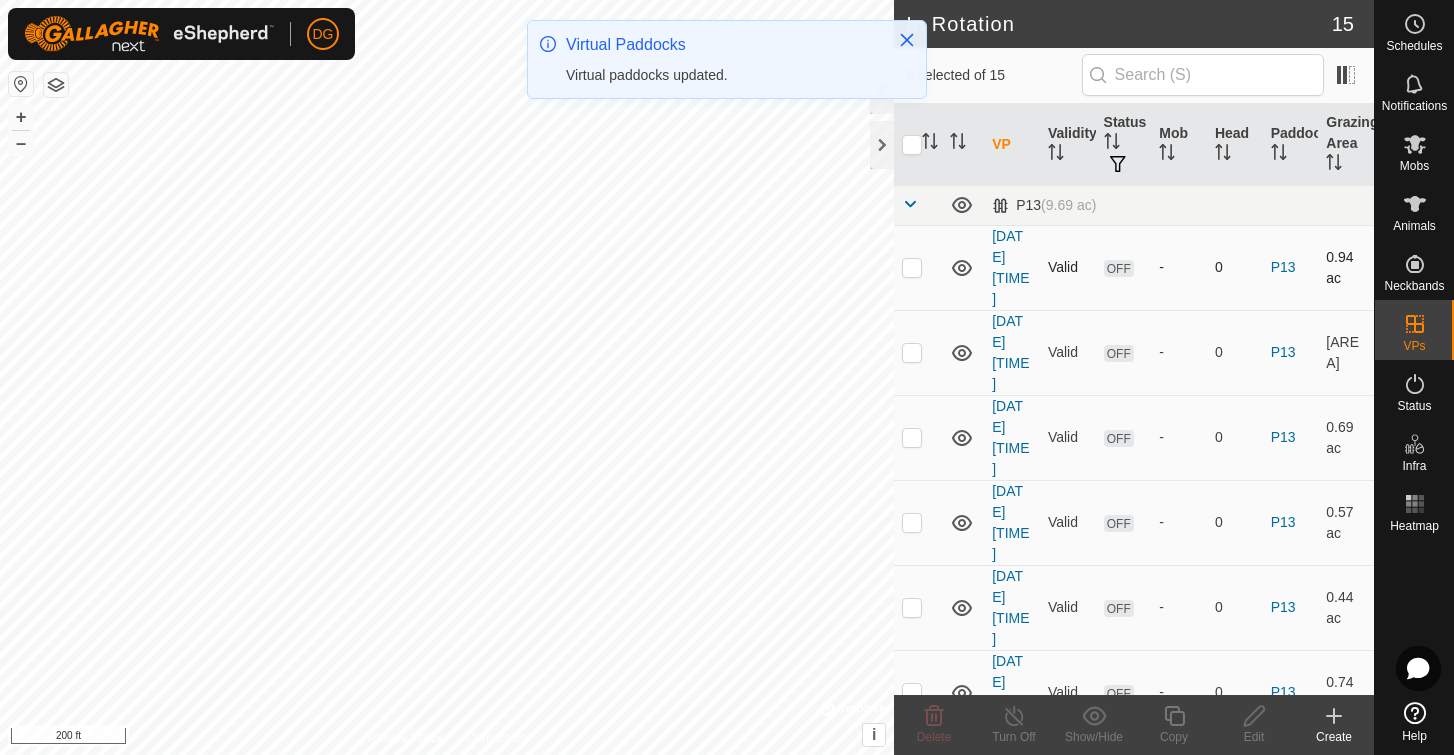 click at bounding box center [912, 267] 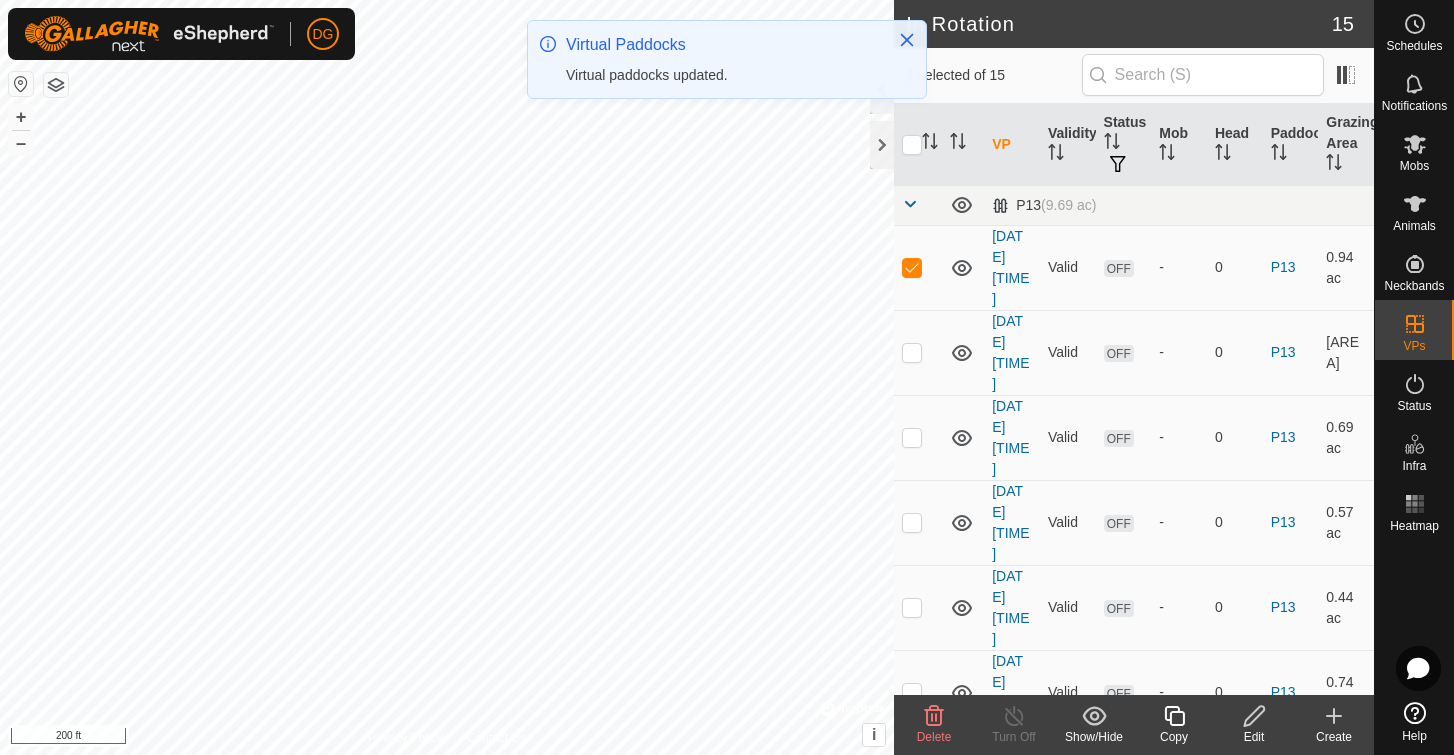 click 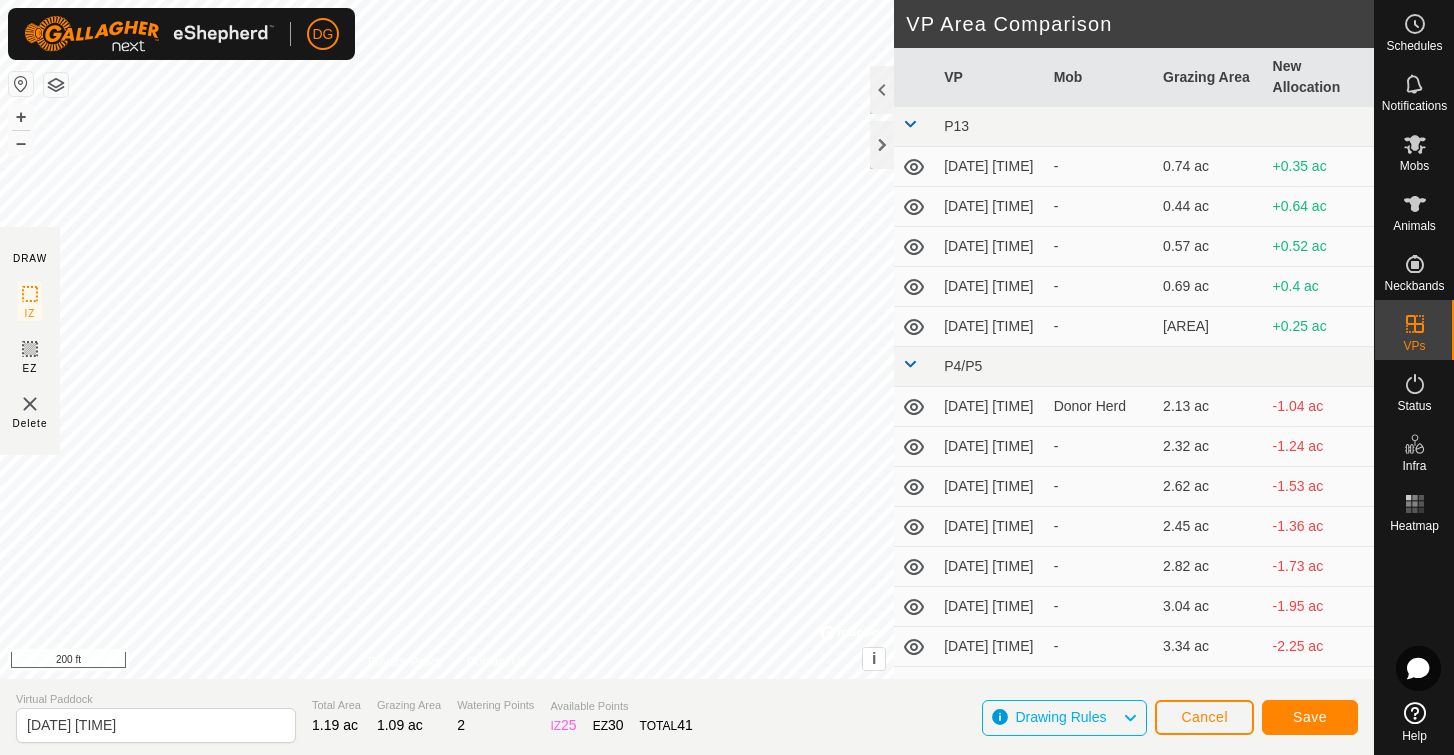 click on "Save" 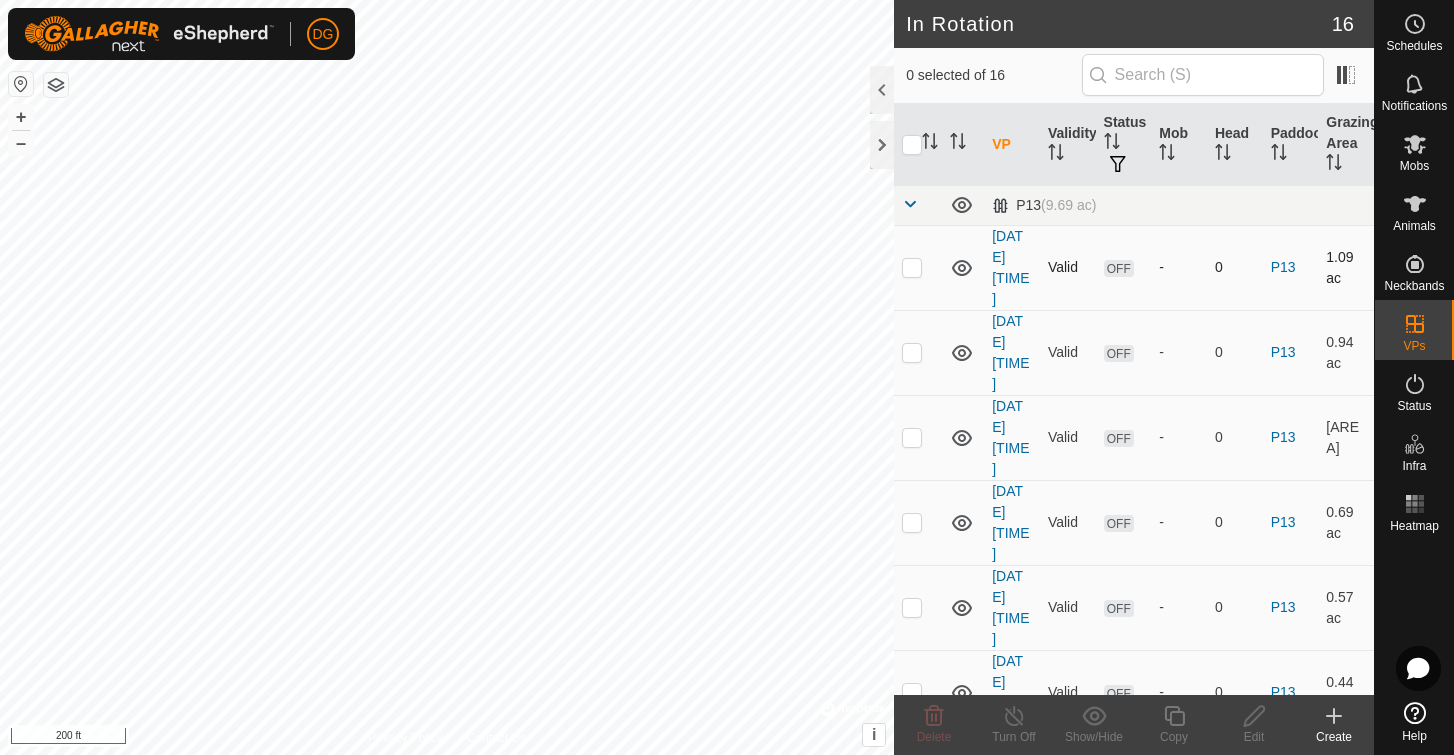click at bounding box center (912, 267) 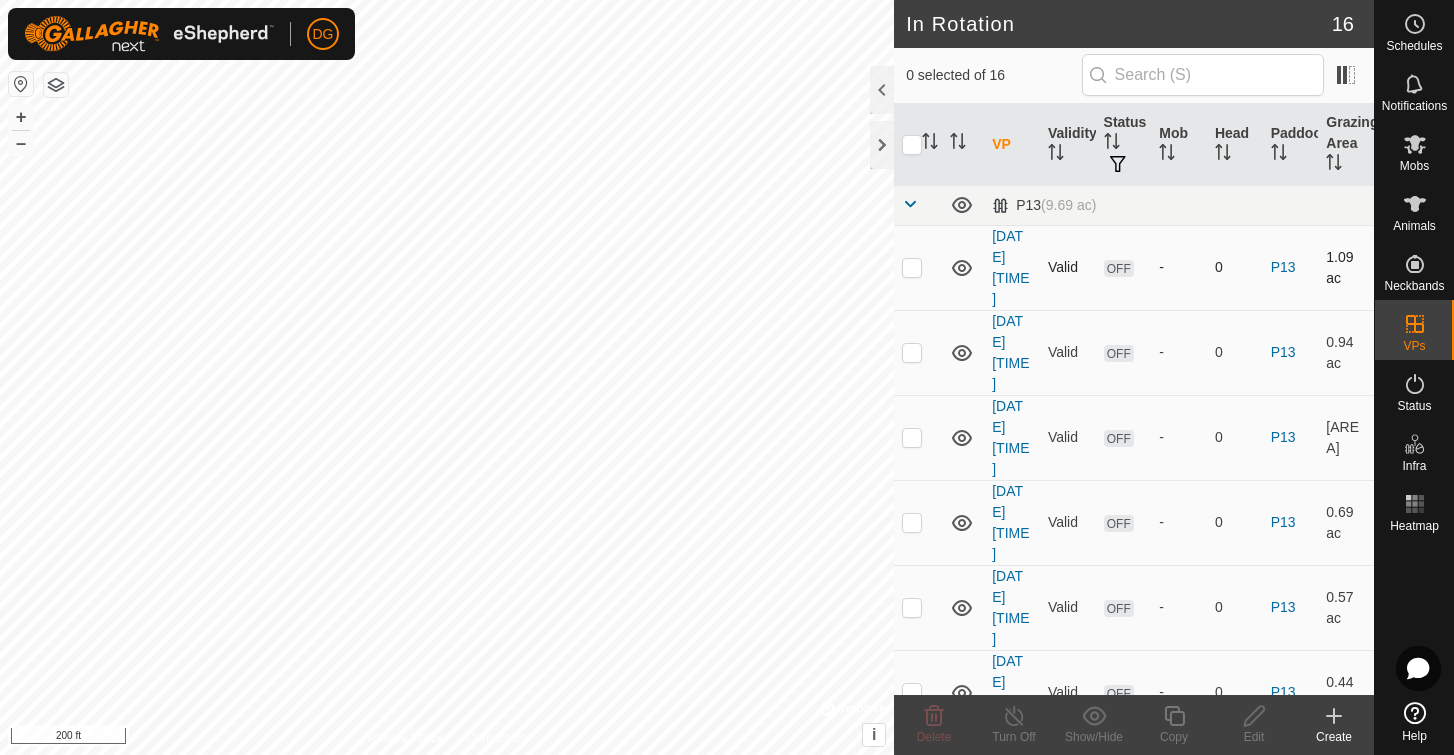 checkbox on "true" 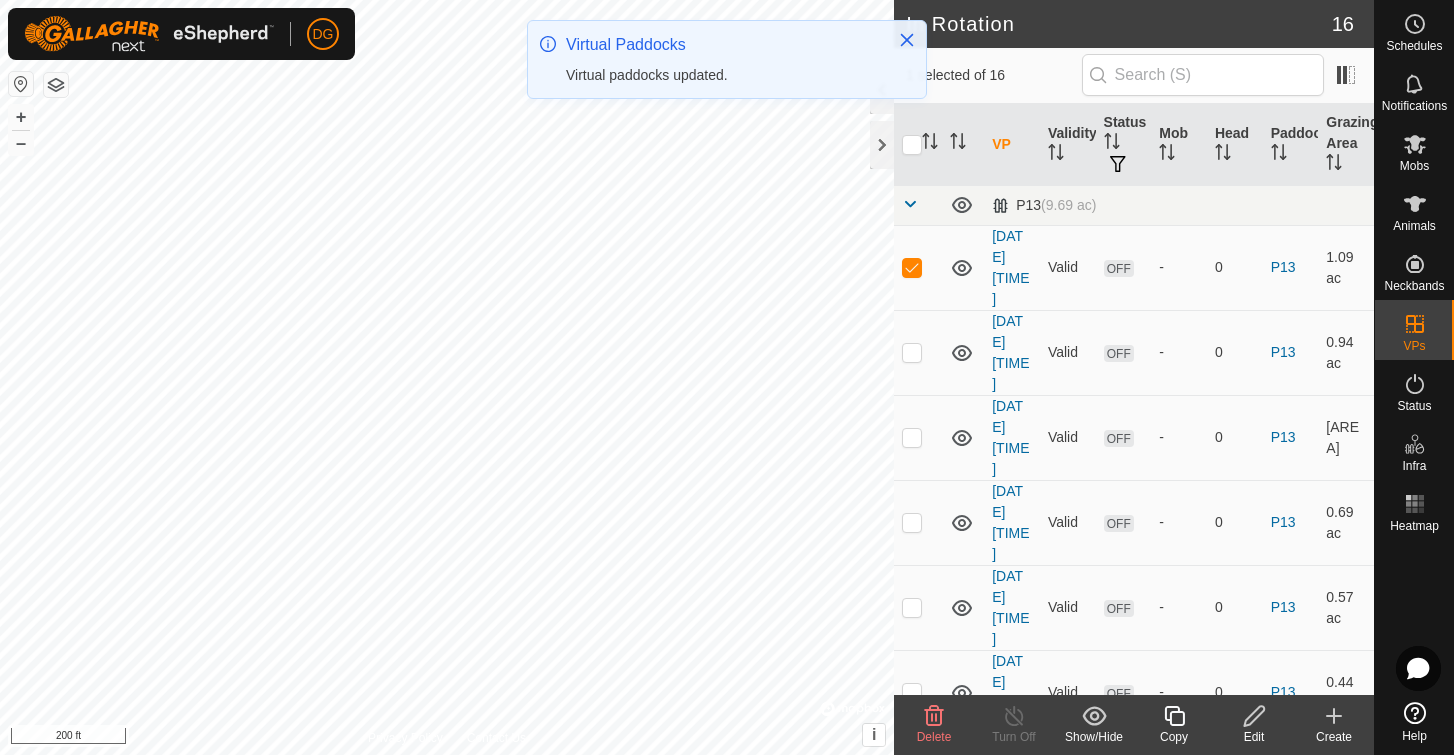 click 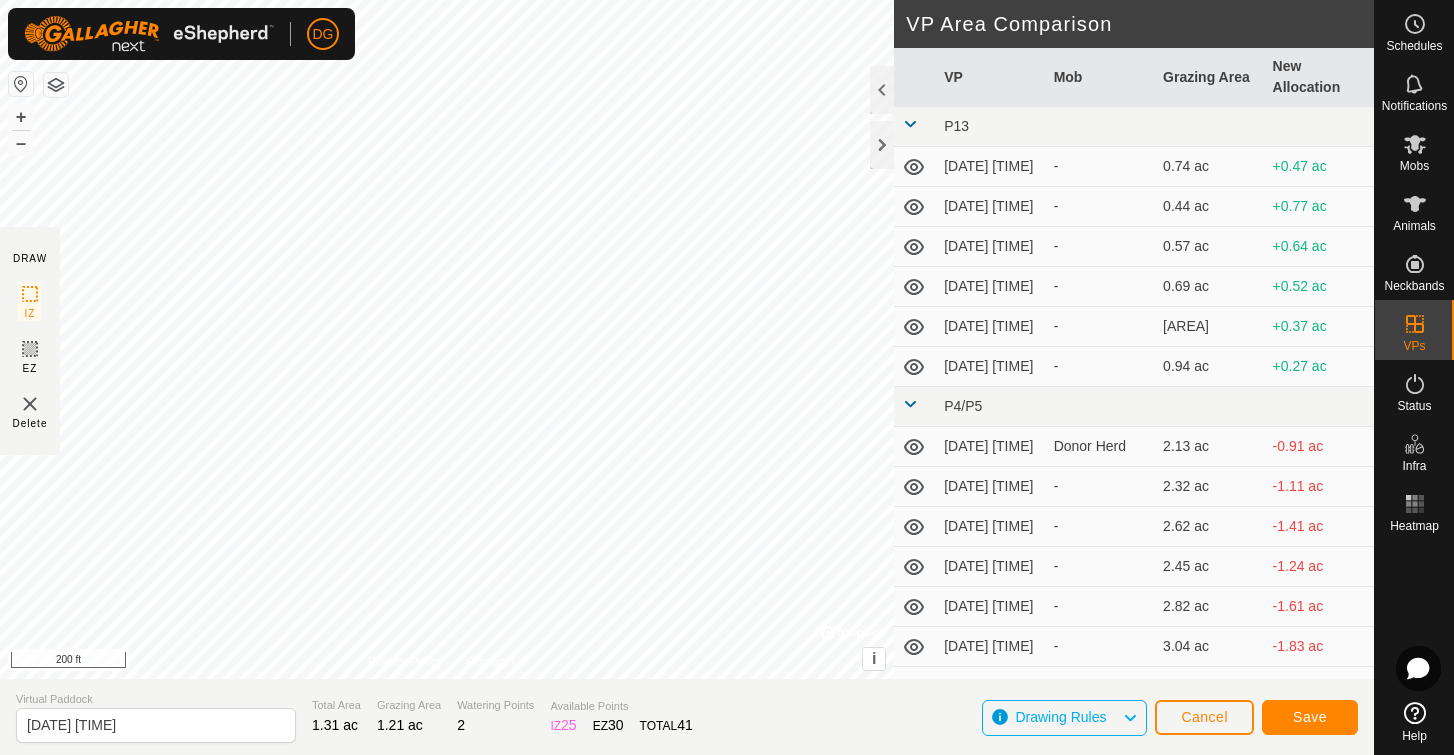 click on "Save" 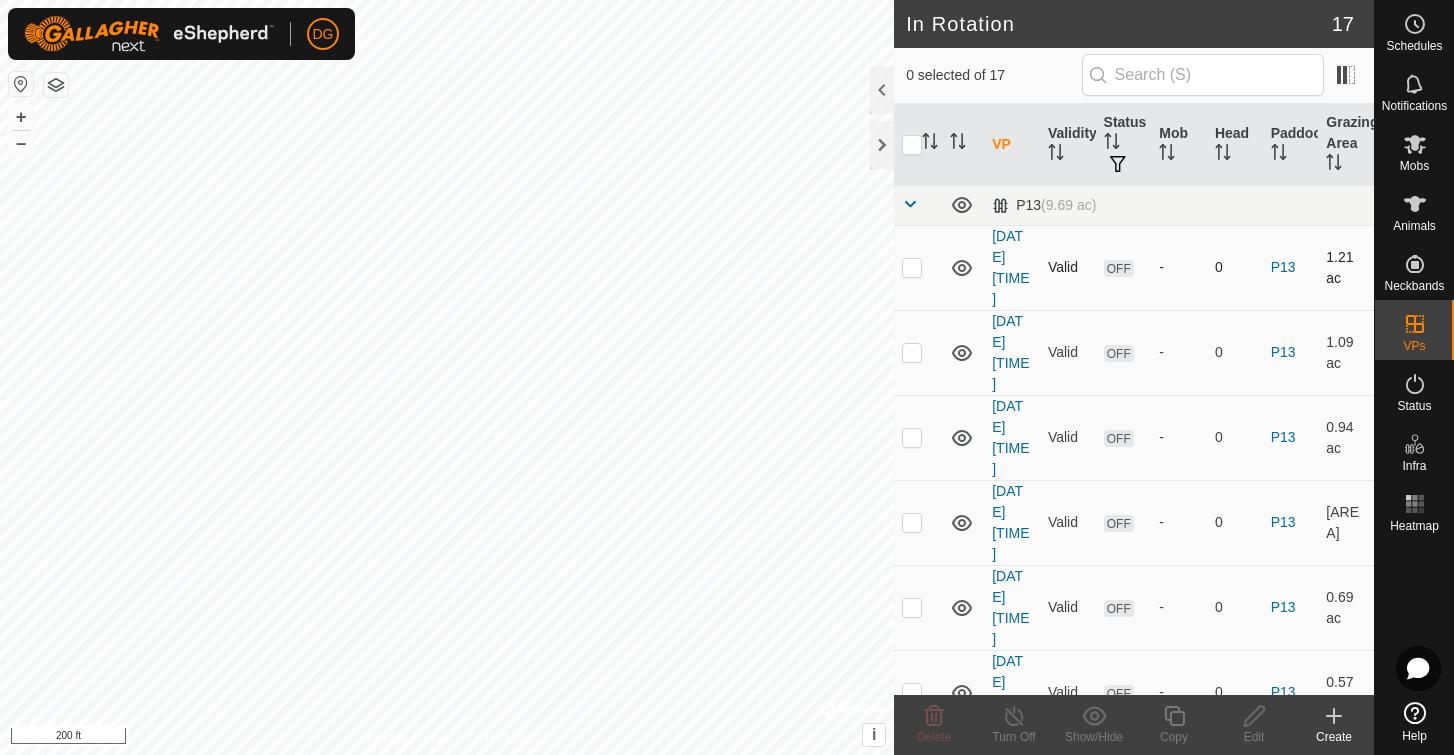 click at bounding box center (912, 267) 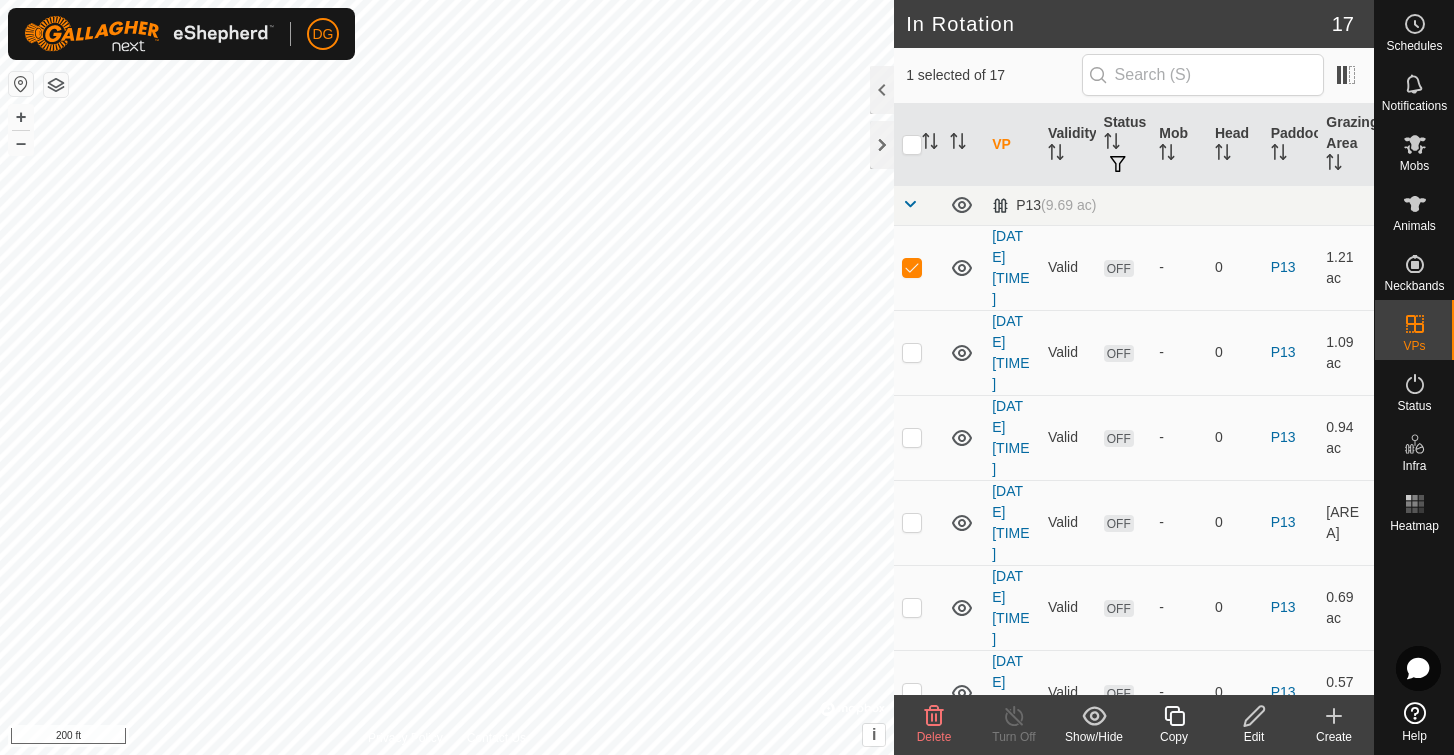 click 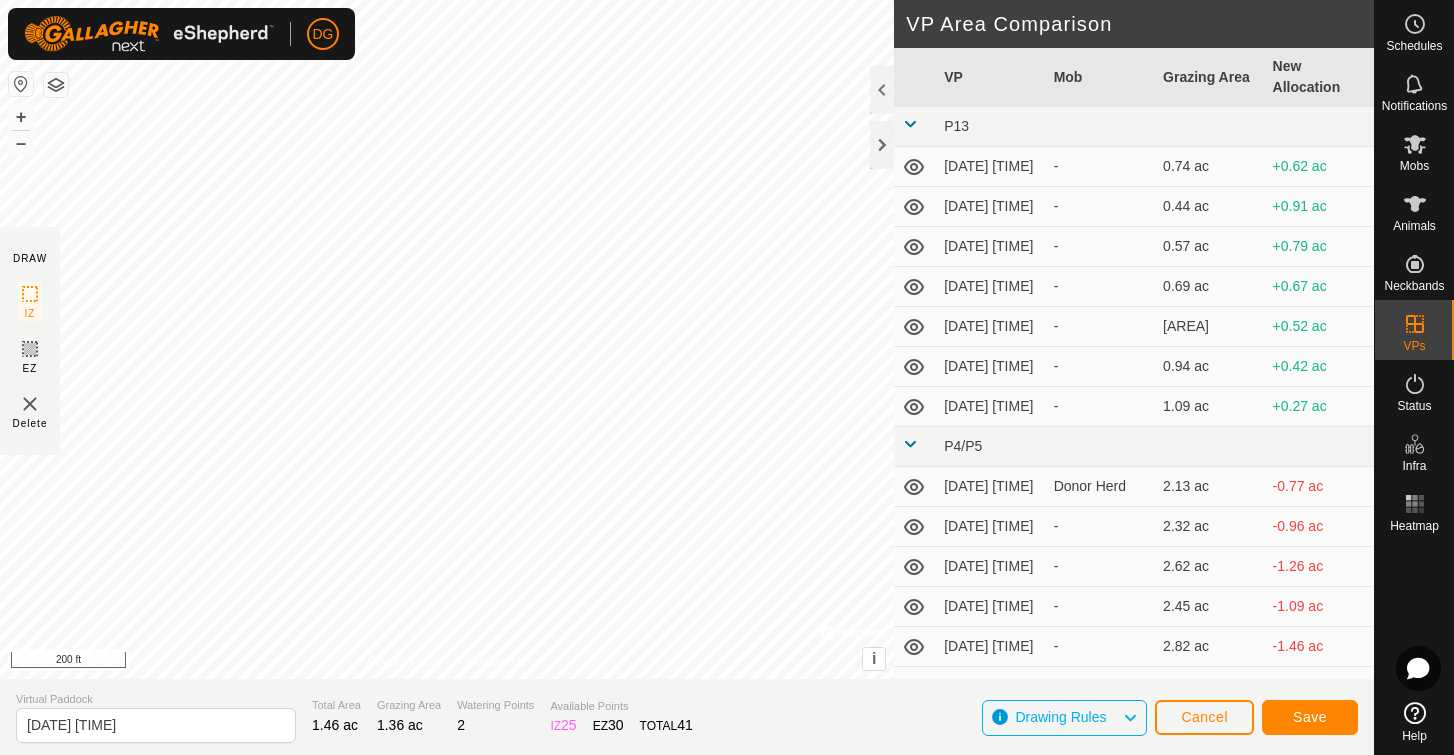 click on "Save" 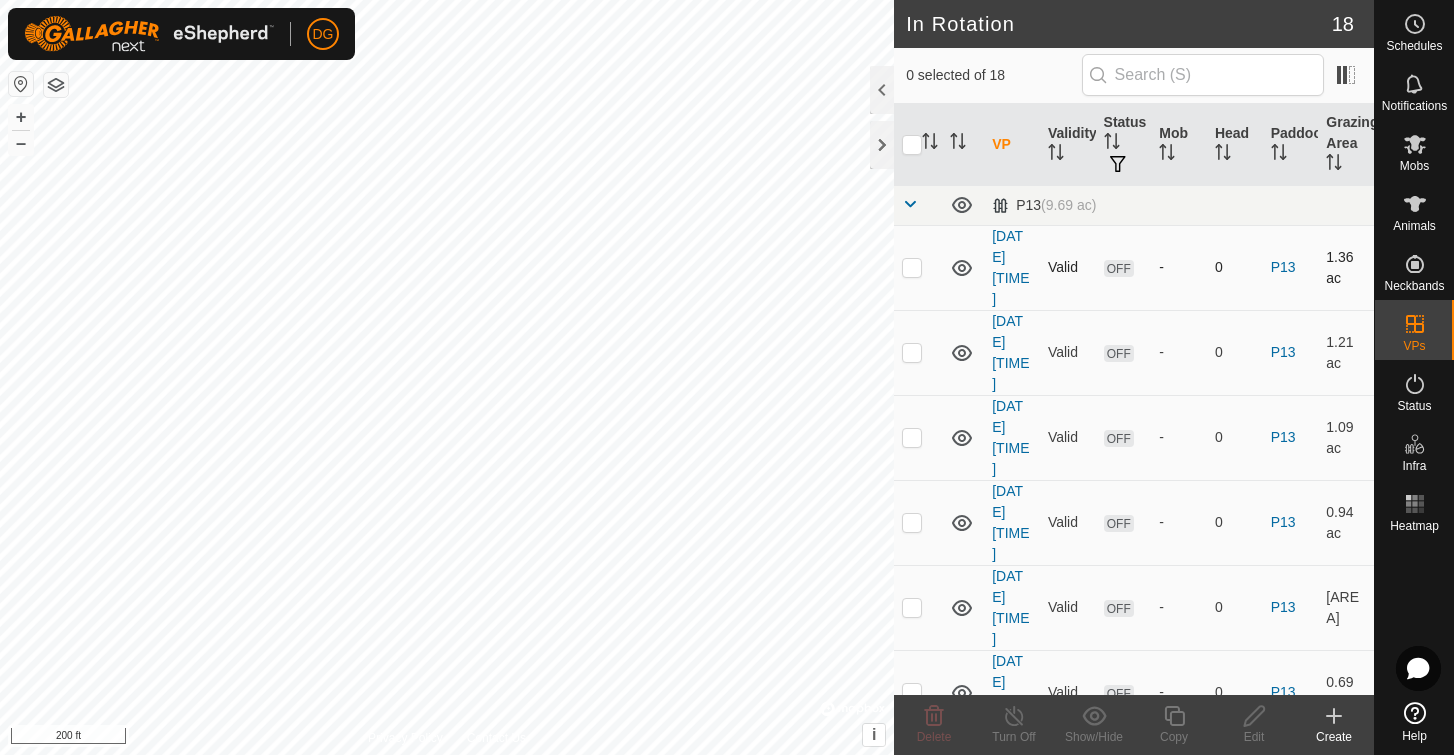 click at bounding box center (912, 267) 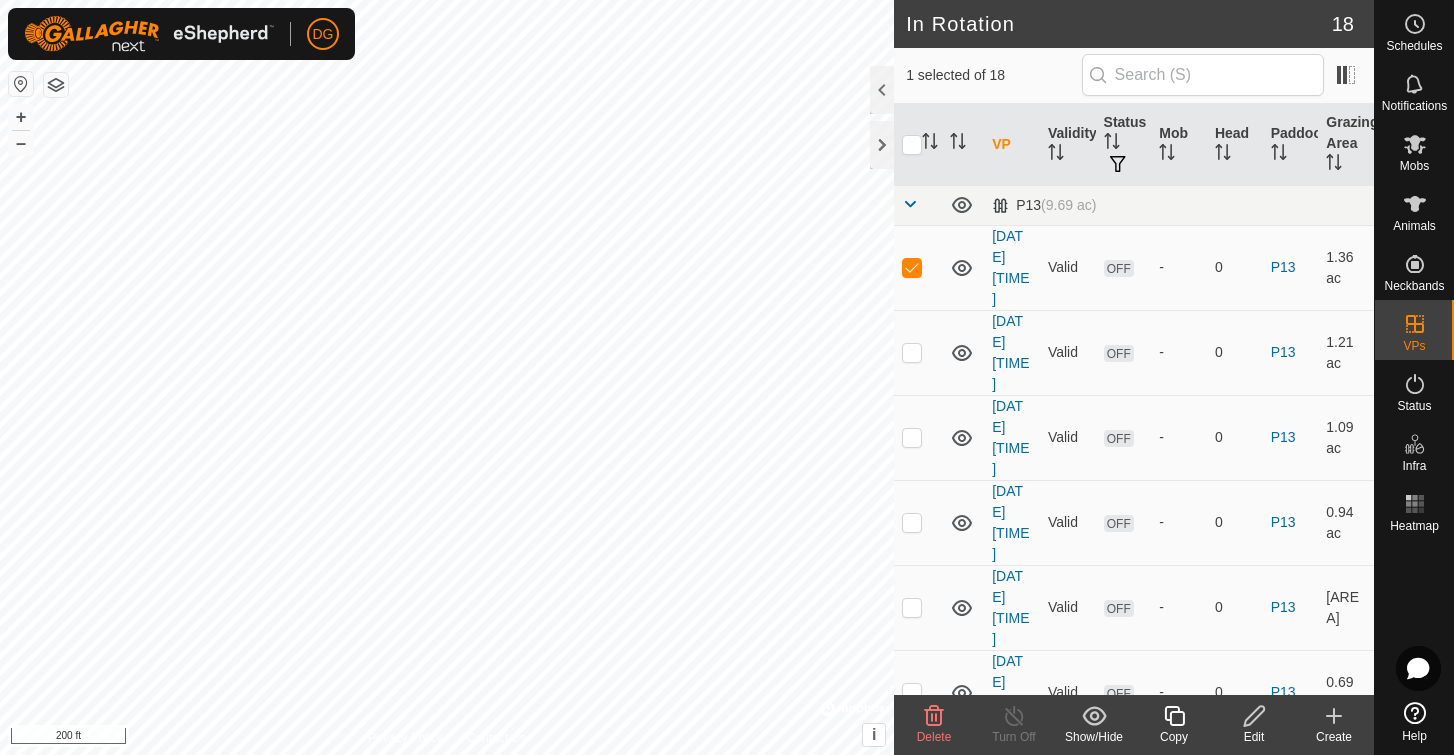 click 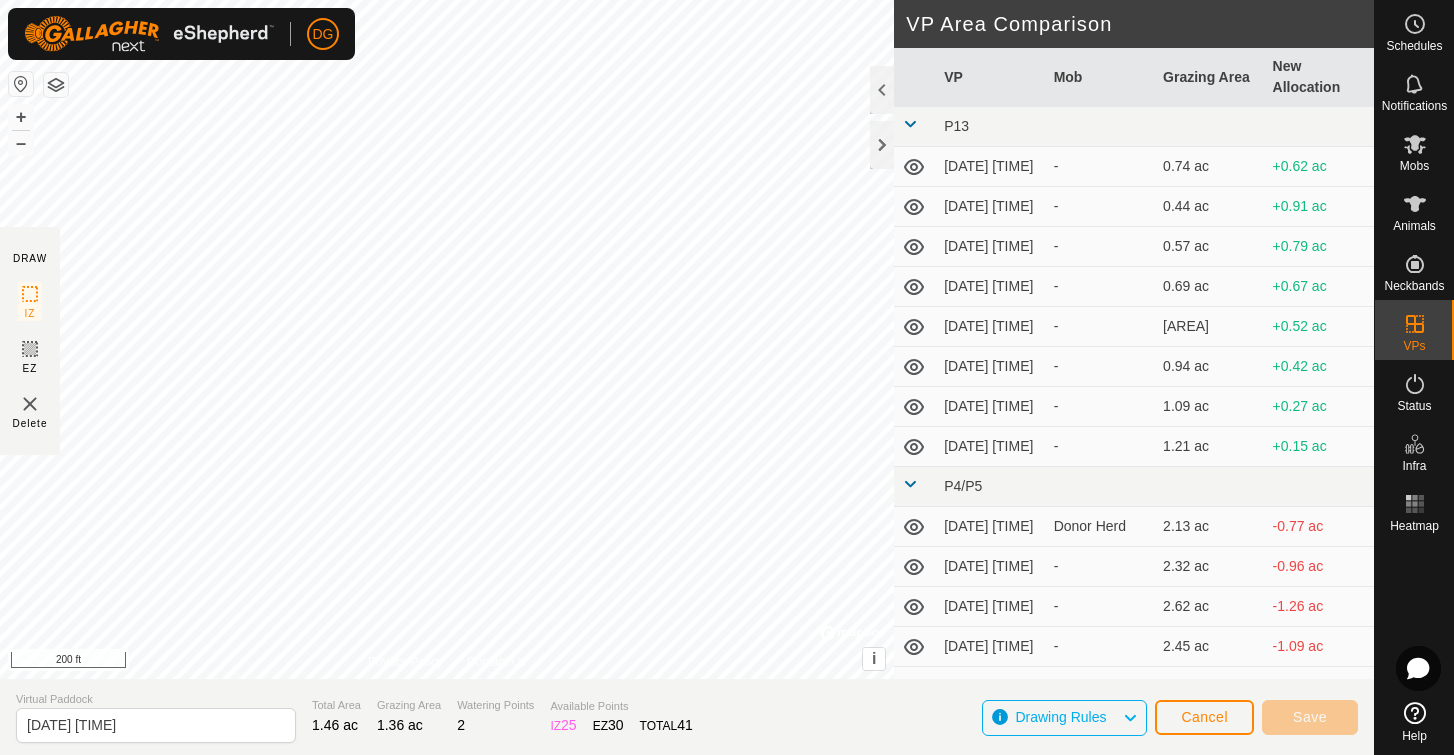 type on "[DATE] [TIME]" 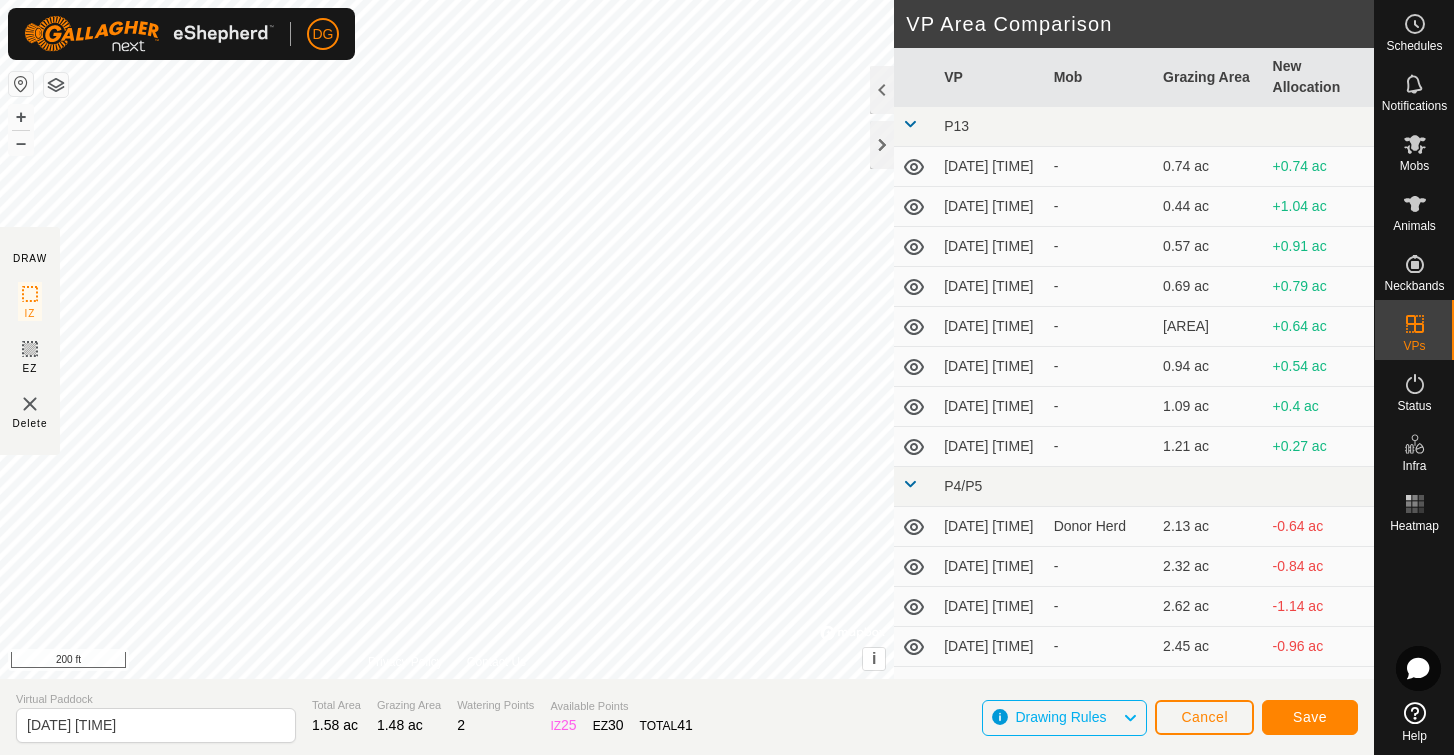 click on "Save" 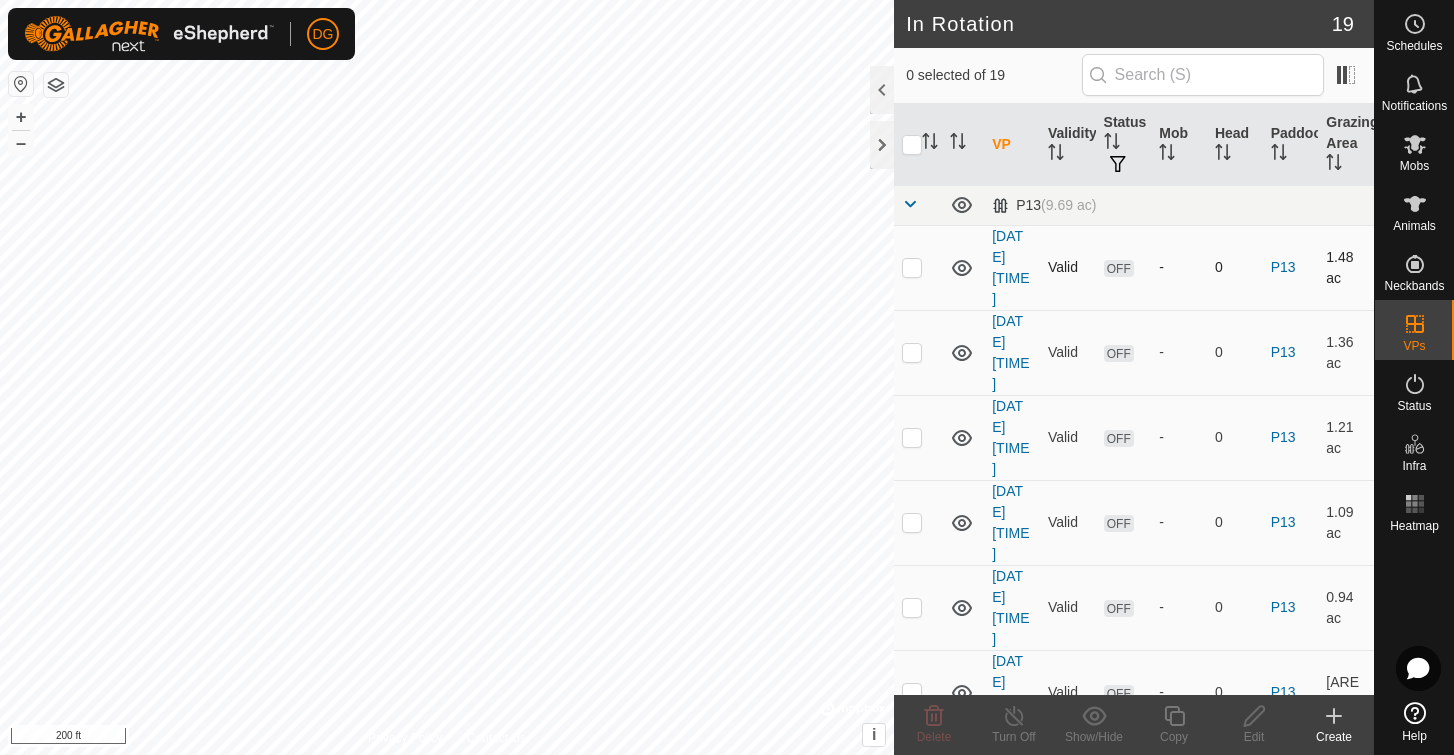 click at bounding box center (912, 267) 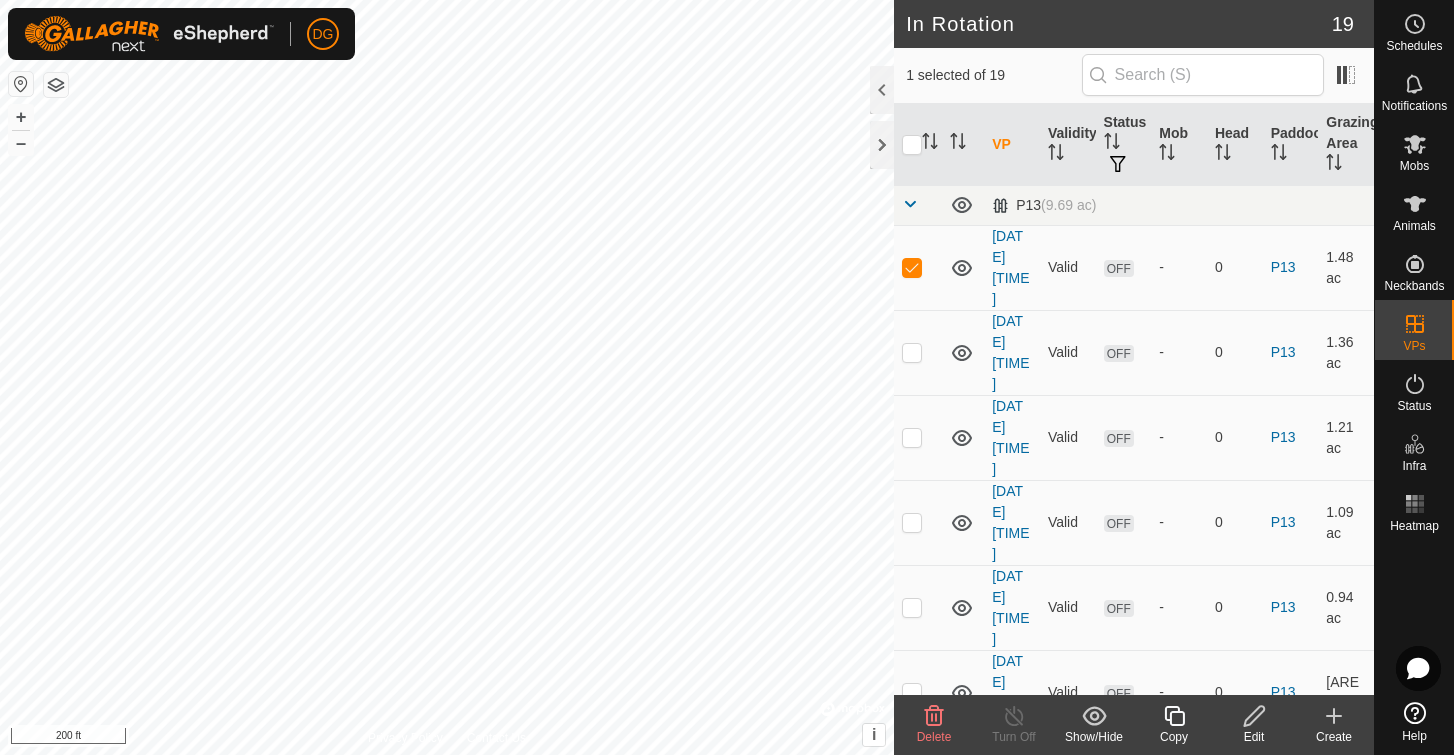 click 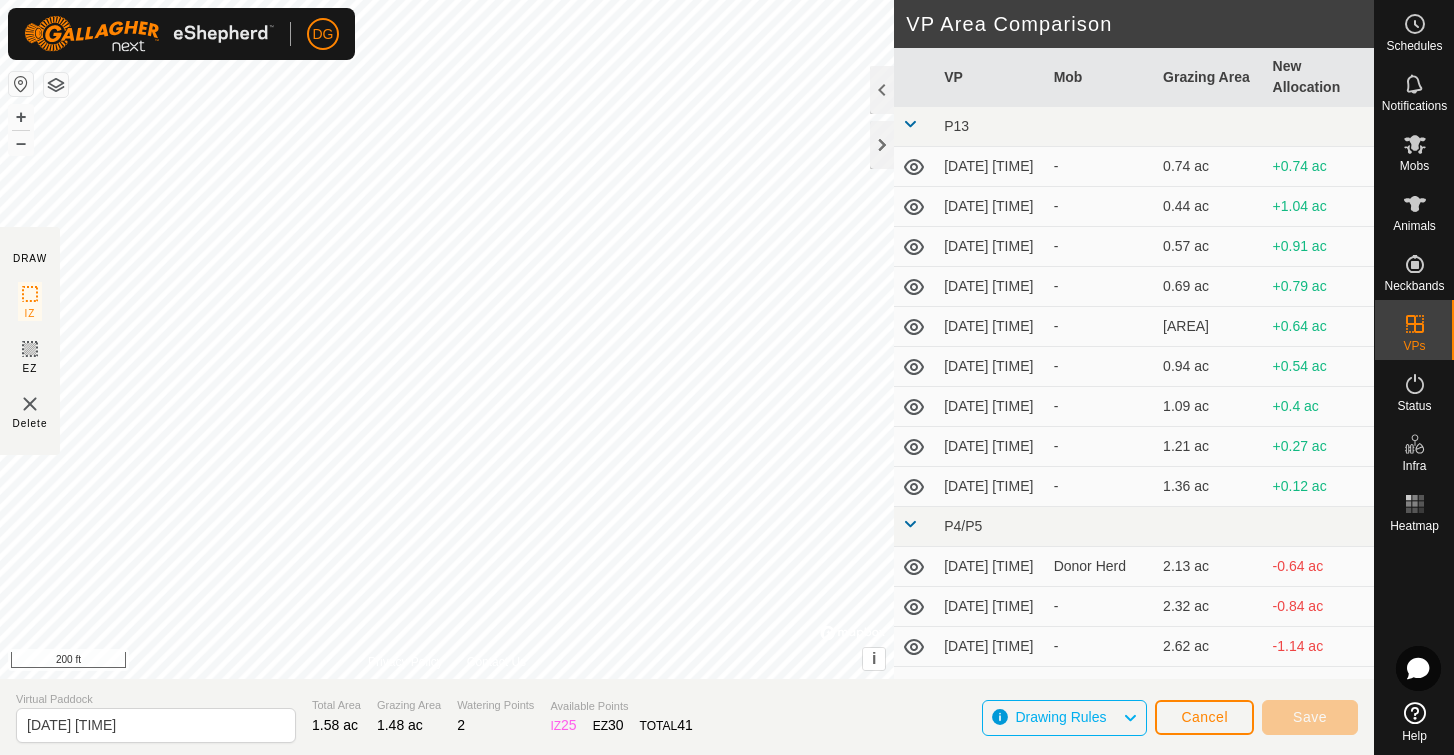type on "[DATE] [TIME]" 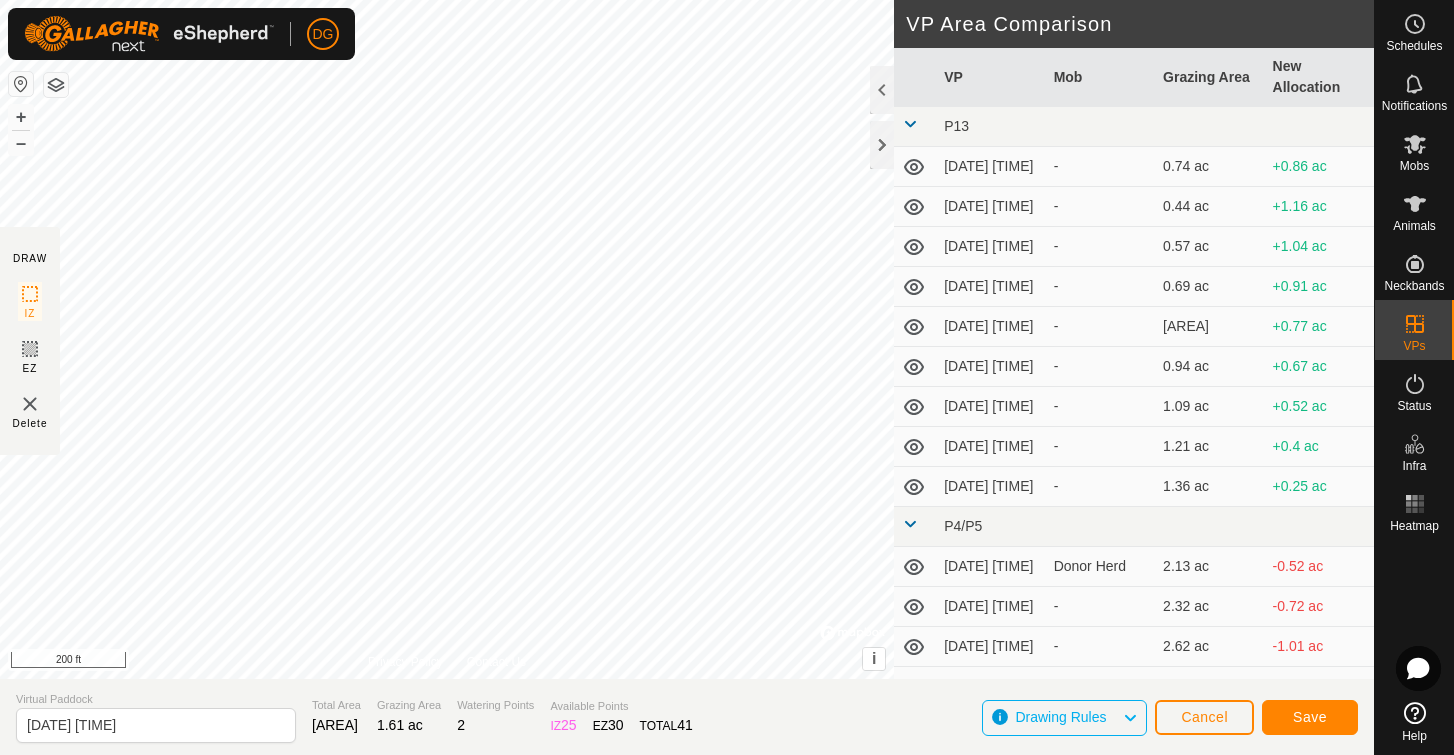 click on "Save" 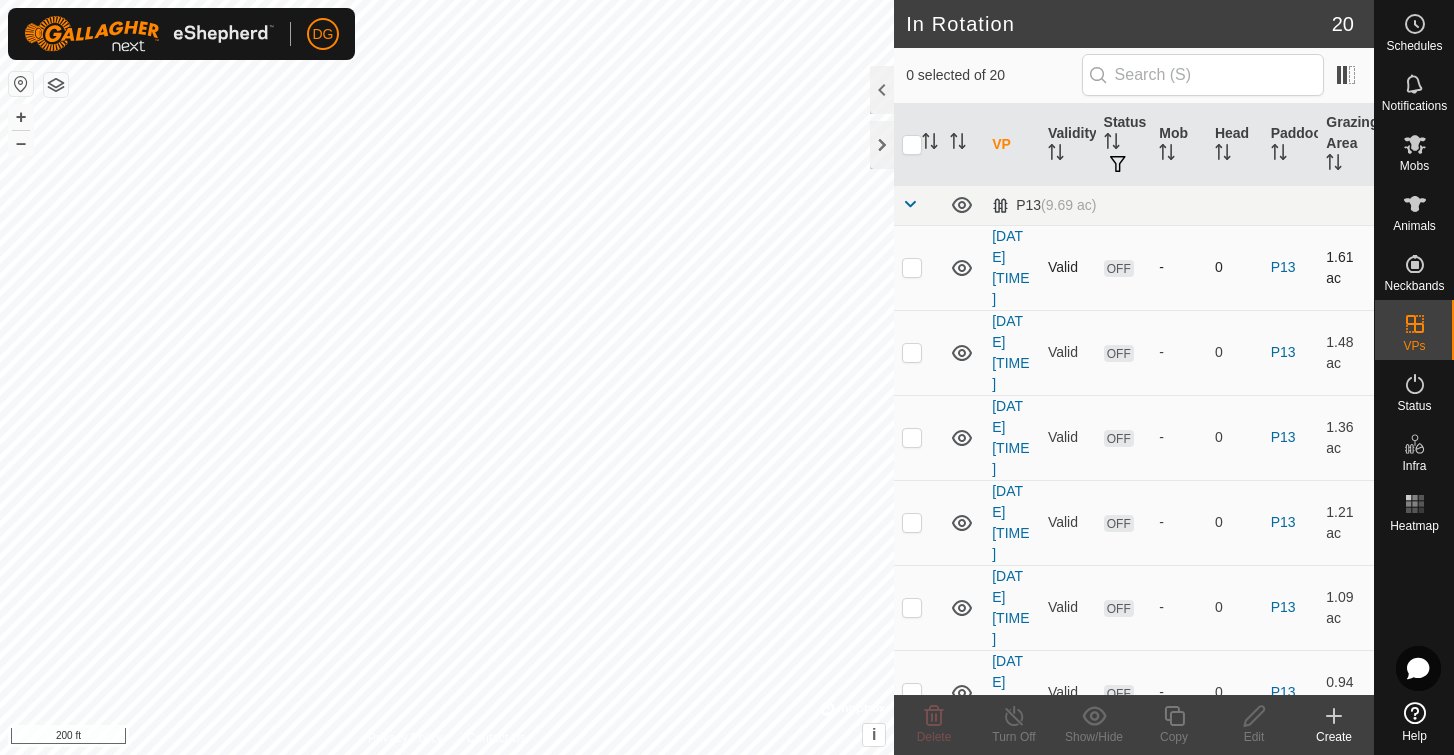 click at bounding box center (912, 267) 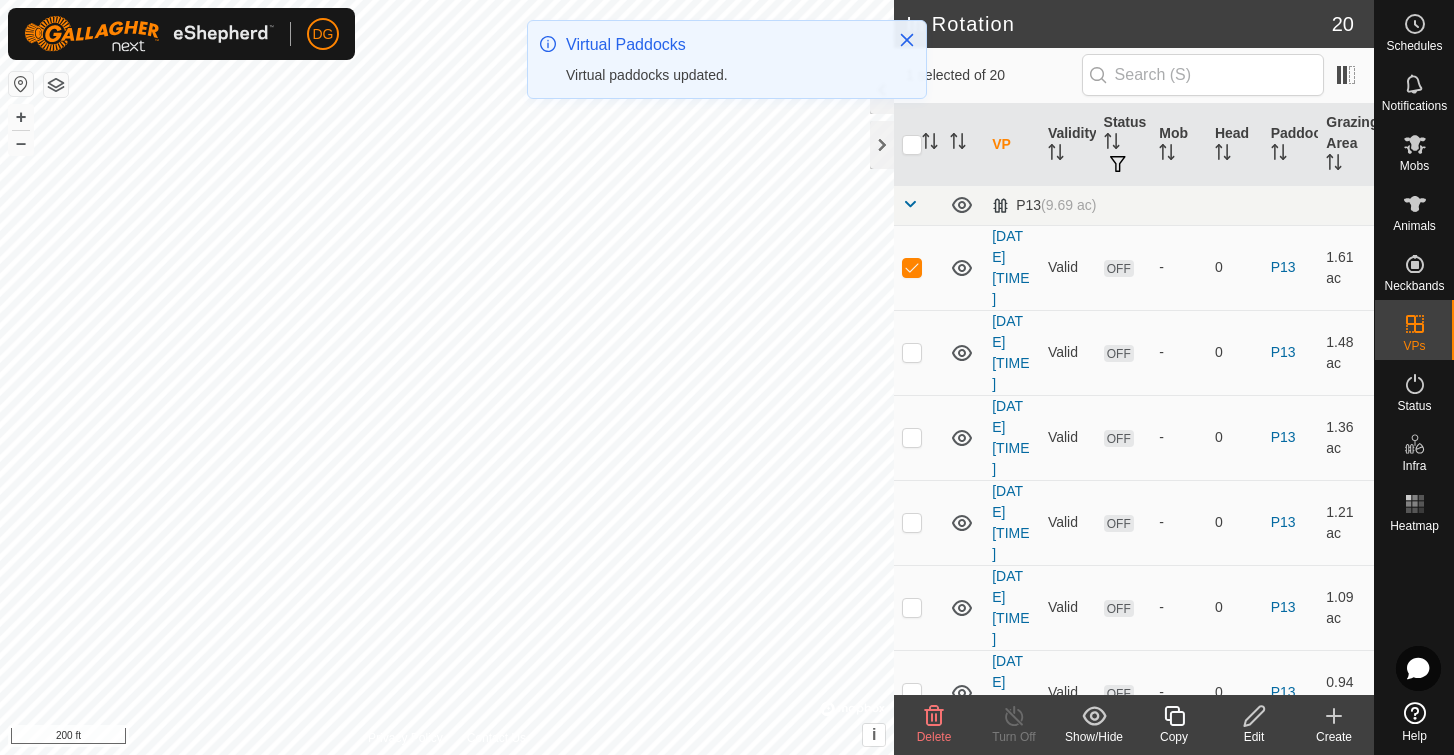 click 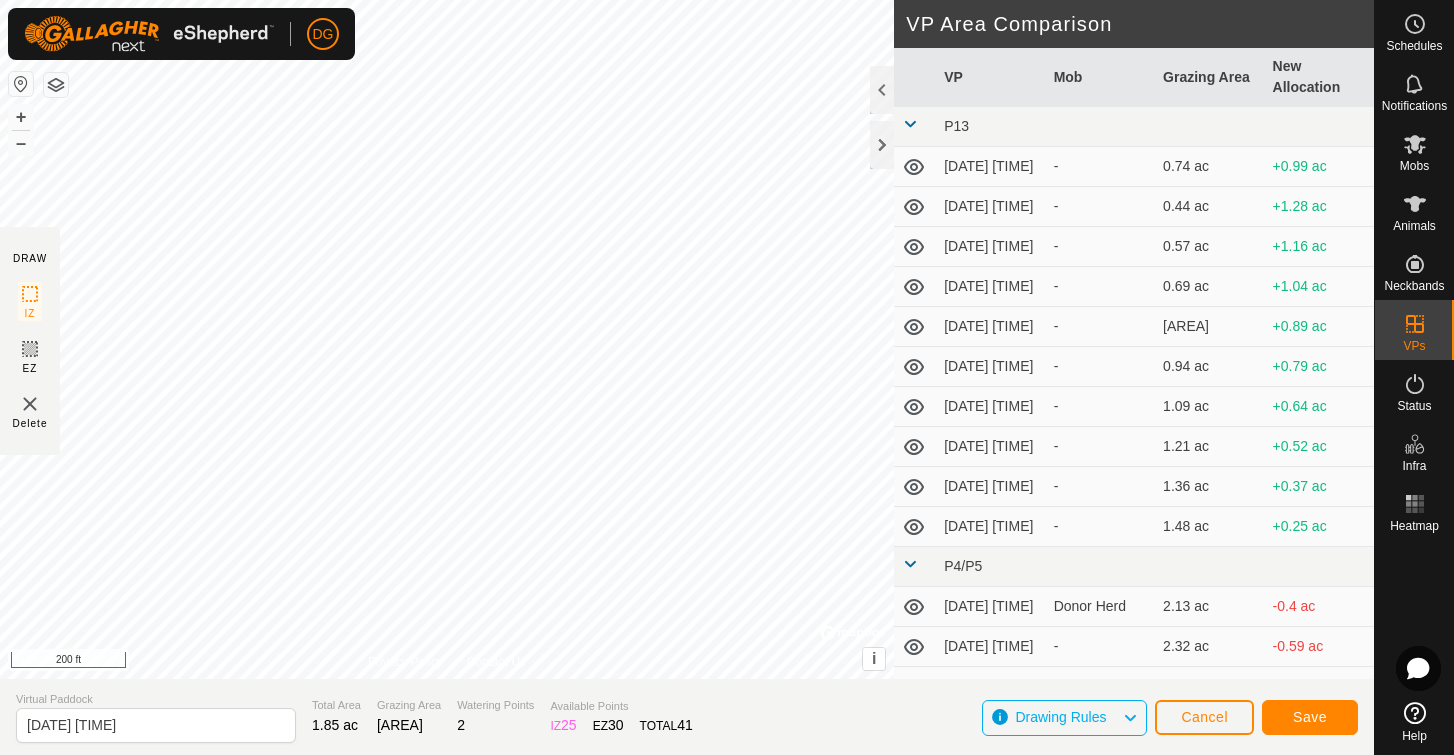 click on "Save" 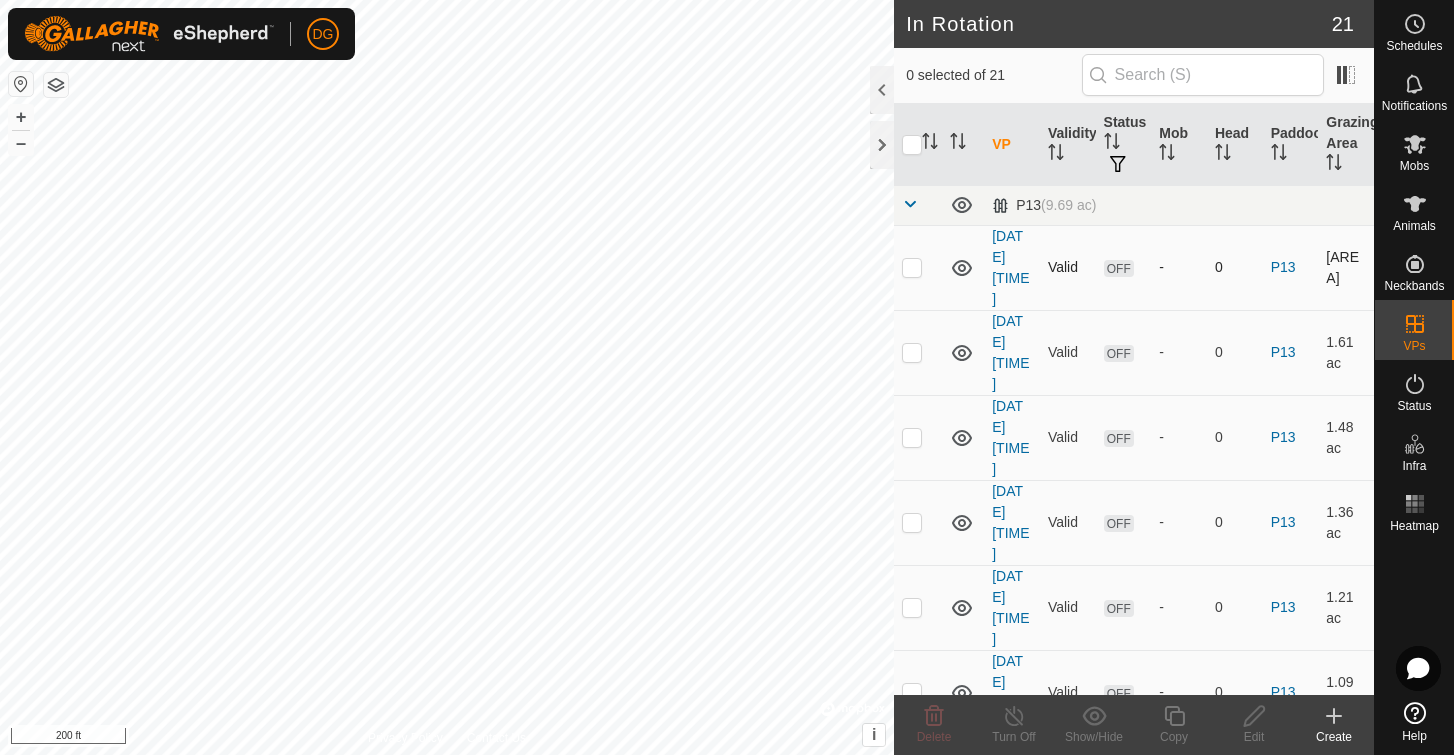 click at bounding box center [912, 267] 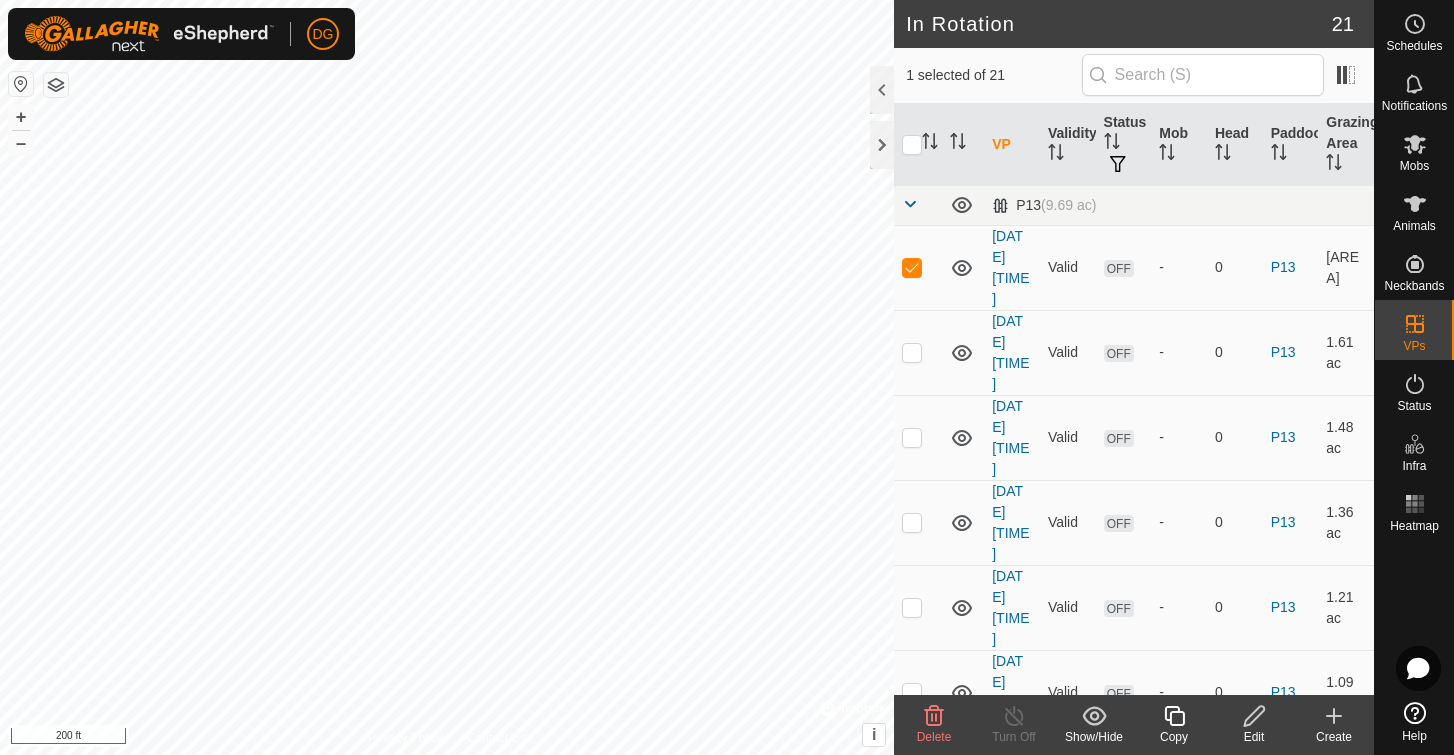 click 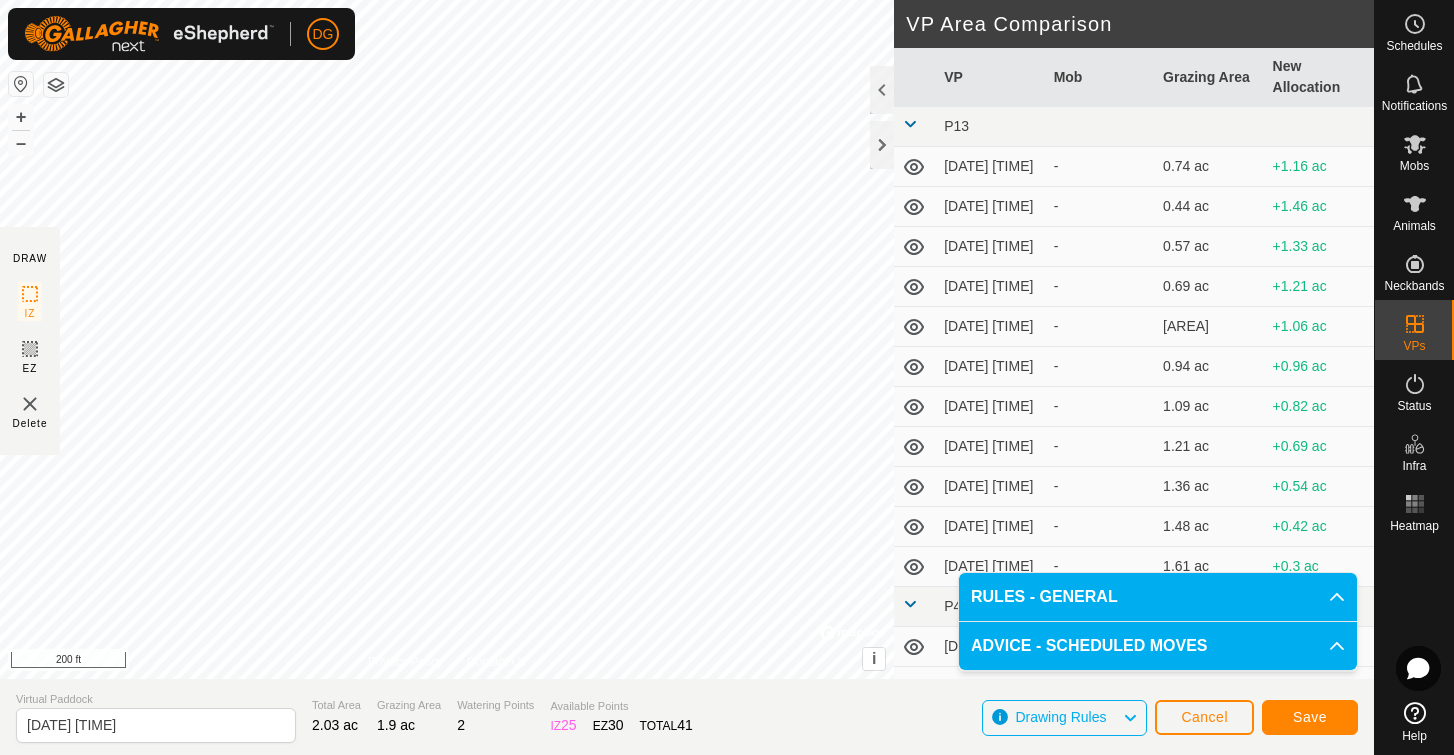 click on "Save" 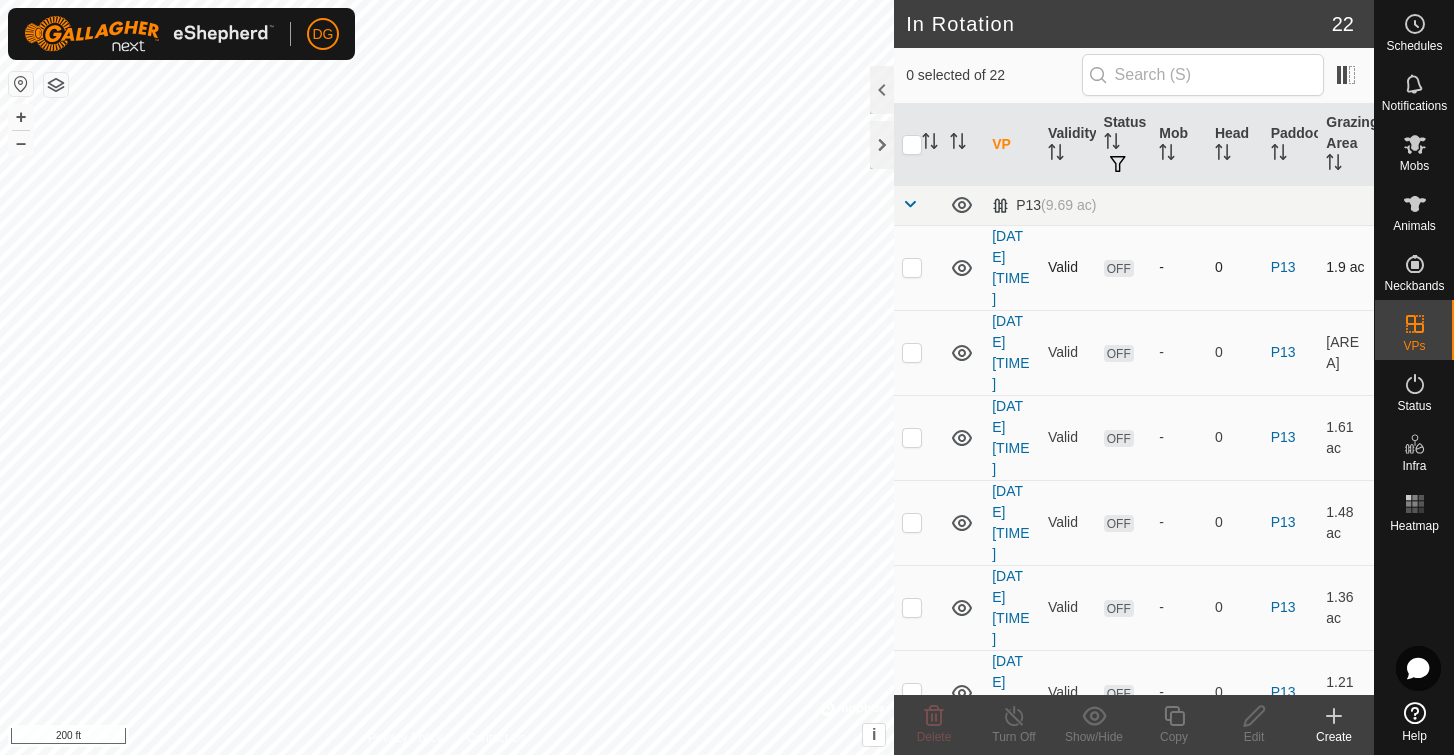 click at bounding box center [912, 267] 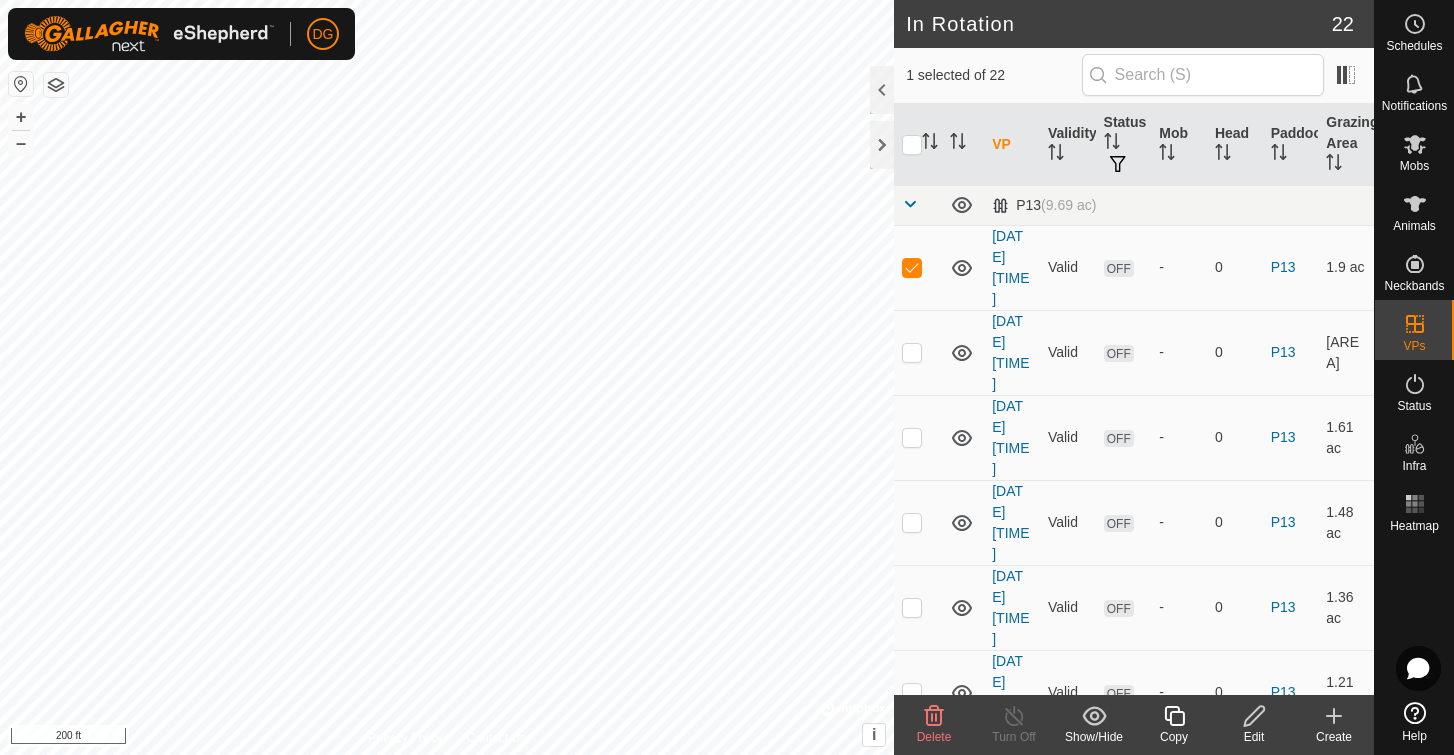 click 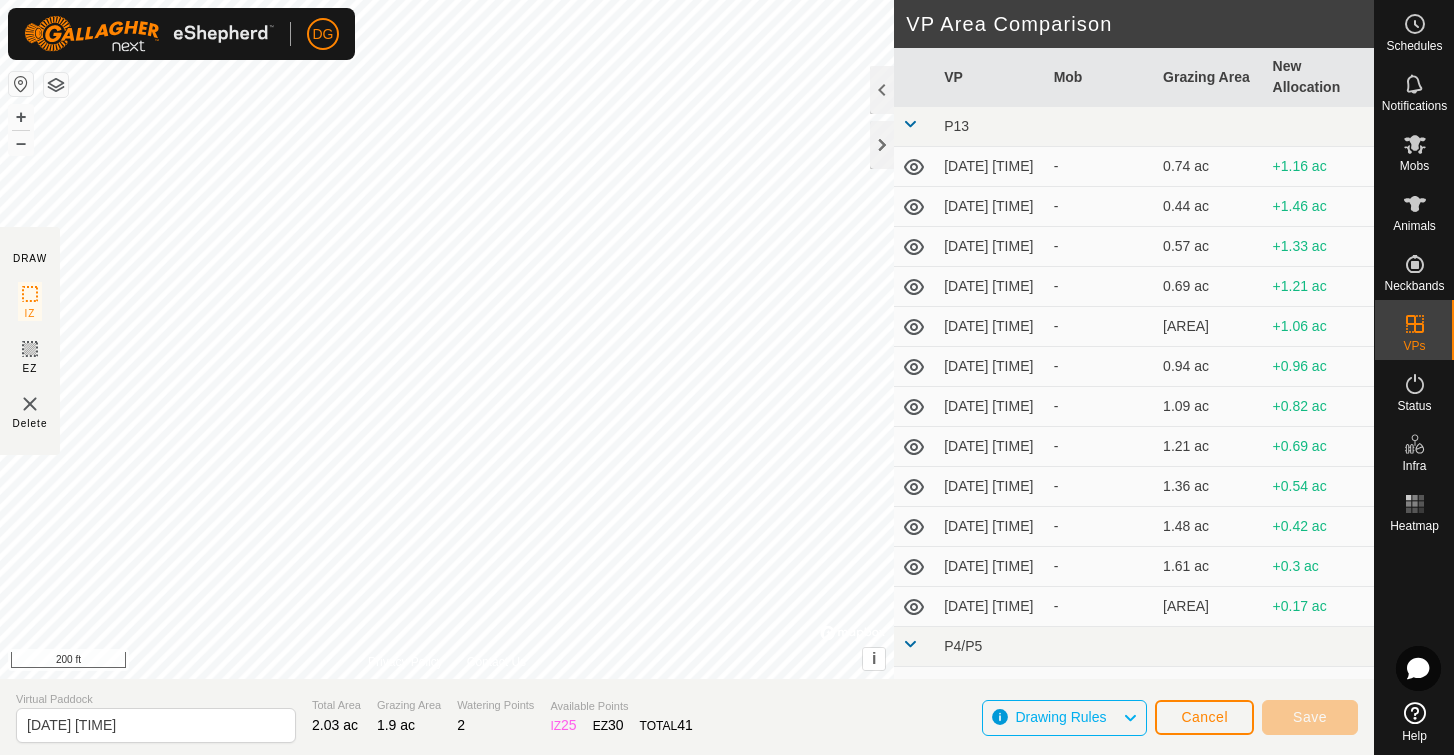 type on "[DATE] [TIME]" 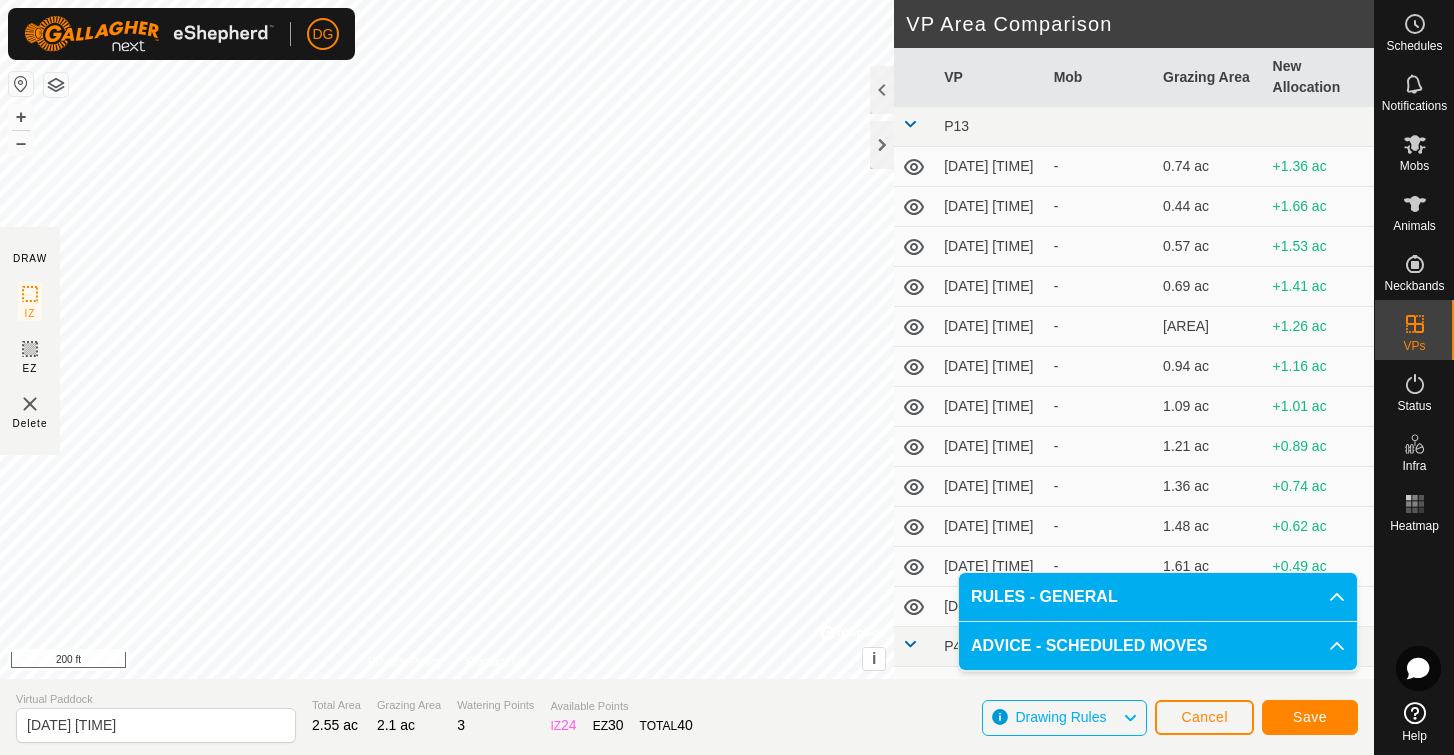 click on "Save" 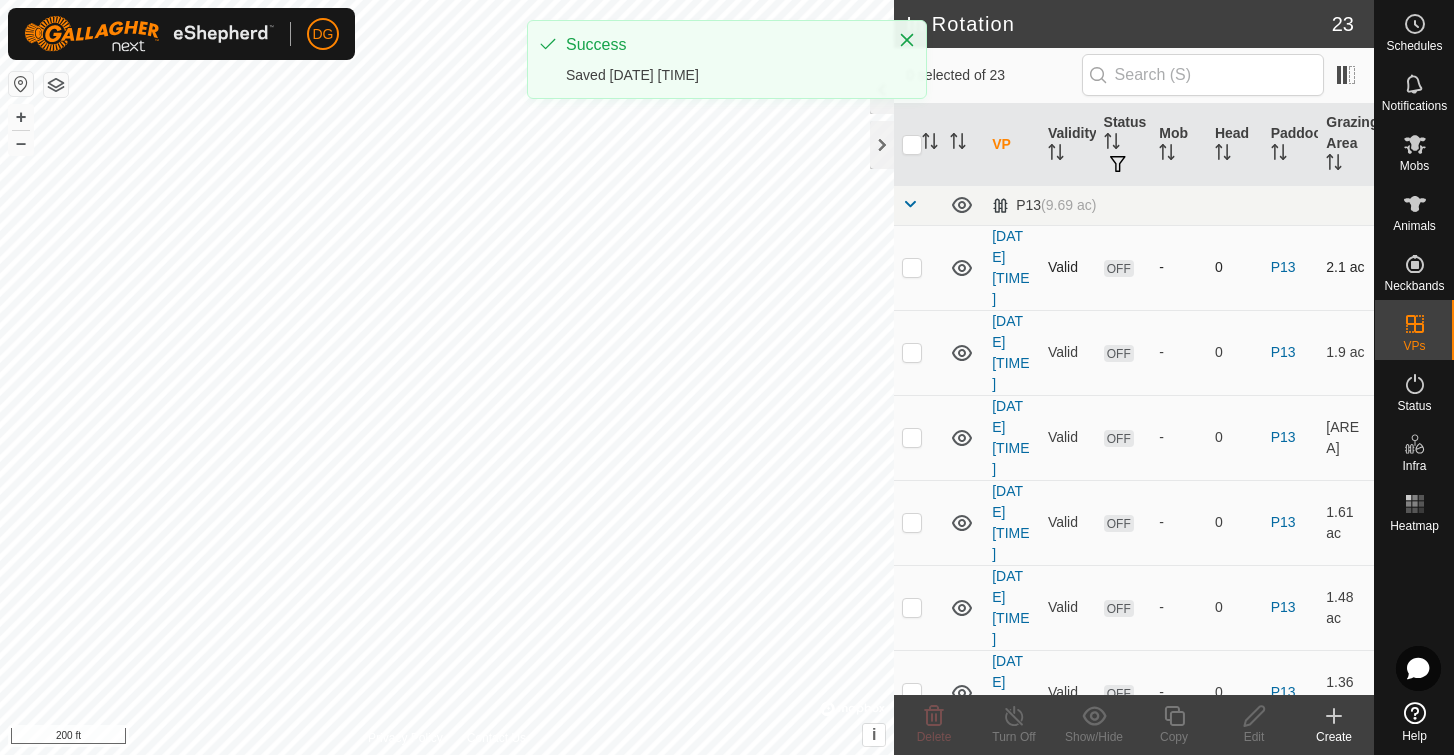 click at bounding box center [912, 267] 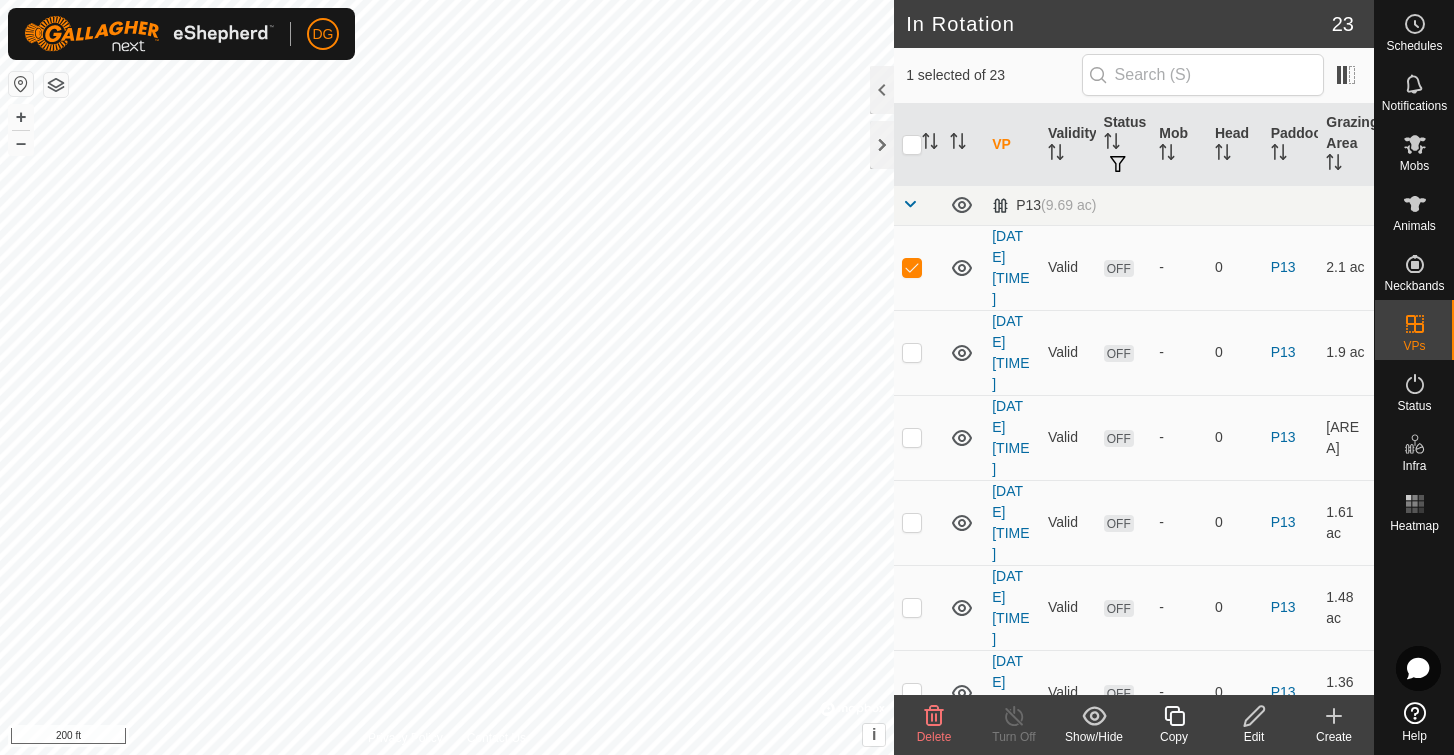 click 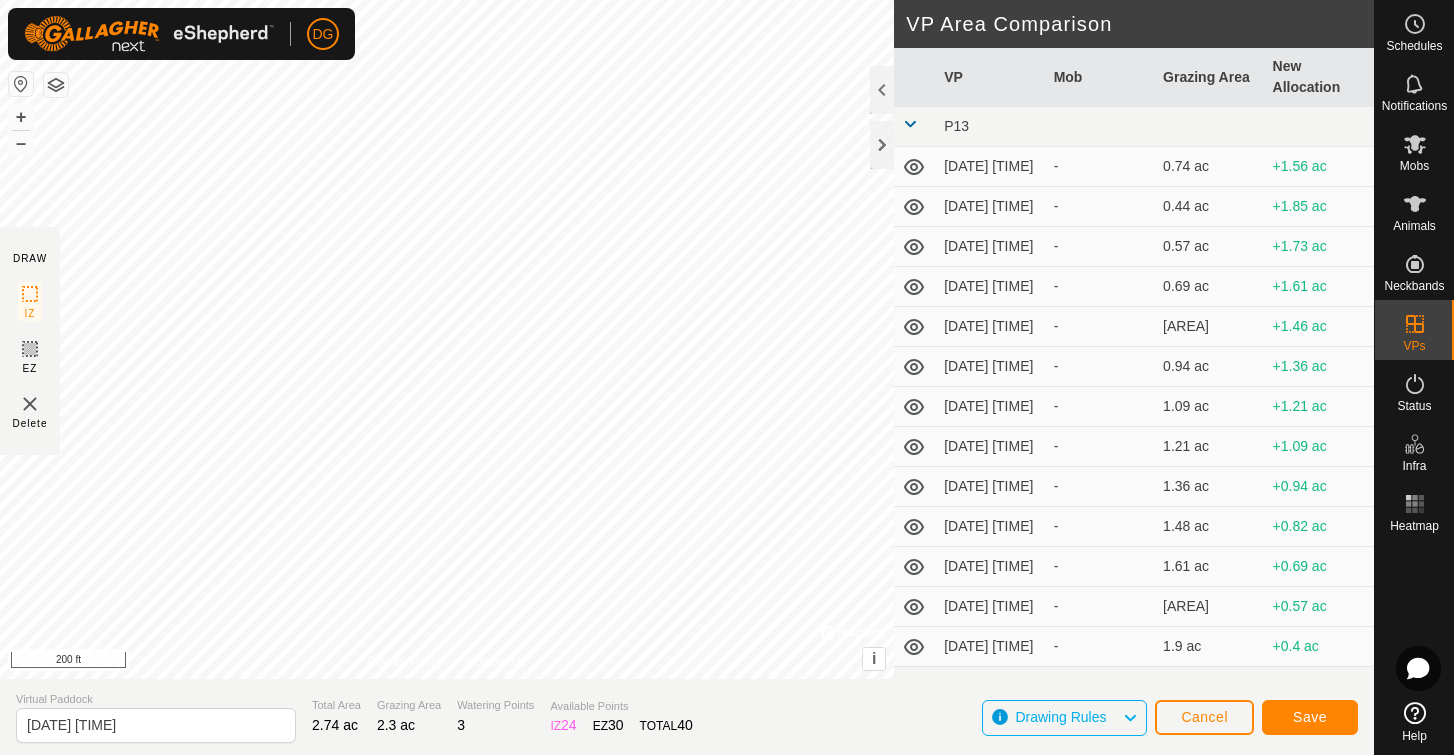 click on "Save" 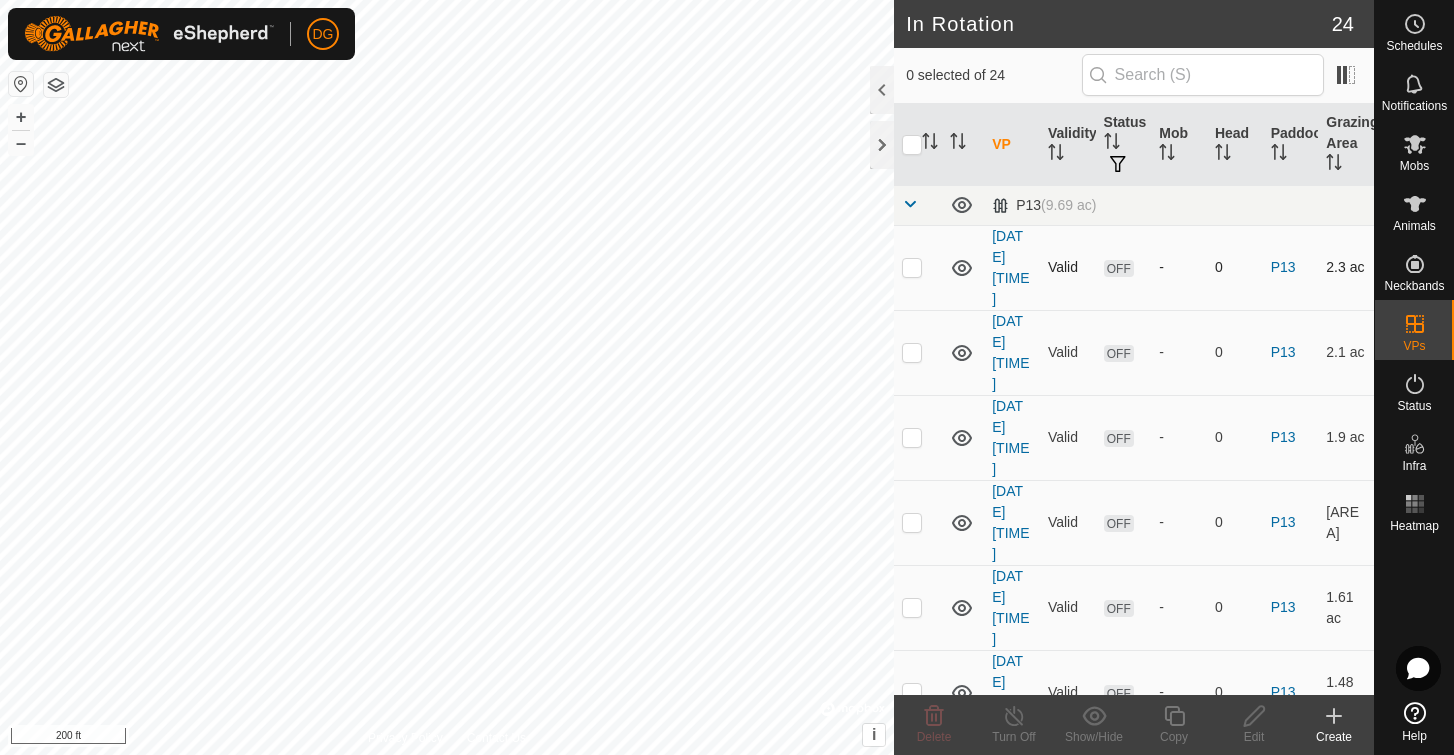 click at bounding box center (912, 267) 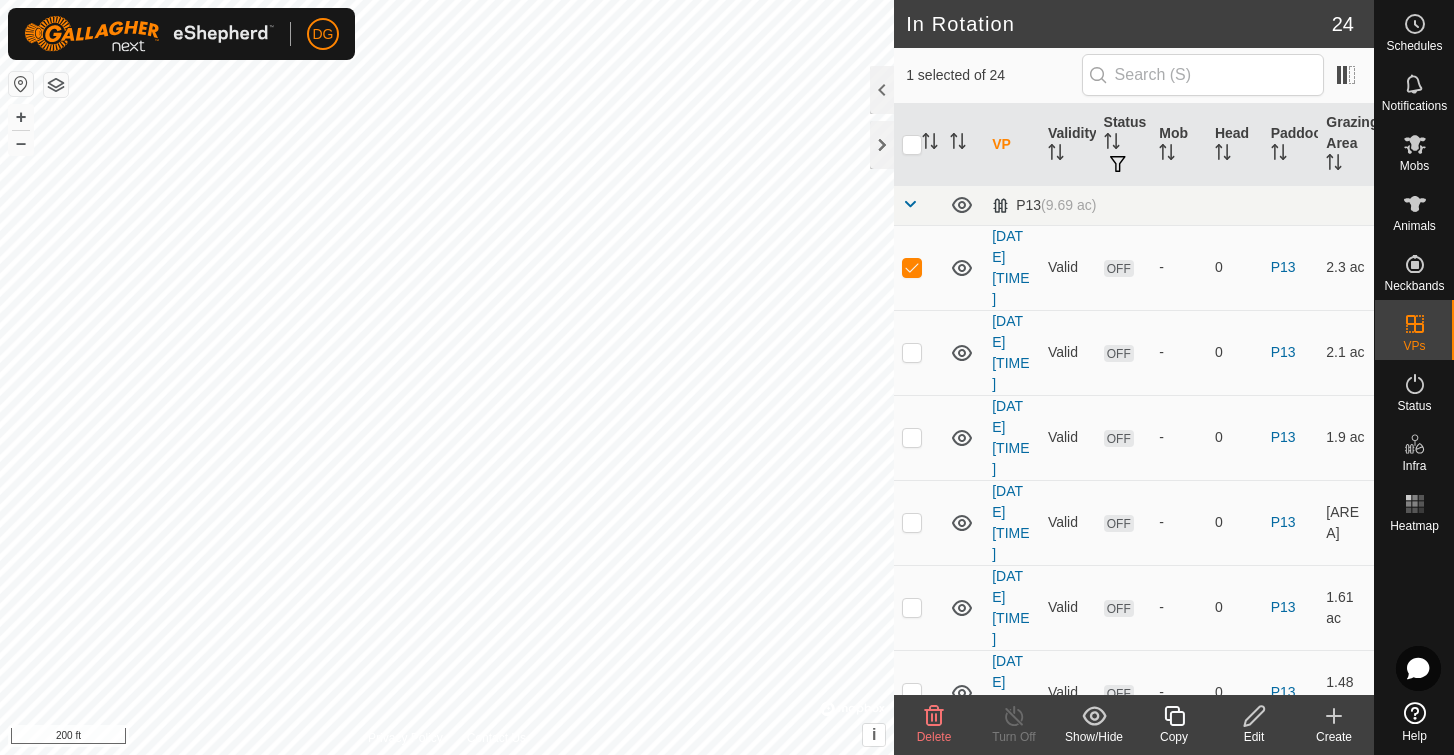 click 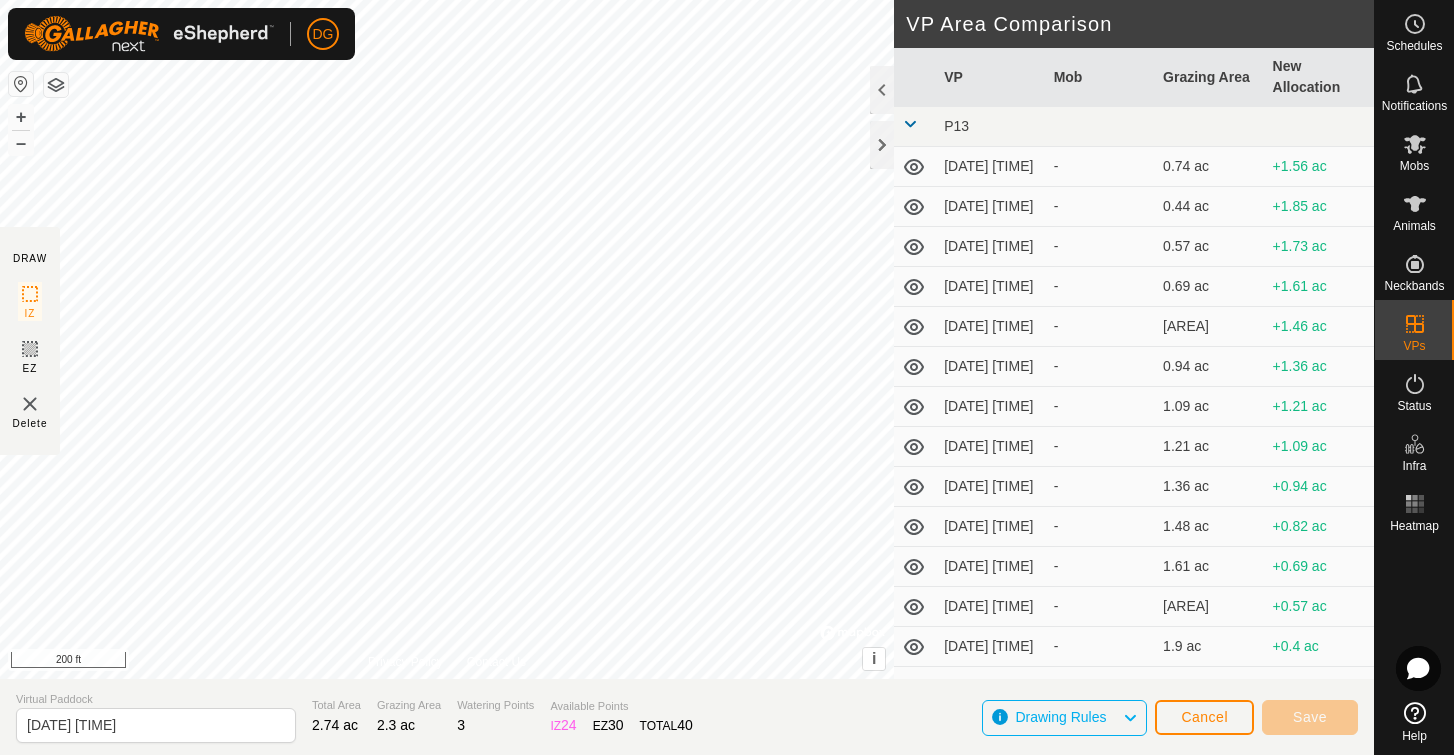 type on "[DATE] [TIME]" 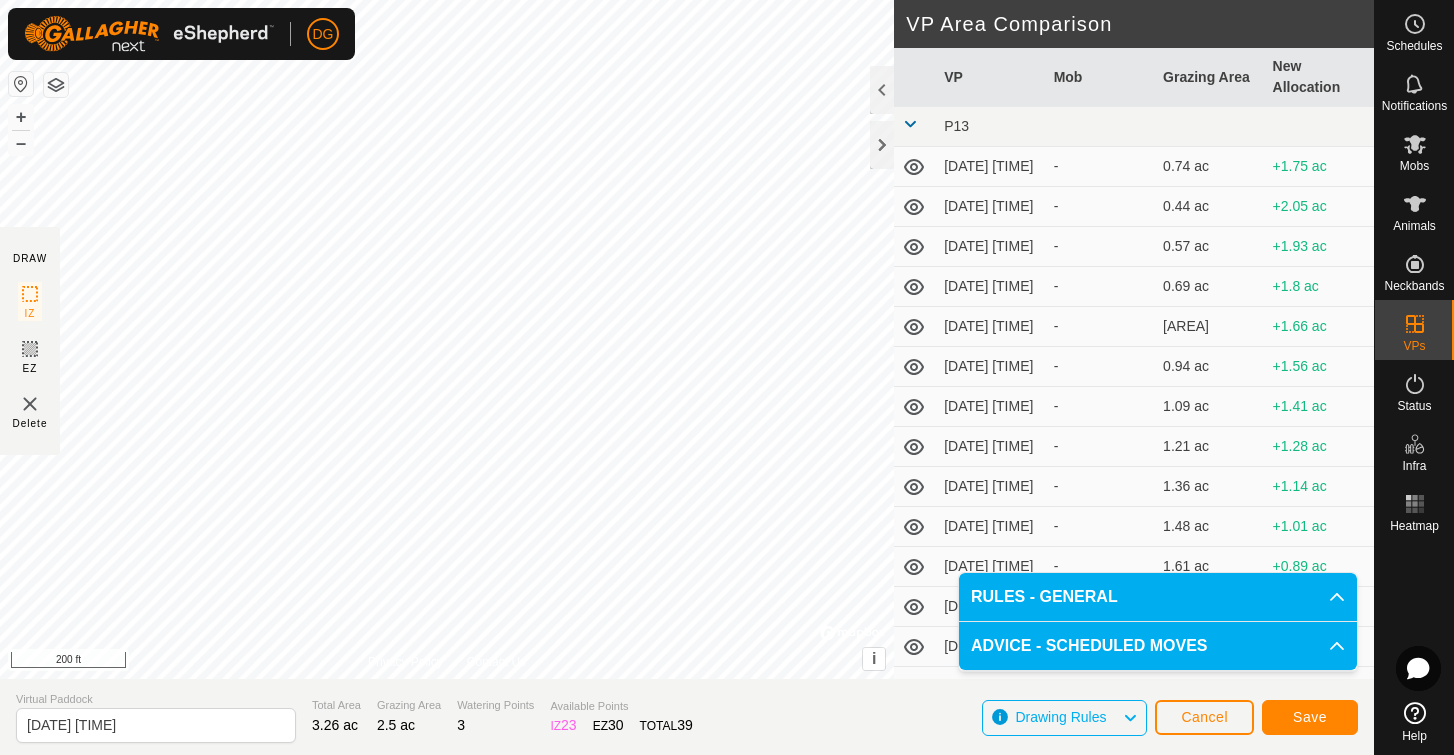 click on "Save" 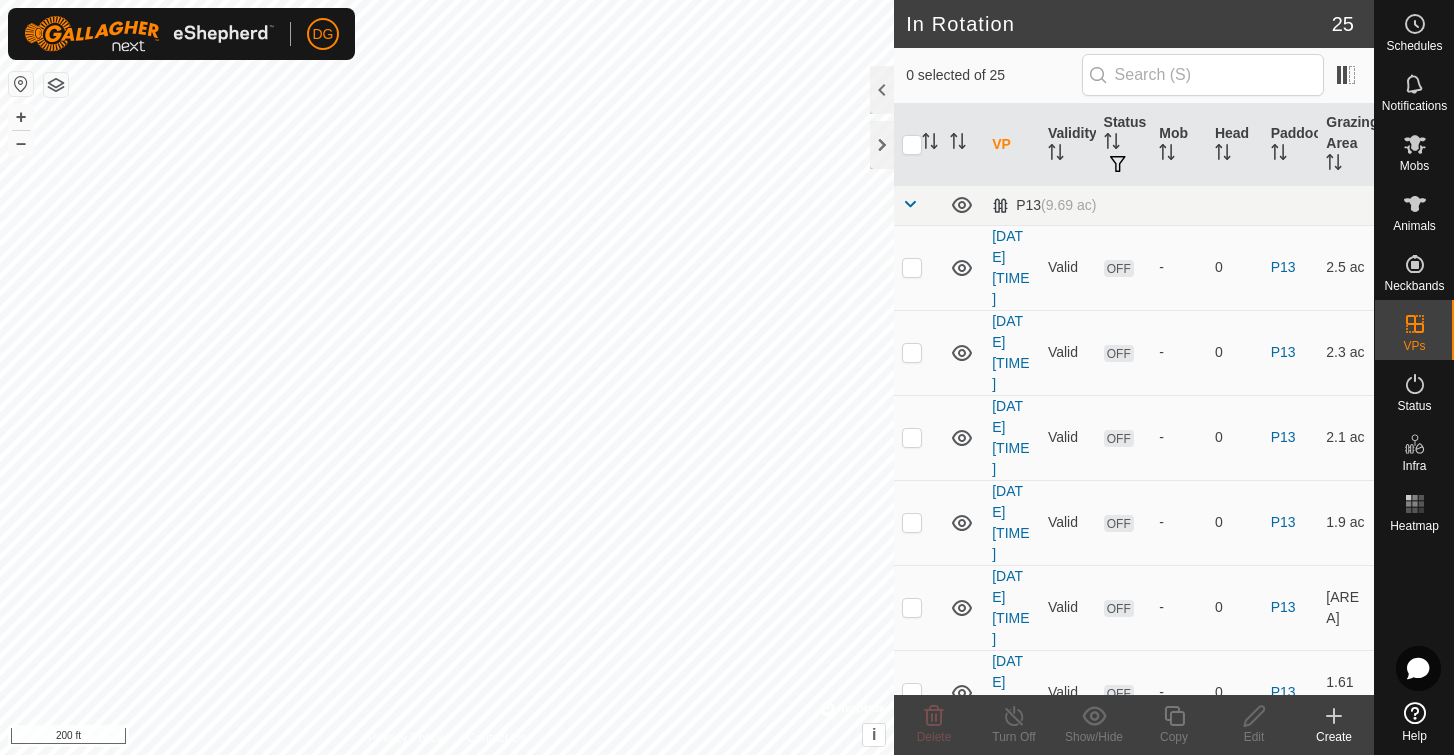 click at bounding box center (912, 267) 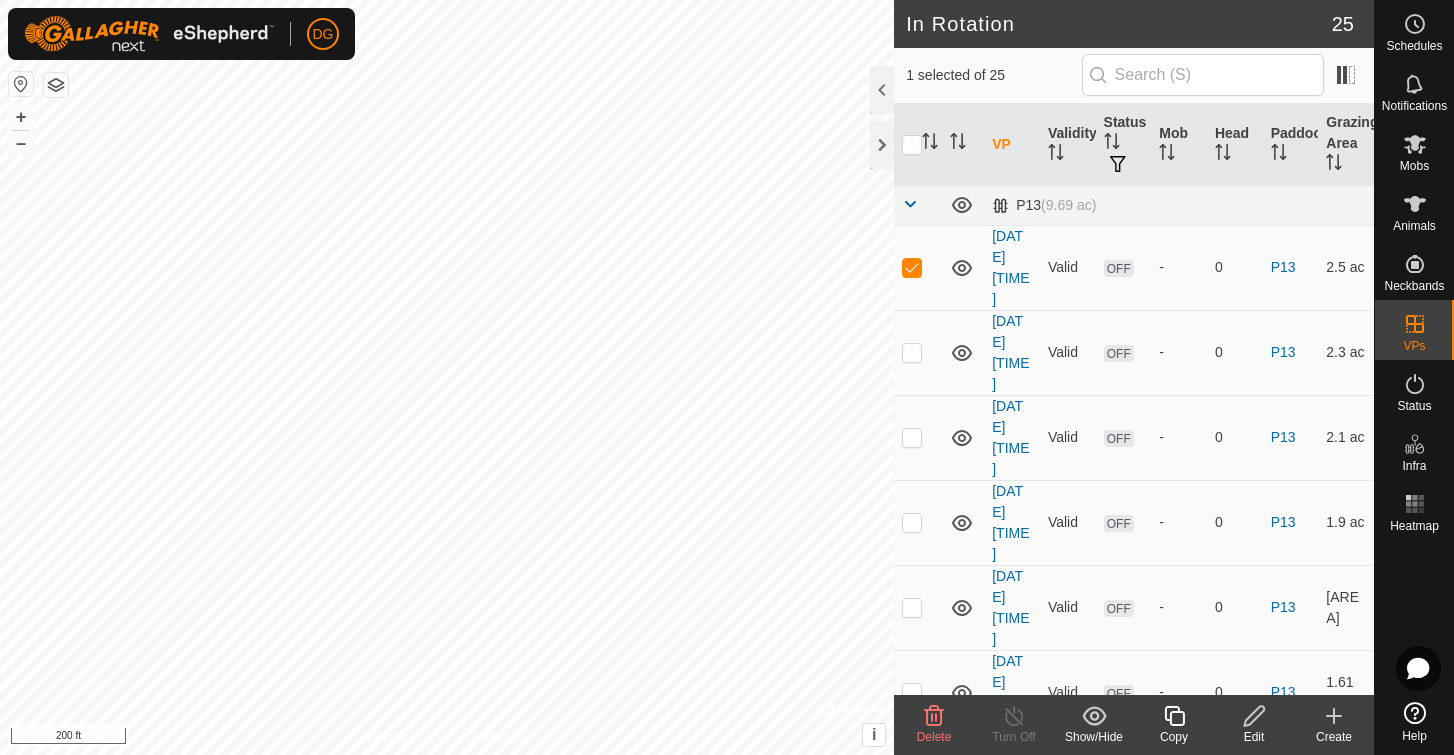 click 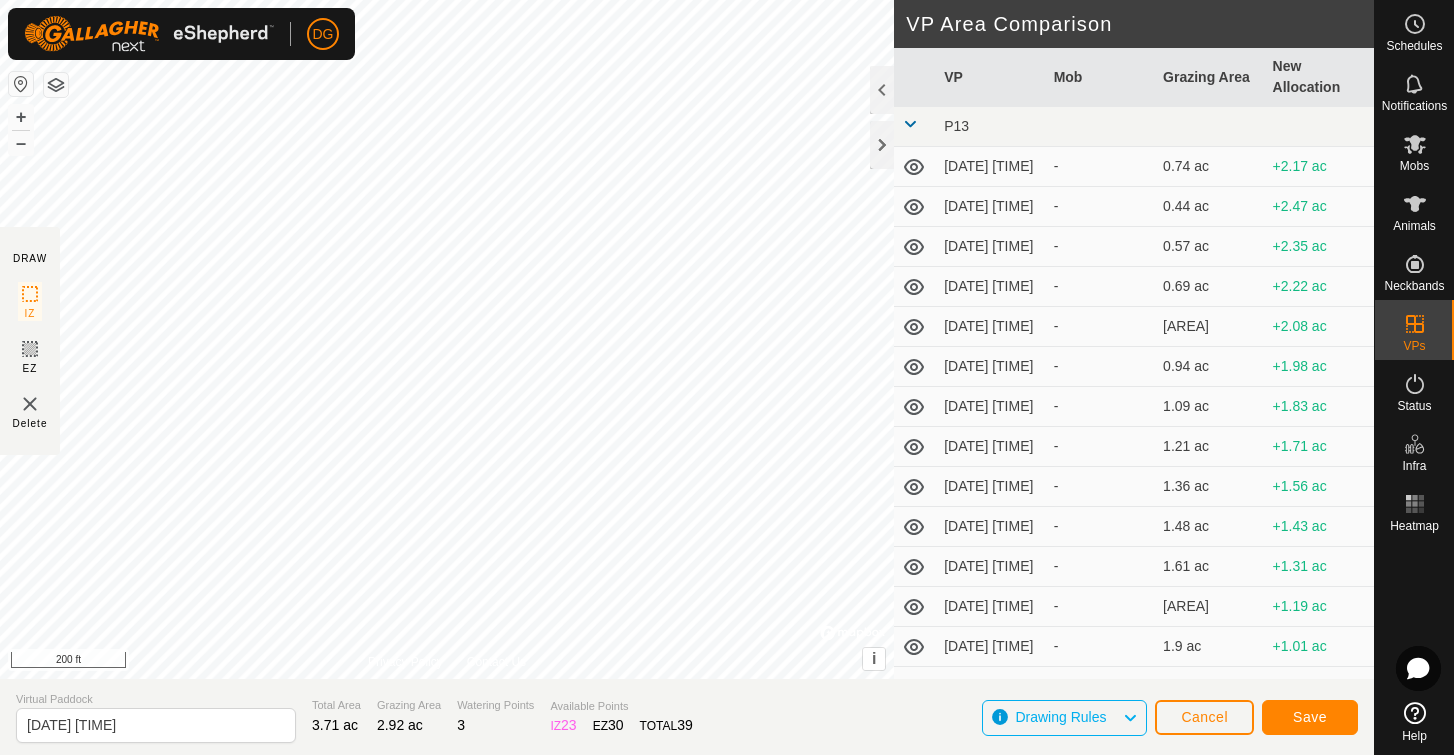 click on "Save" 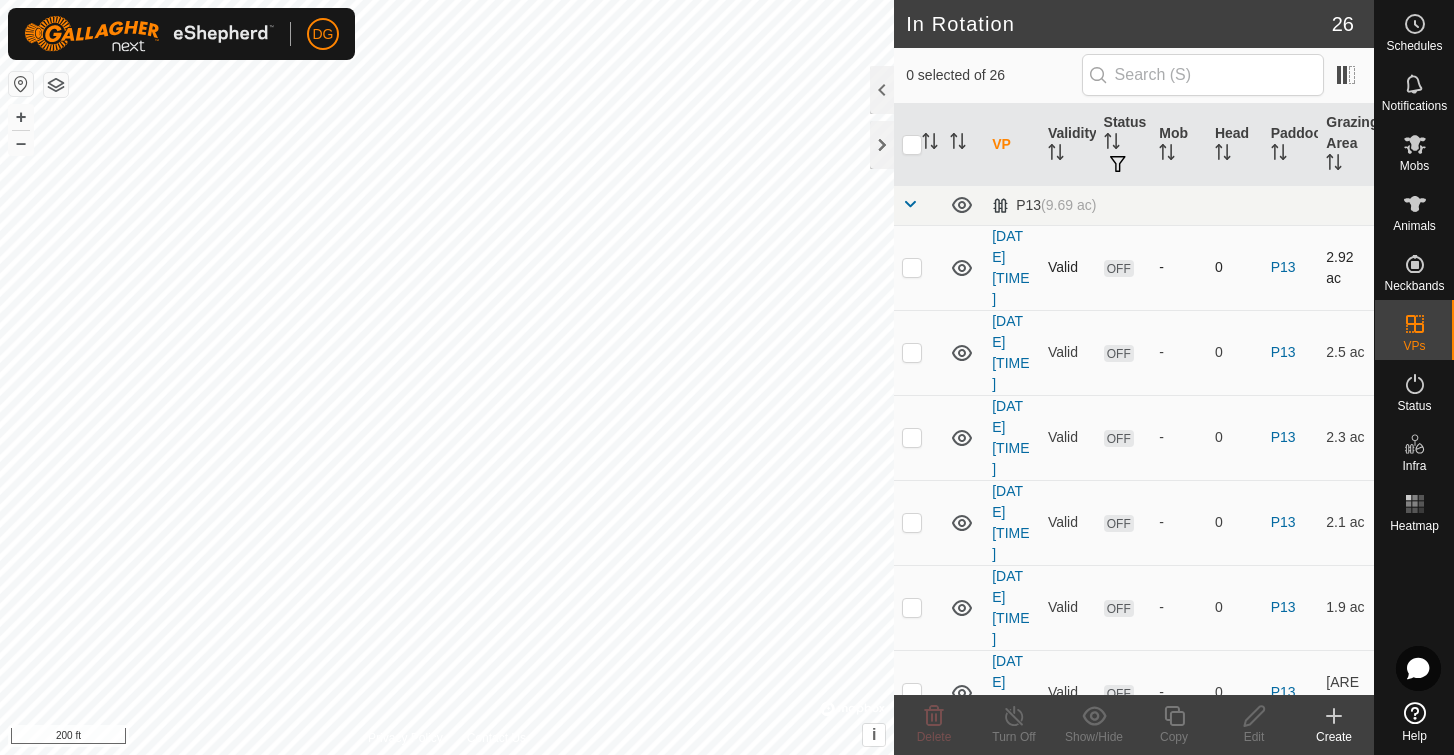 click at bounding box center (912, 267) 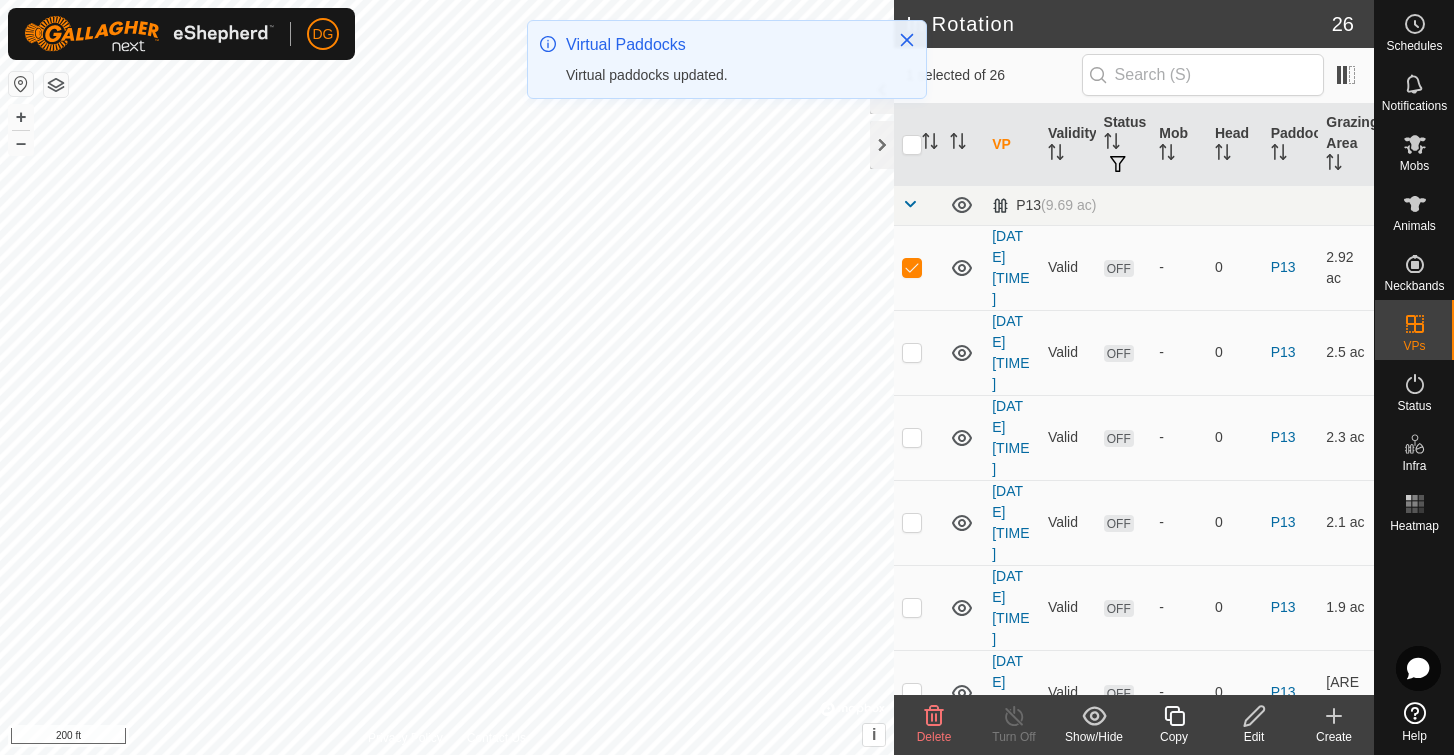 click 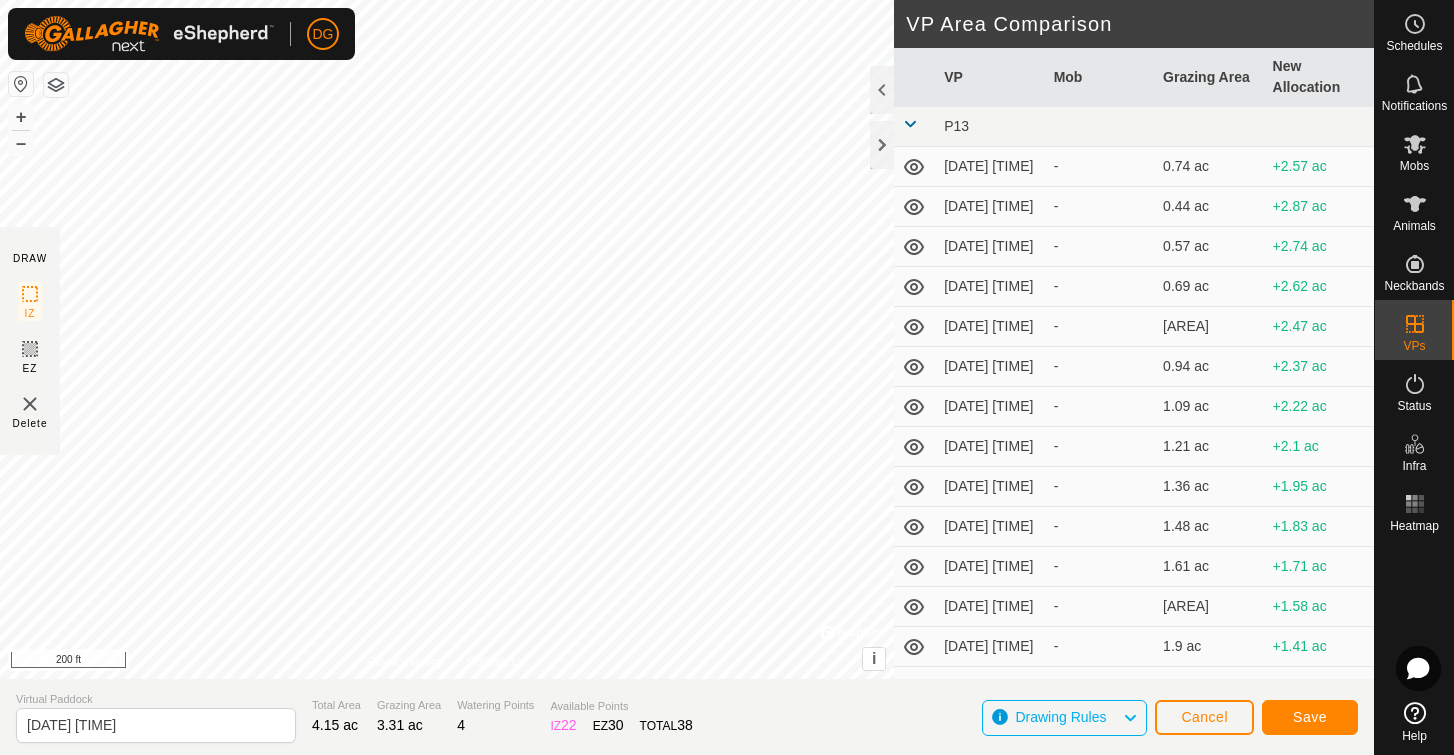 click on "Save" 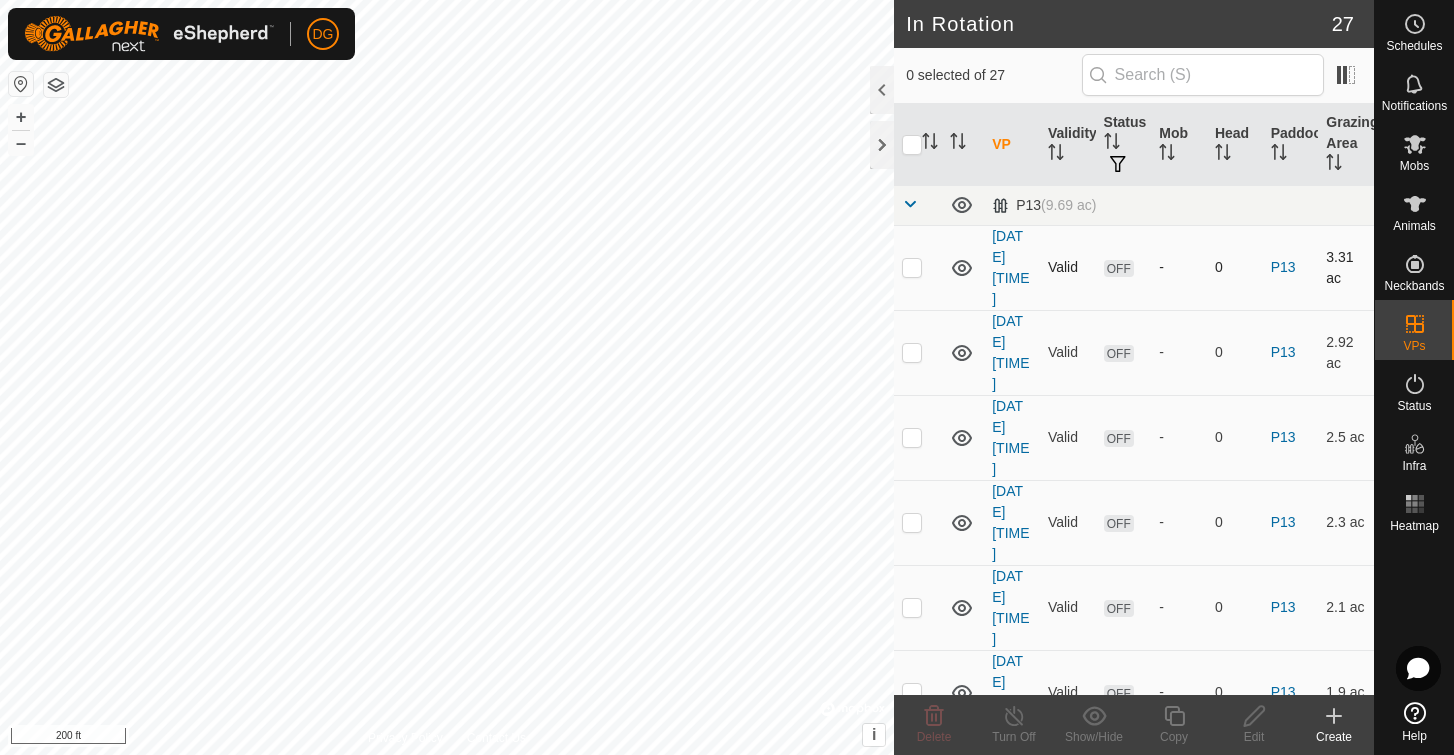 click at bounding box center (912, 267) 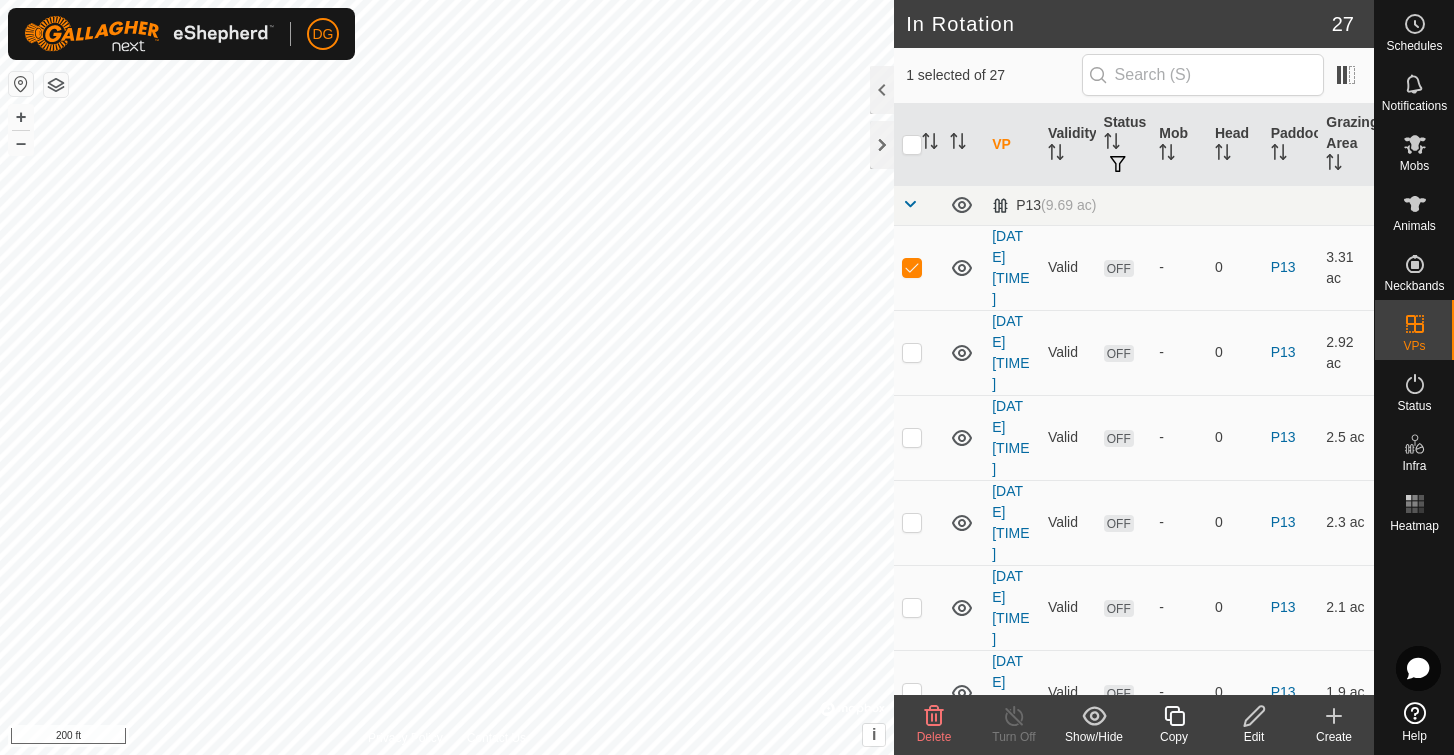 click 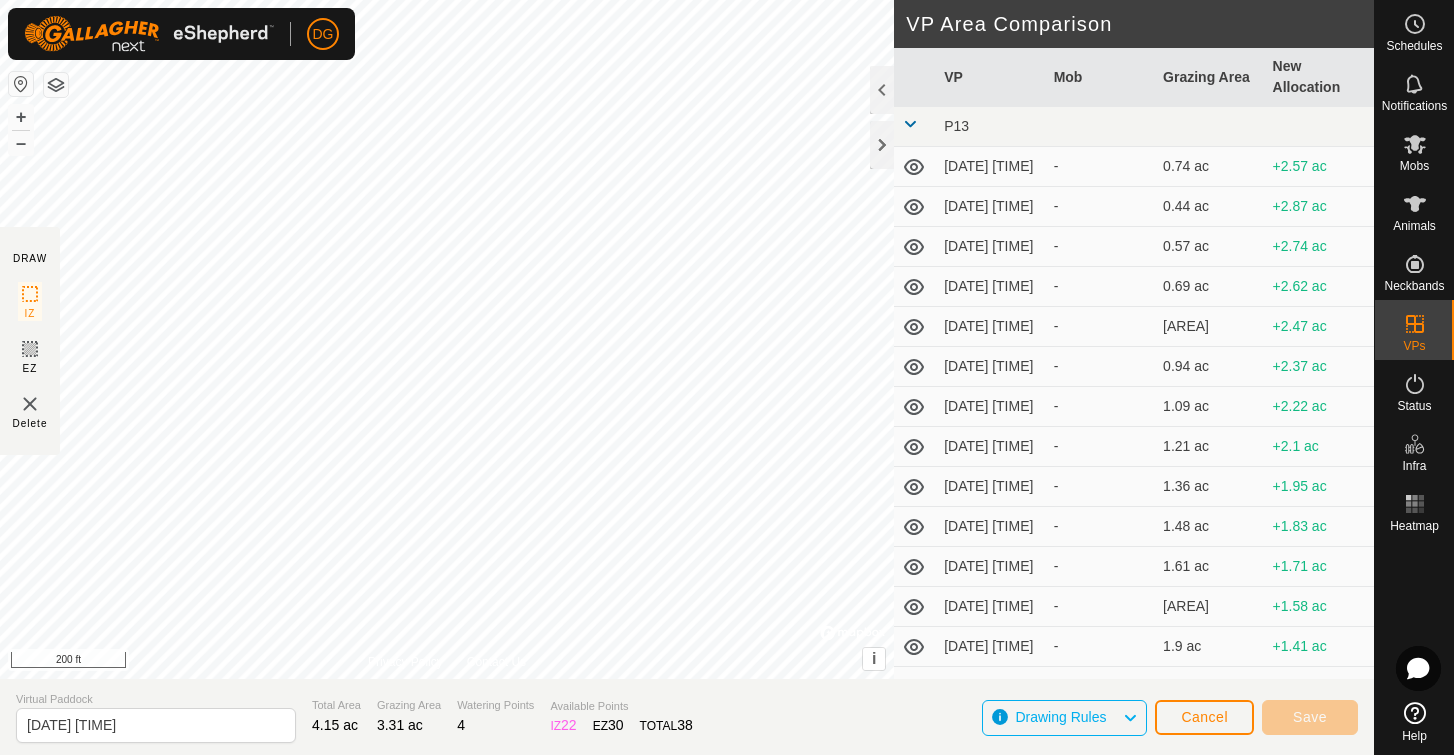 type on "[DATE] [TIME]" 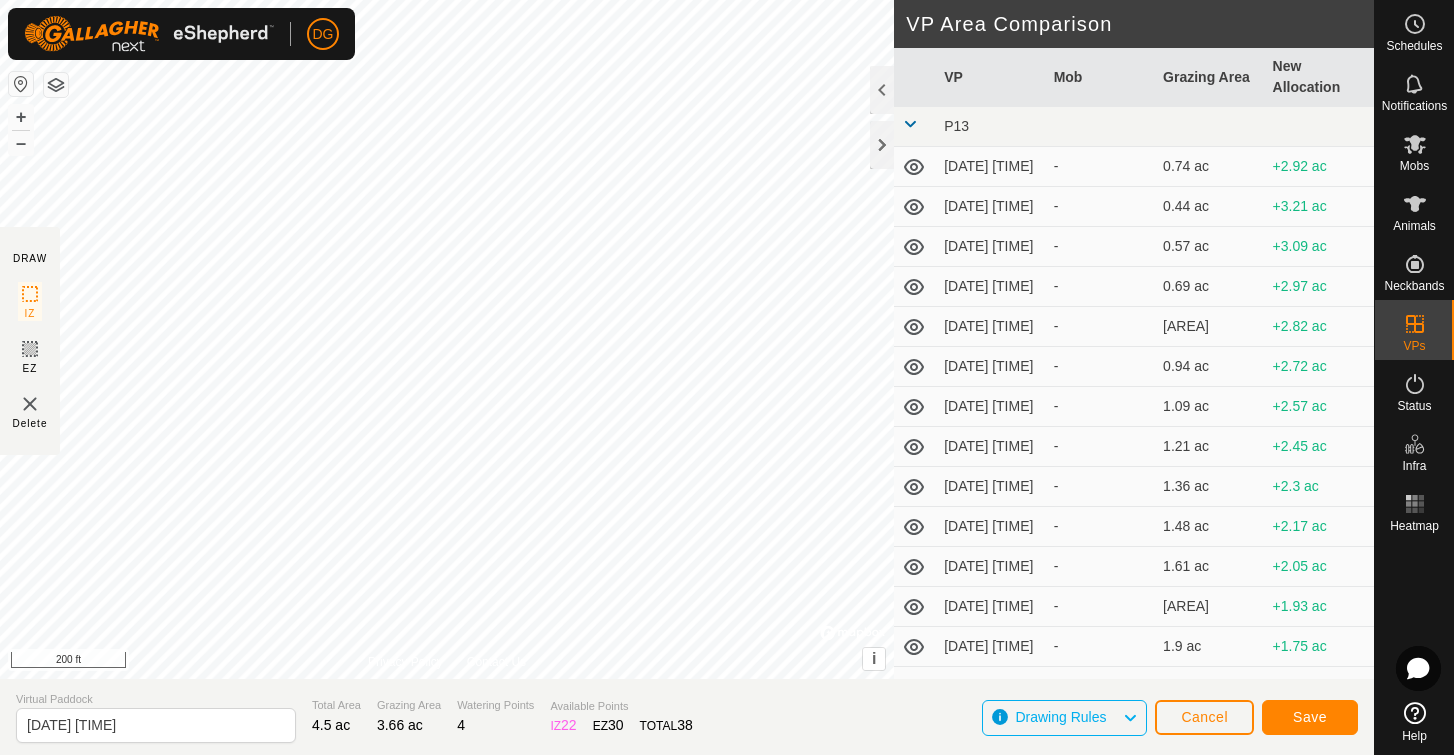 click on "Save" 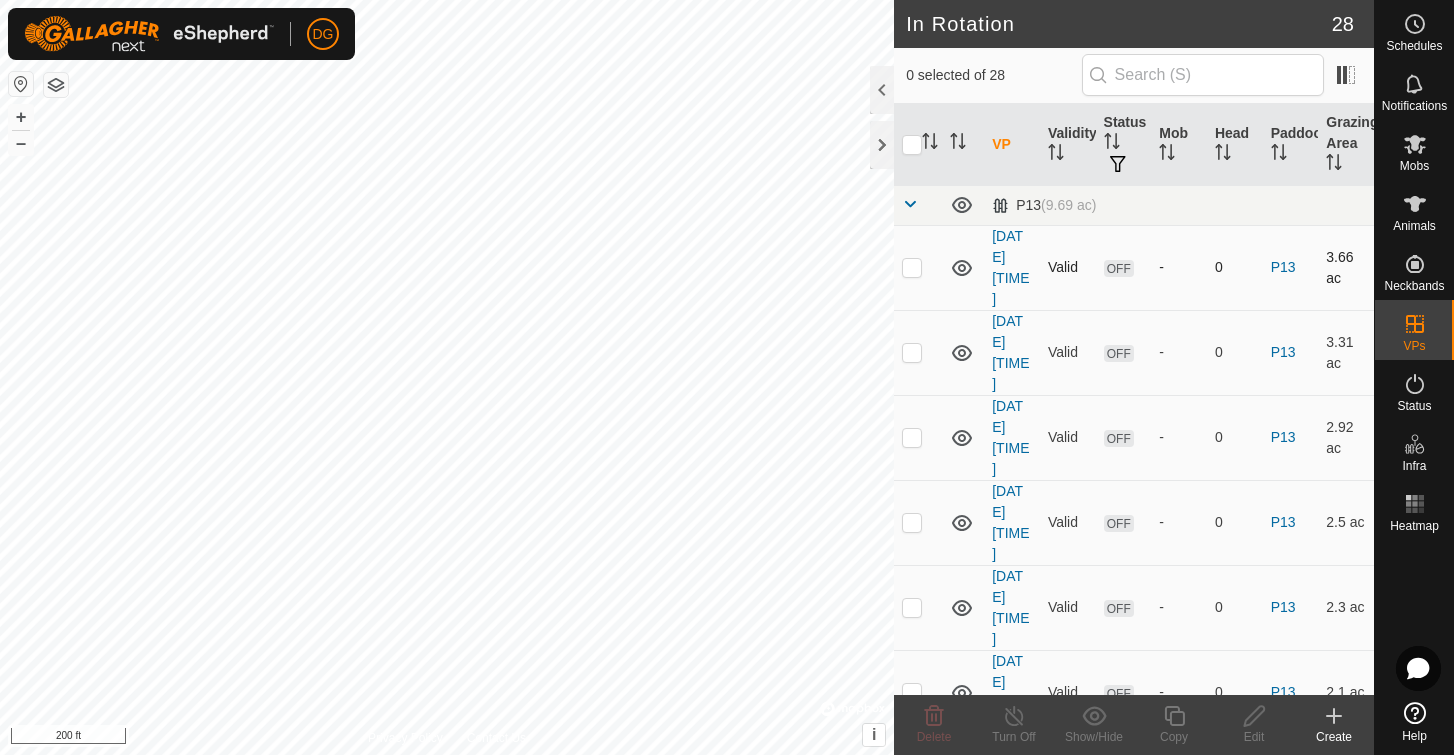 click at bounding box center [912, 267] 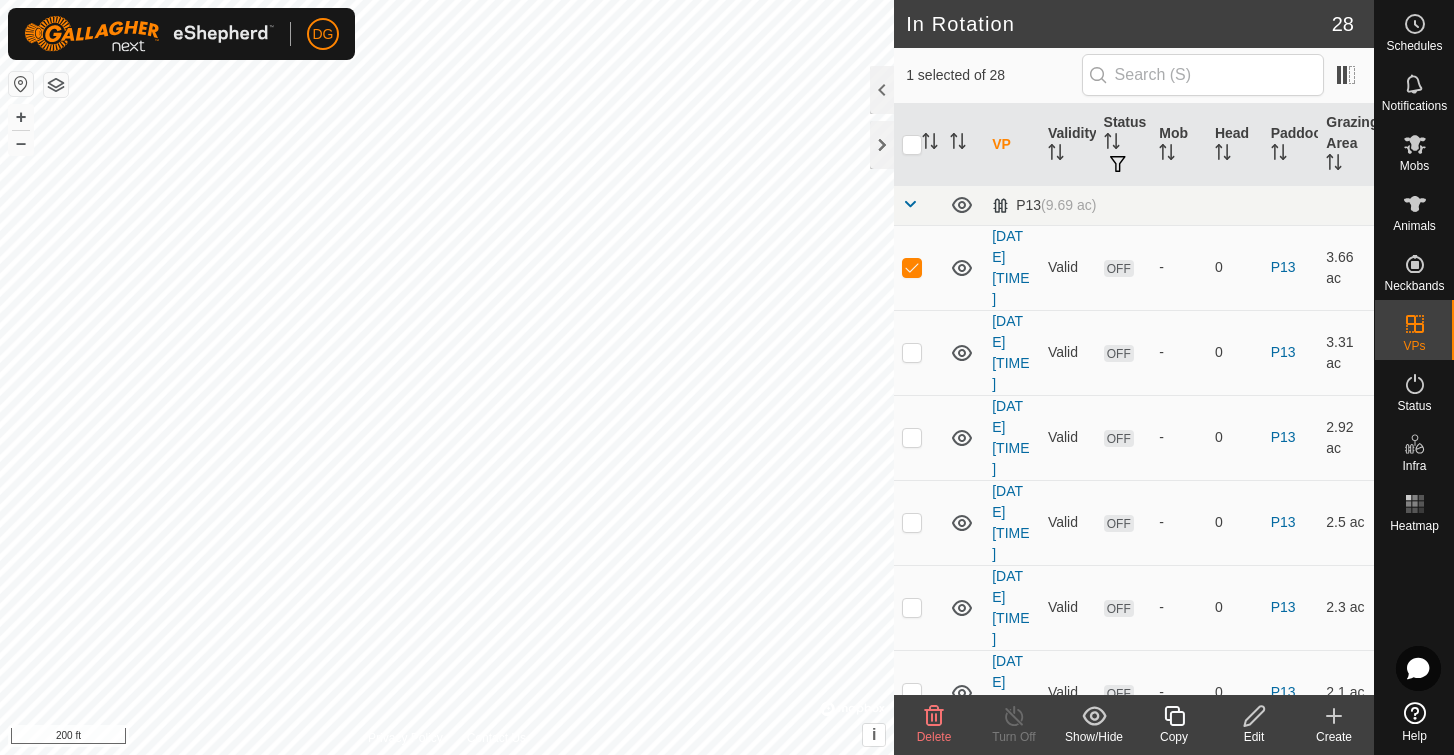 click 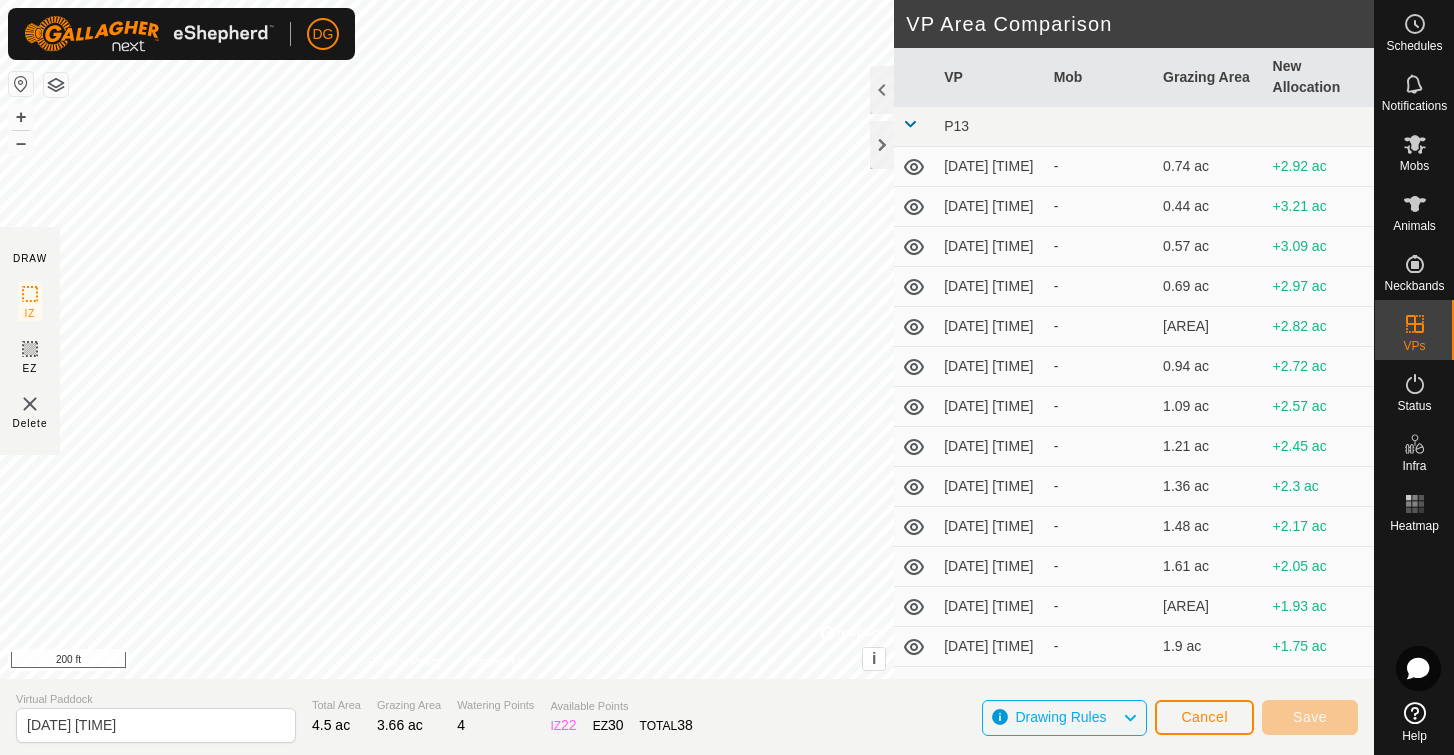 type on "[DATE] [TIME]" 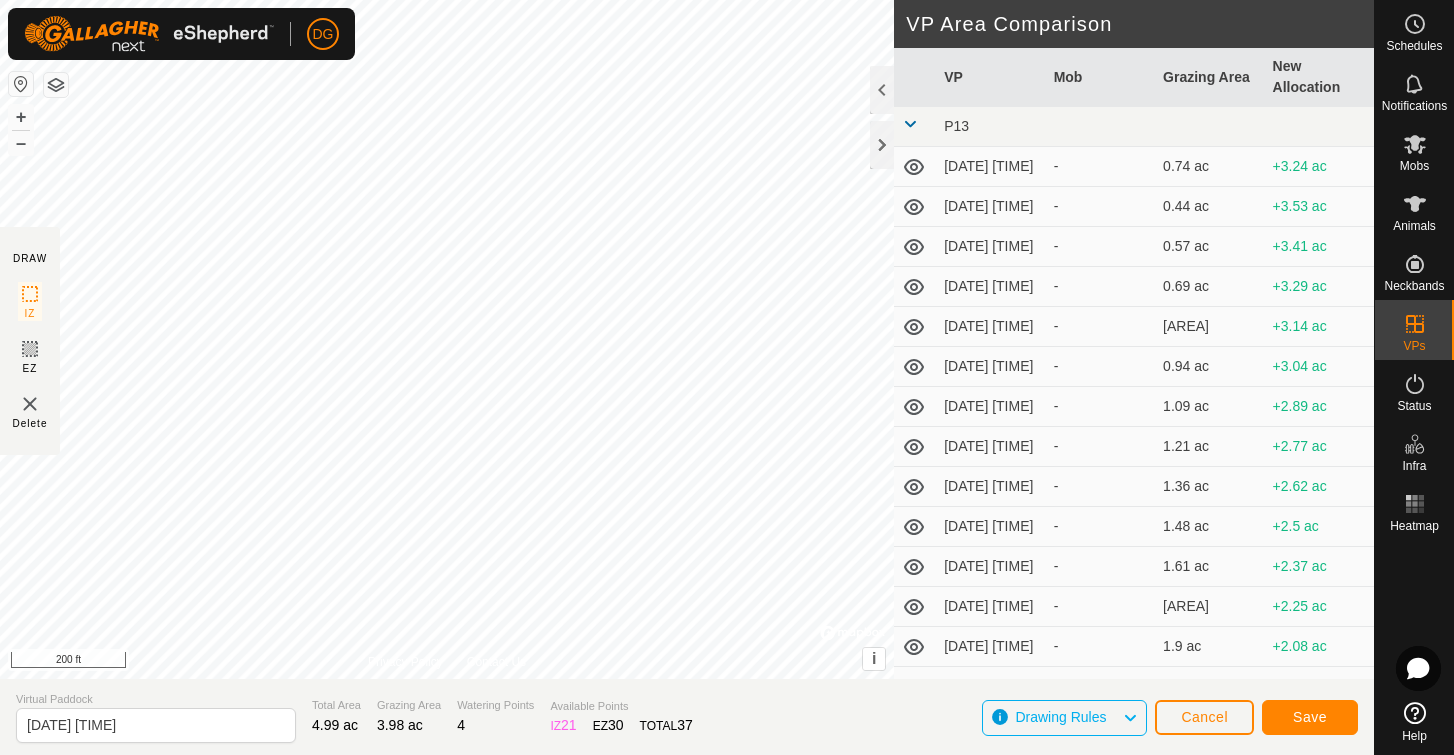 click on "Save" 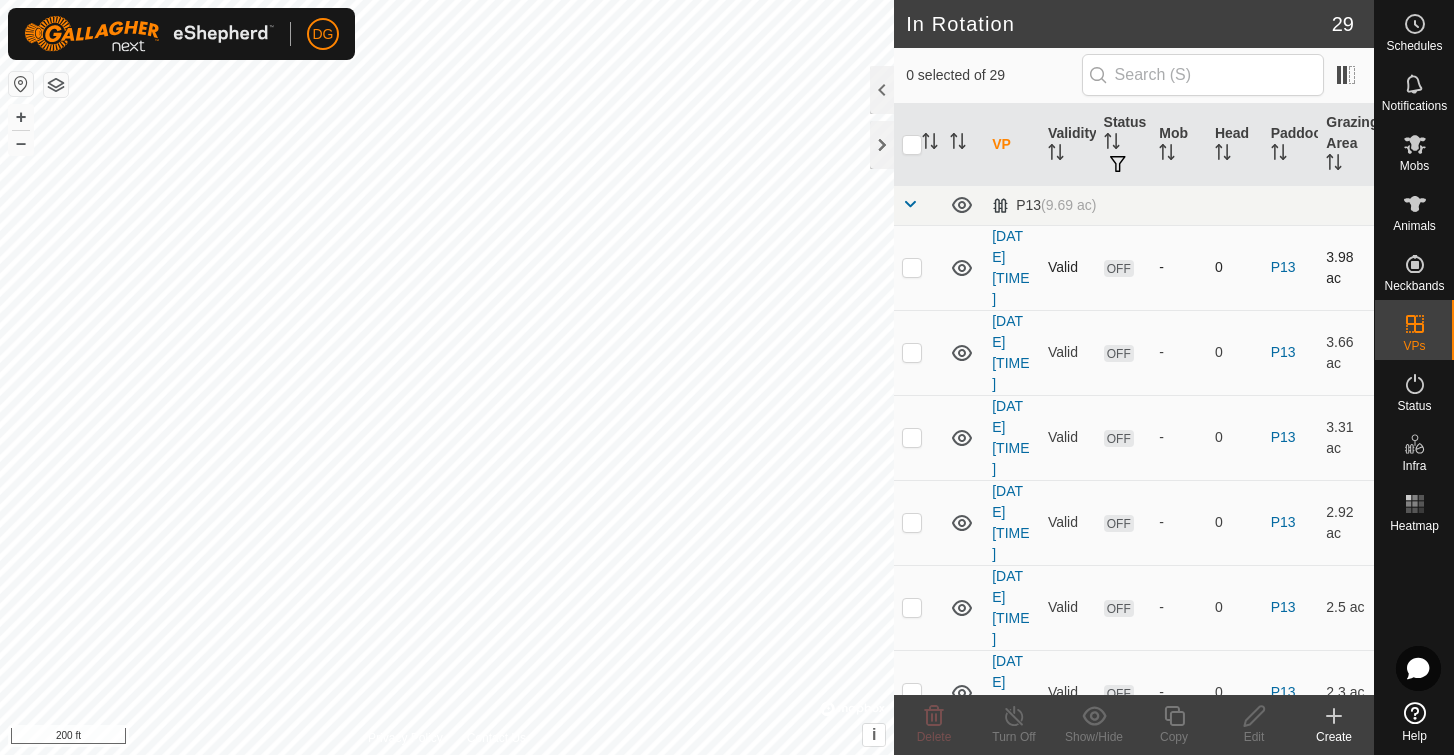 click at bounding box center [912, 267] 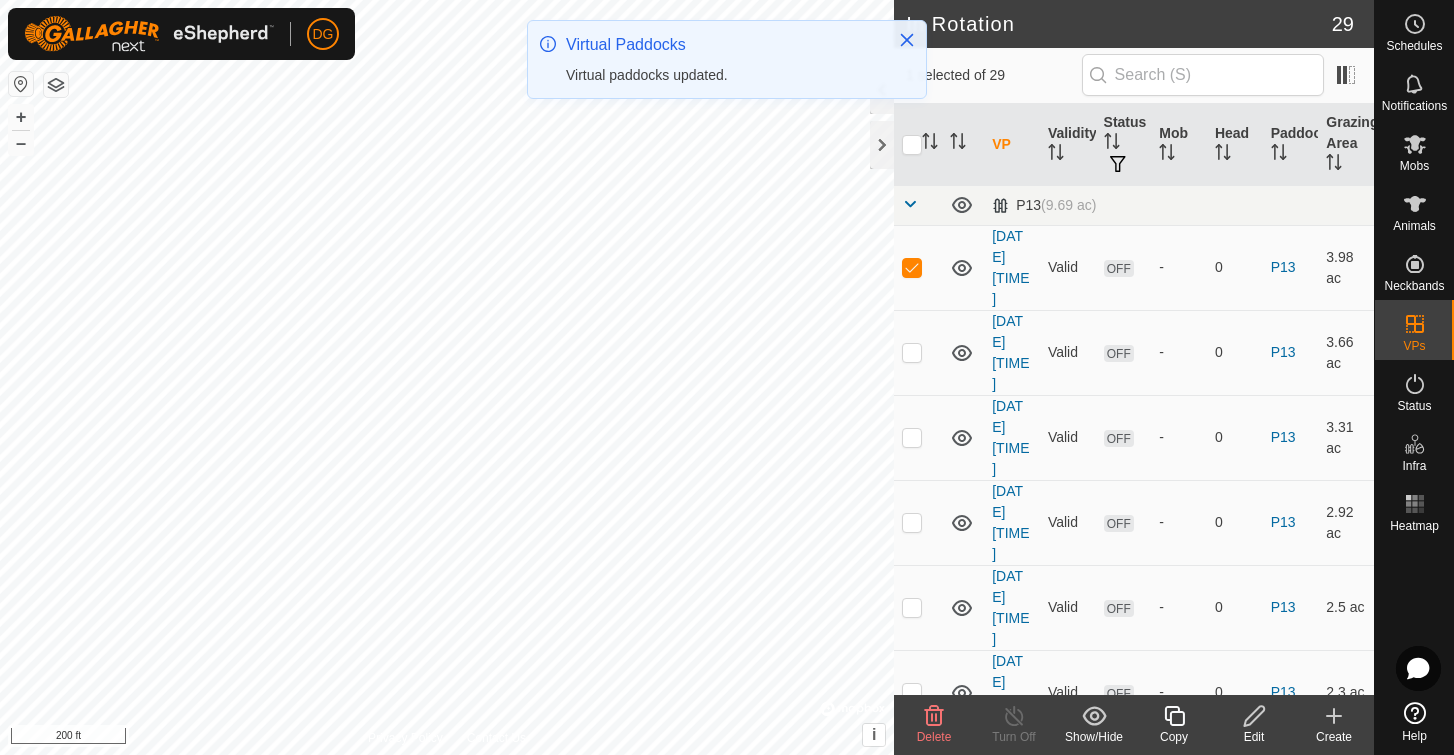 click 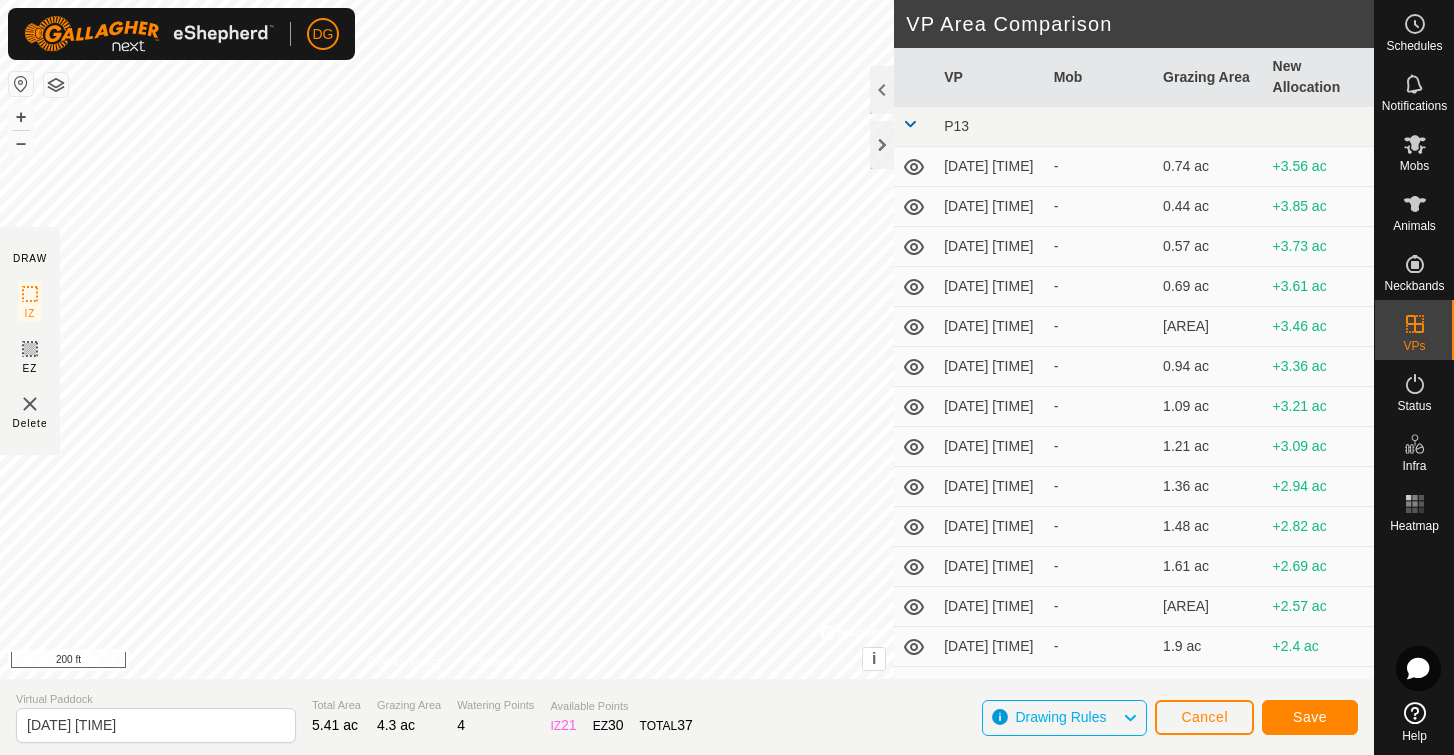 click on "Save" 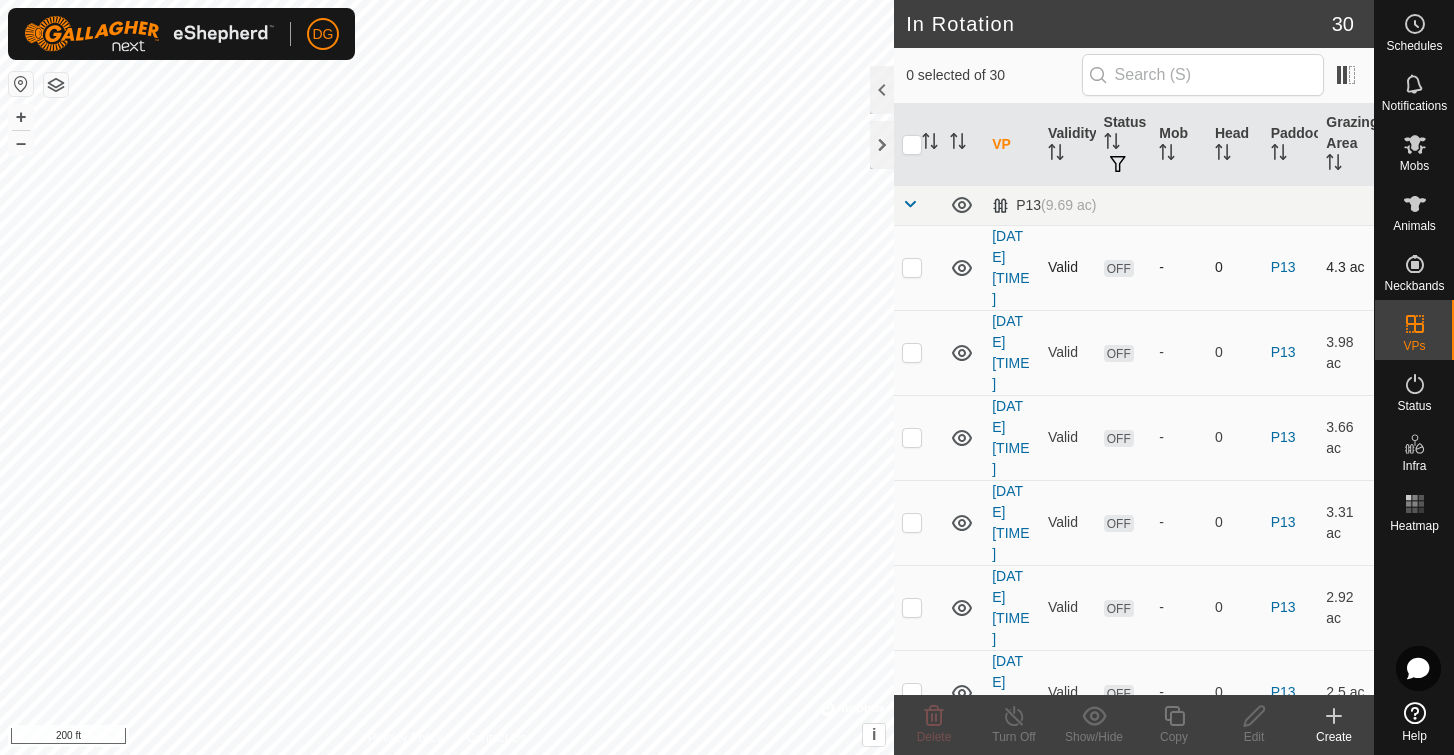 click at bounding box center [912, 267] 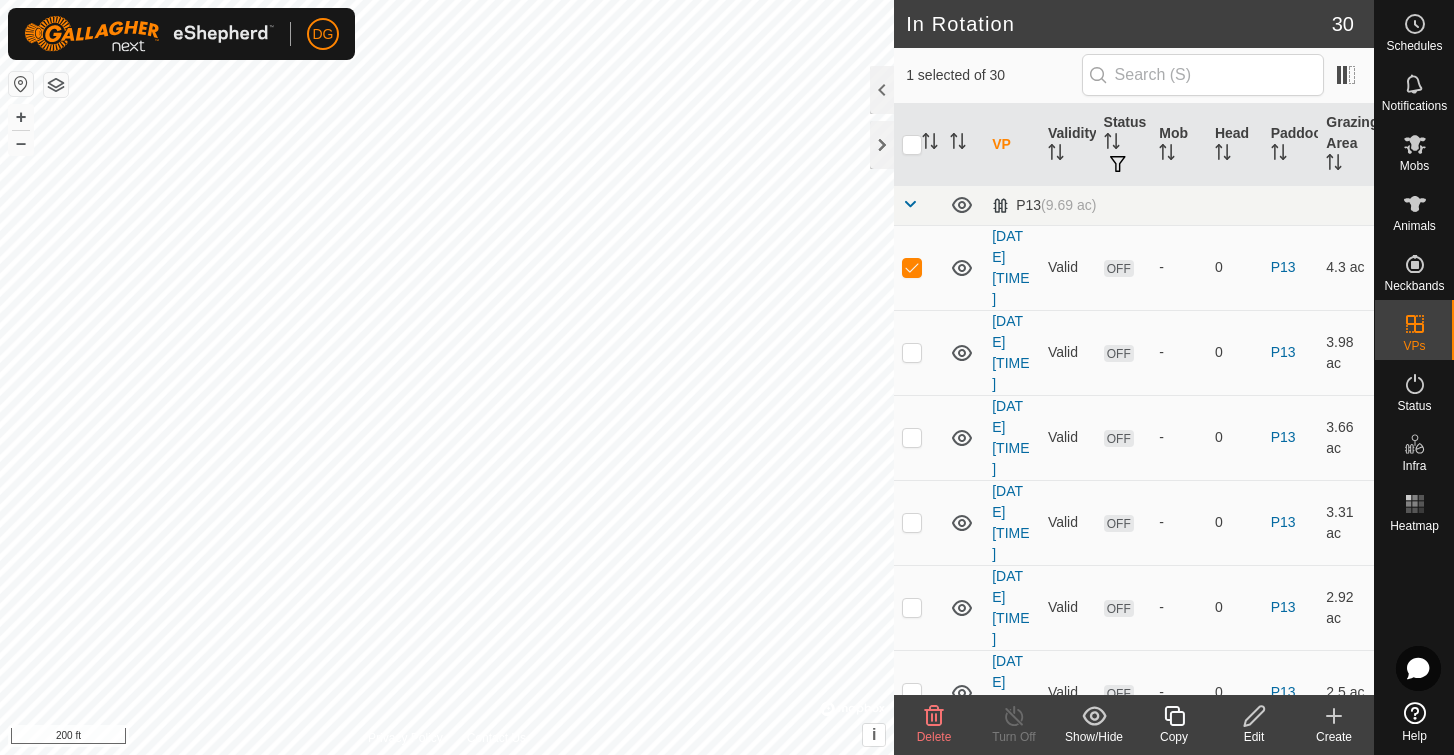 click 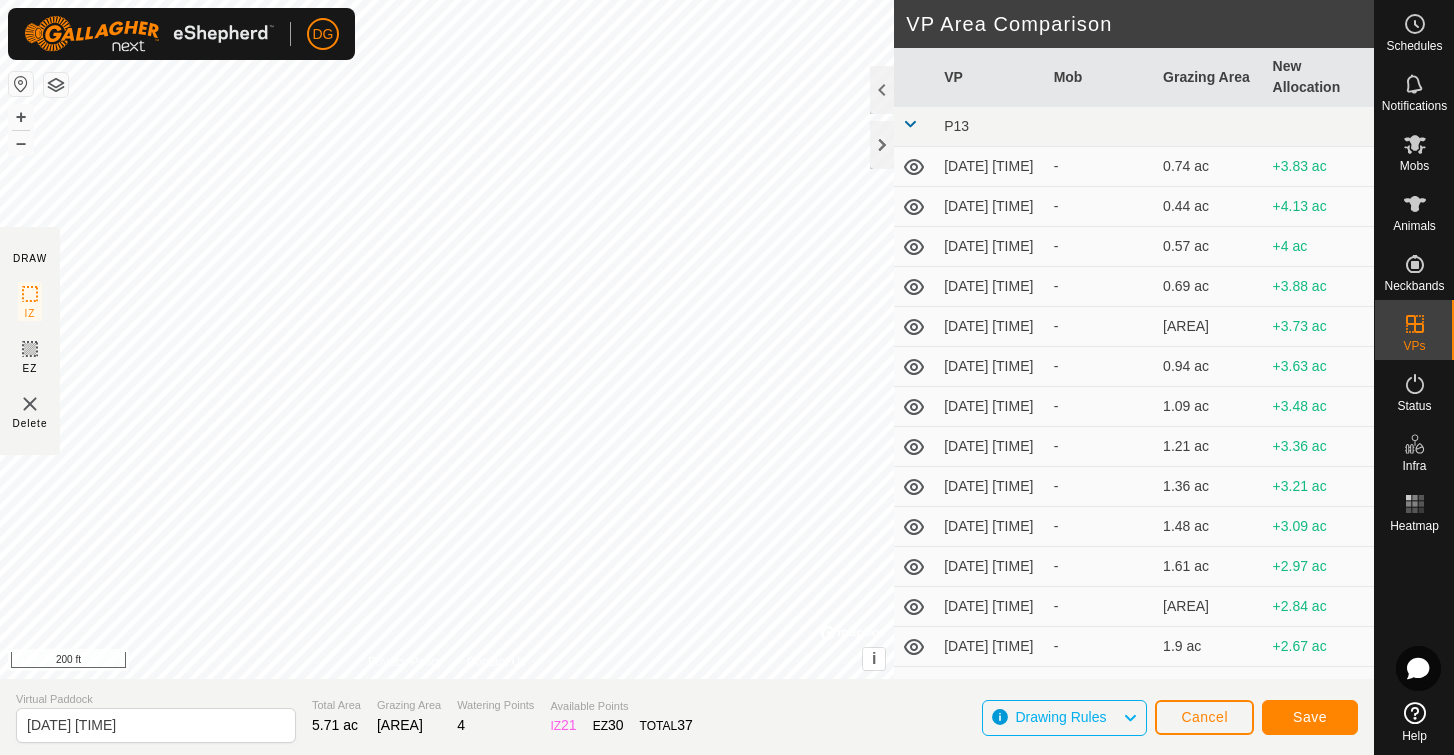 click on "Save" 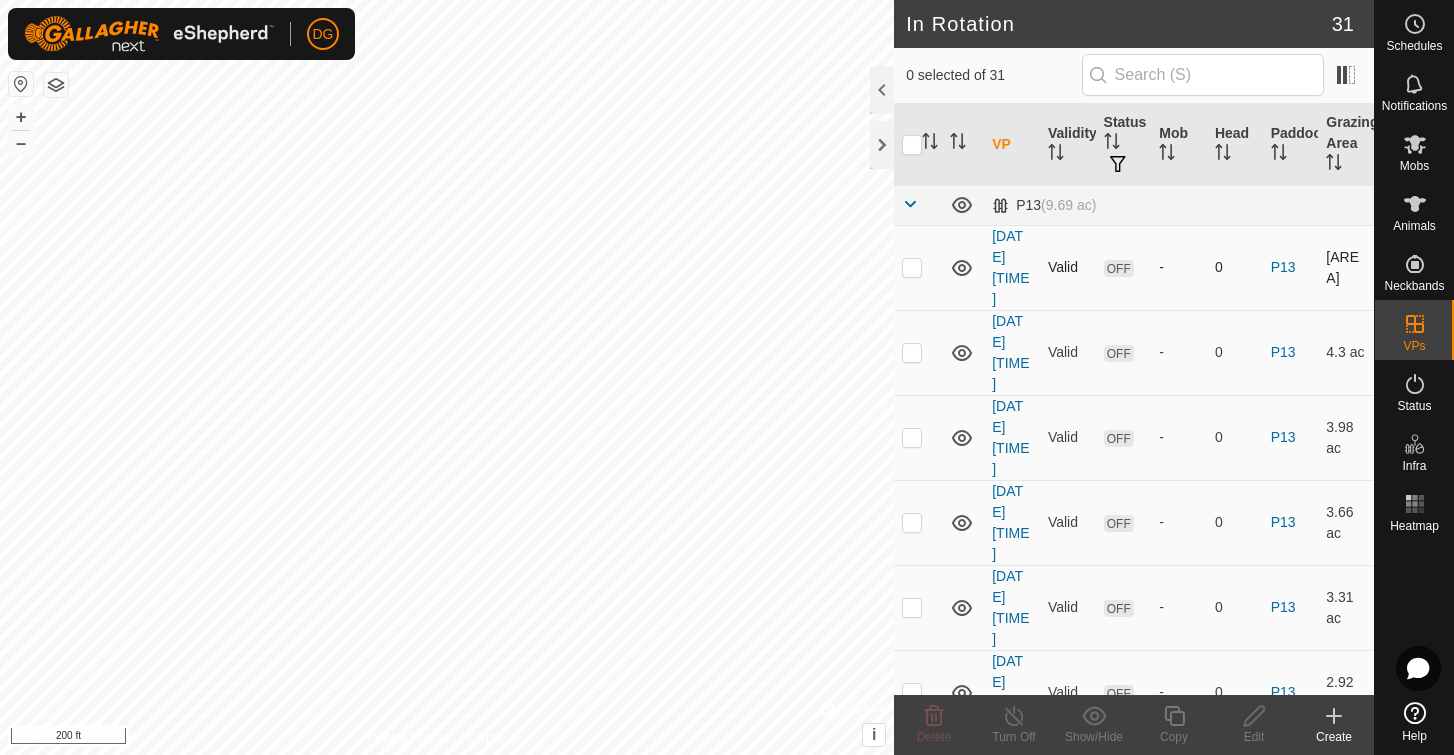 click at bounding box center (912, 267) 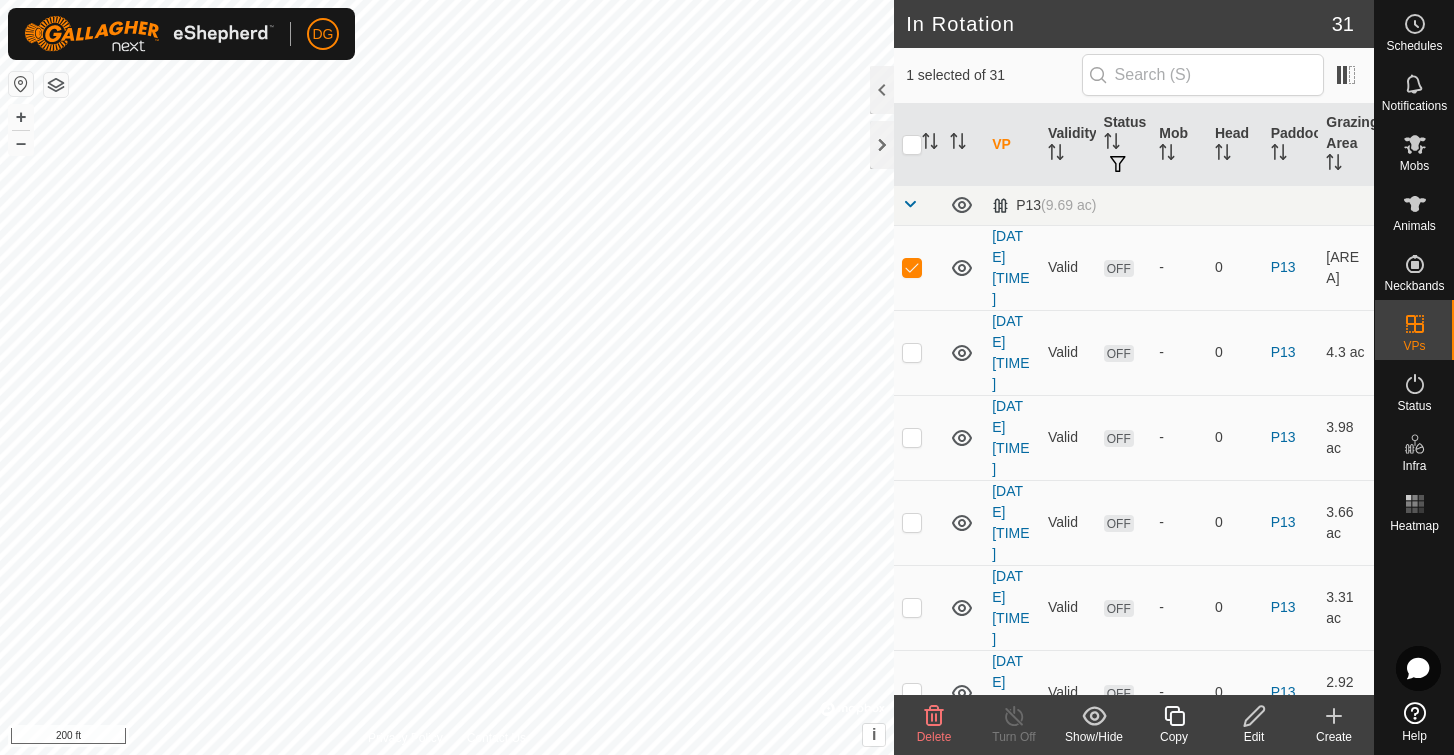 click 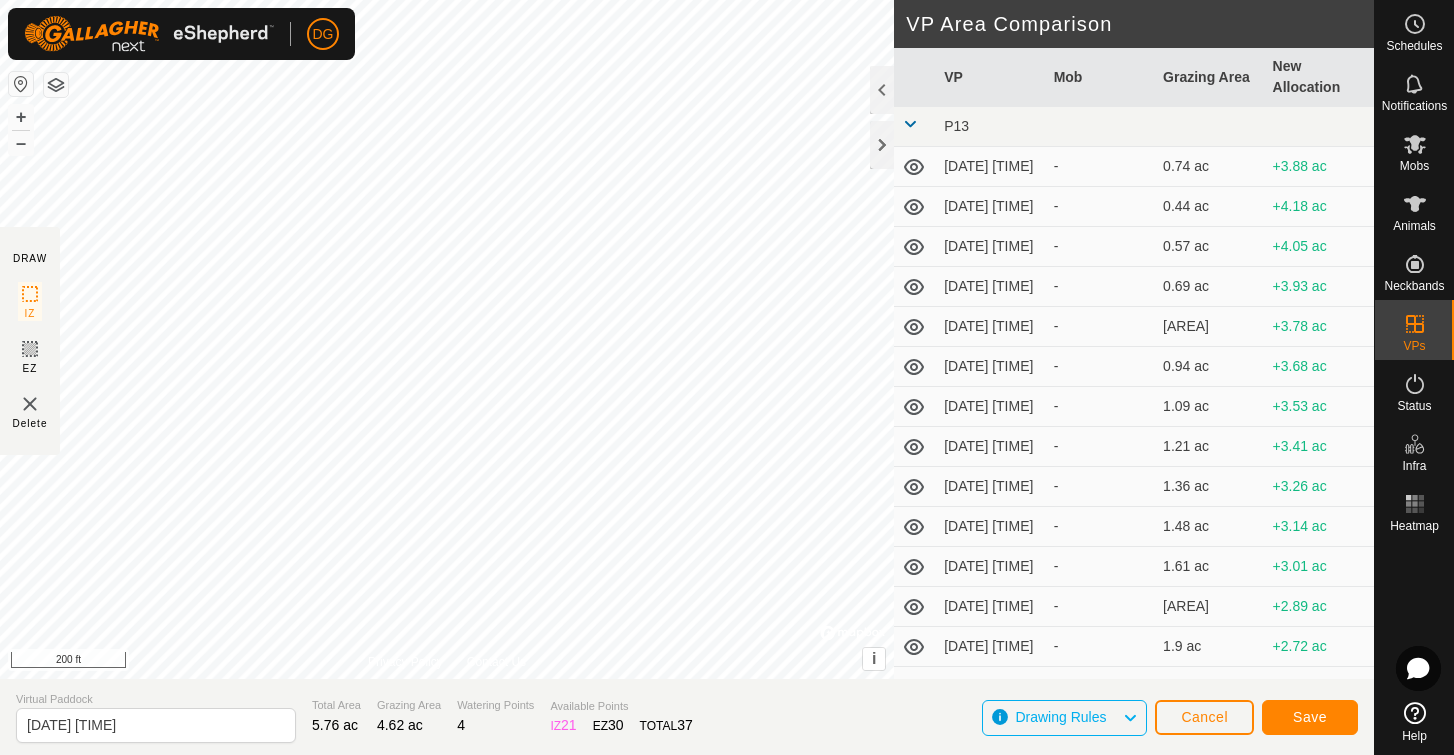 type on "[DATE] [TIME]" 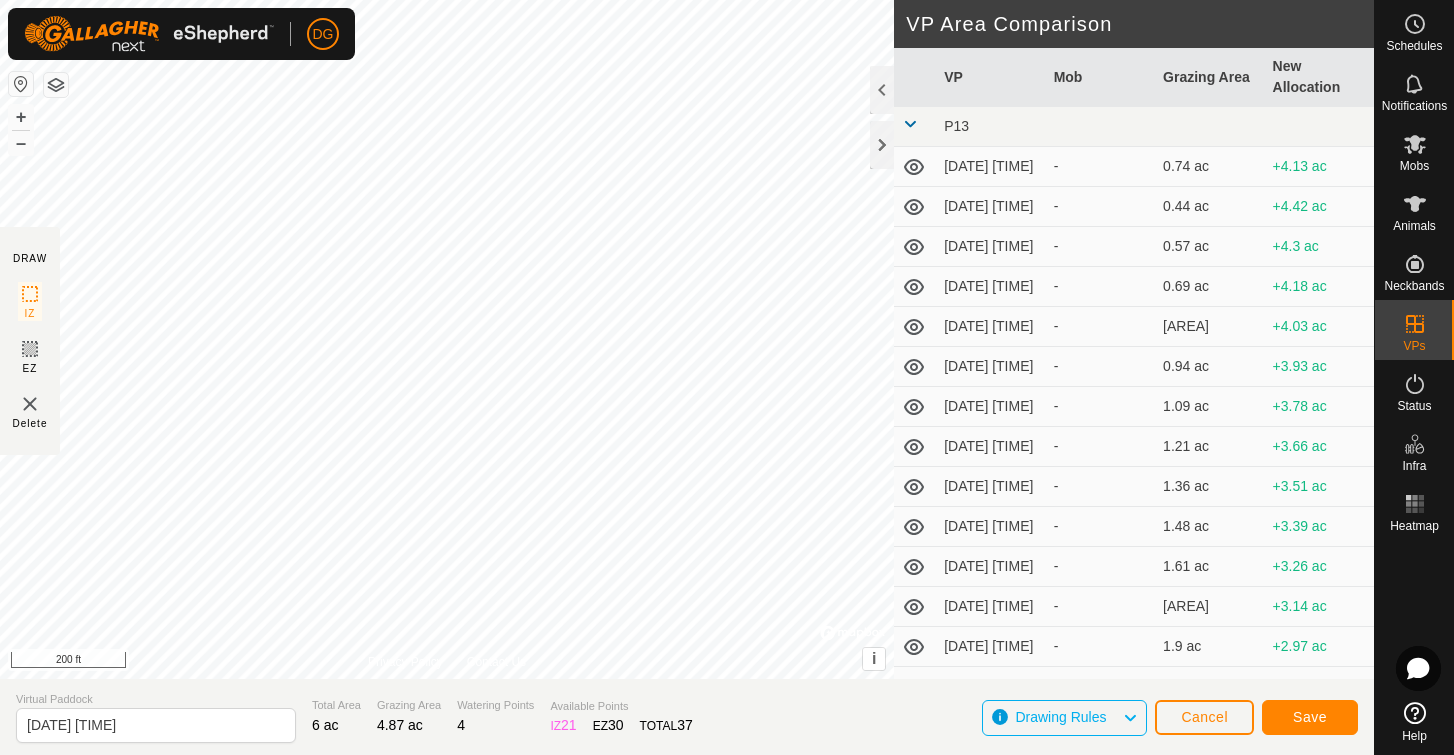 click on "Save" 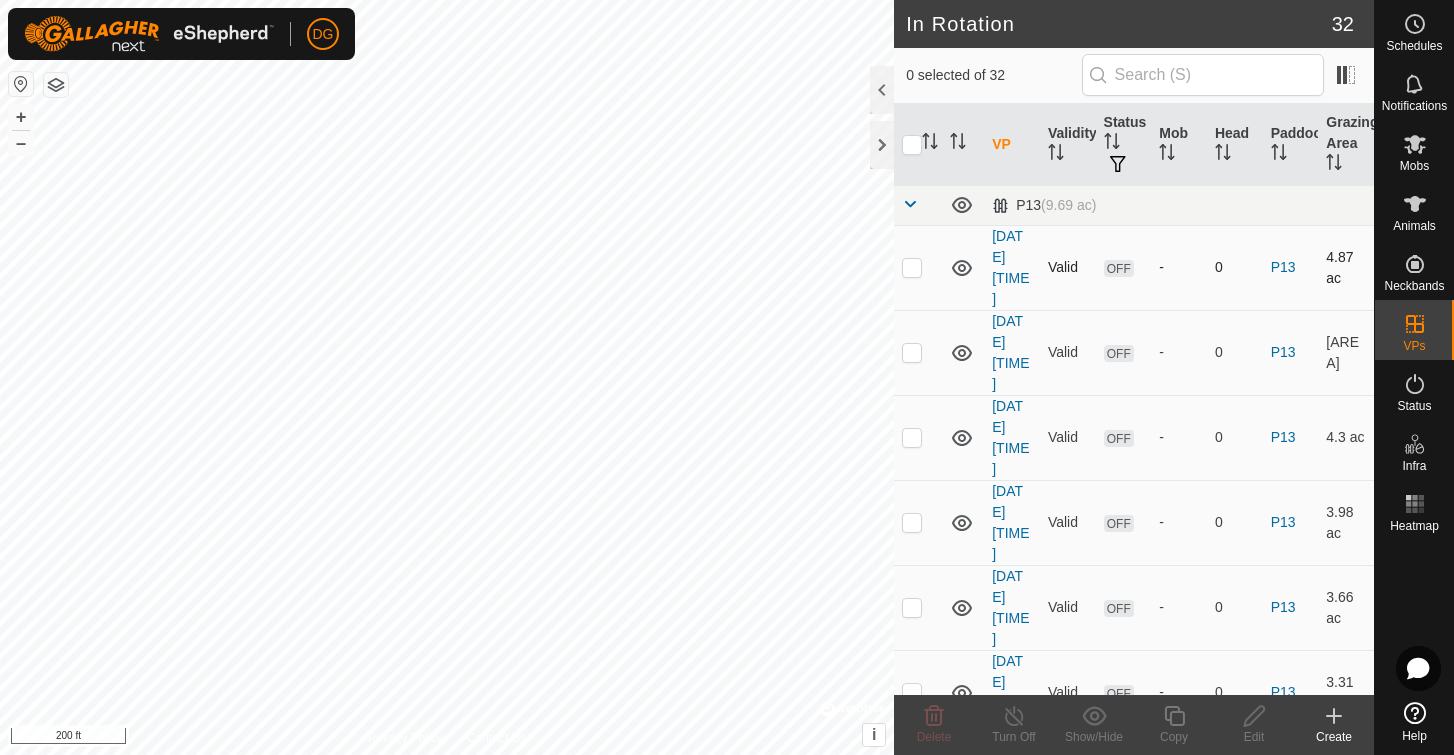 click at bounding box center [912, 267] 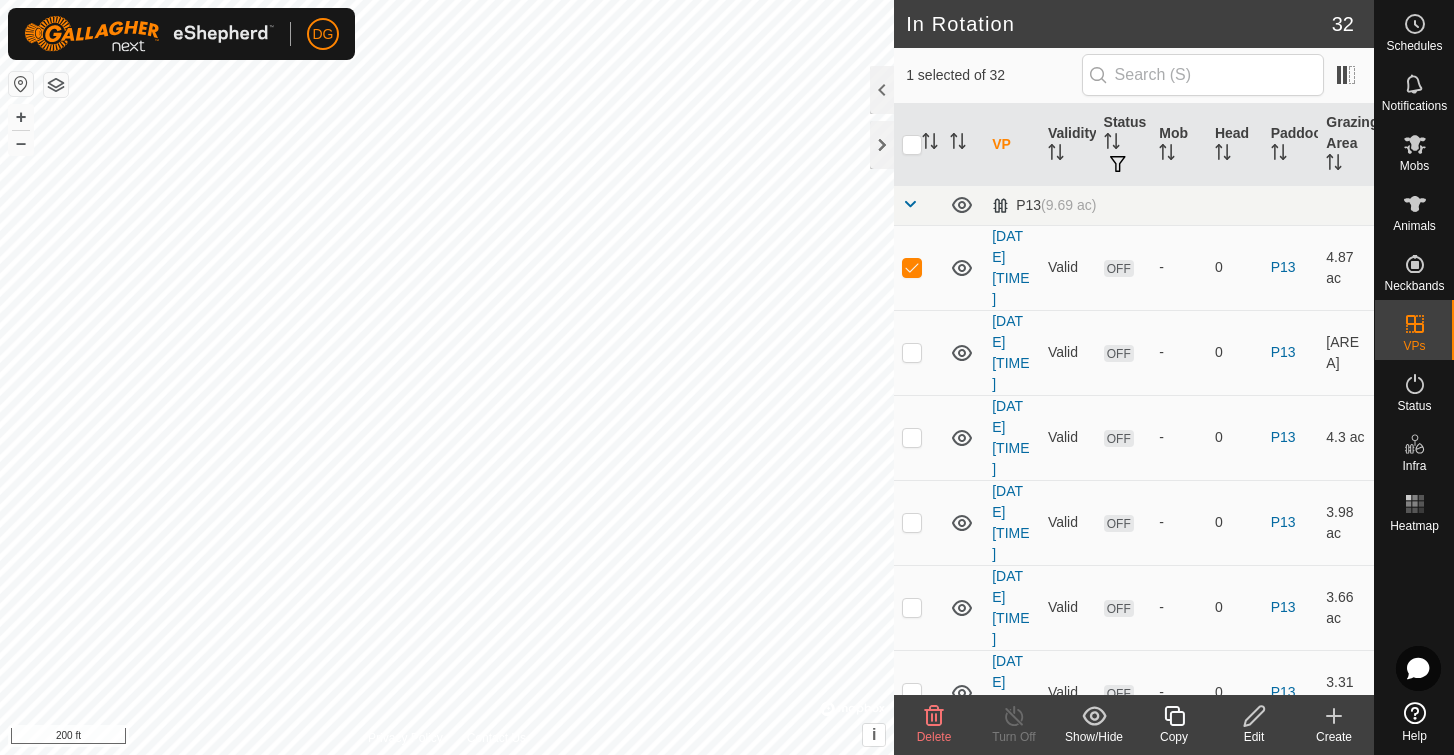 click 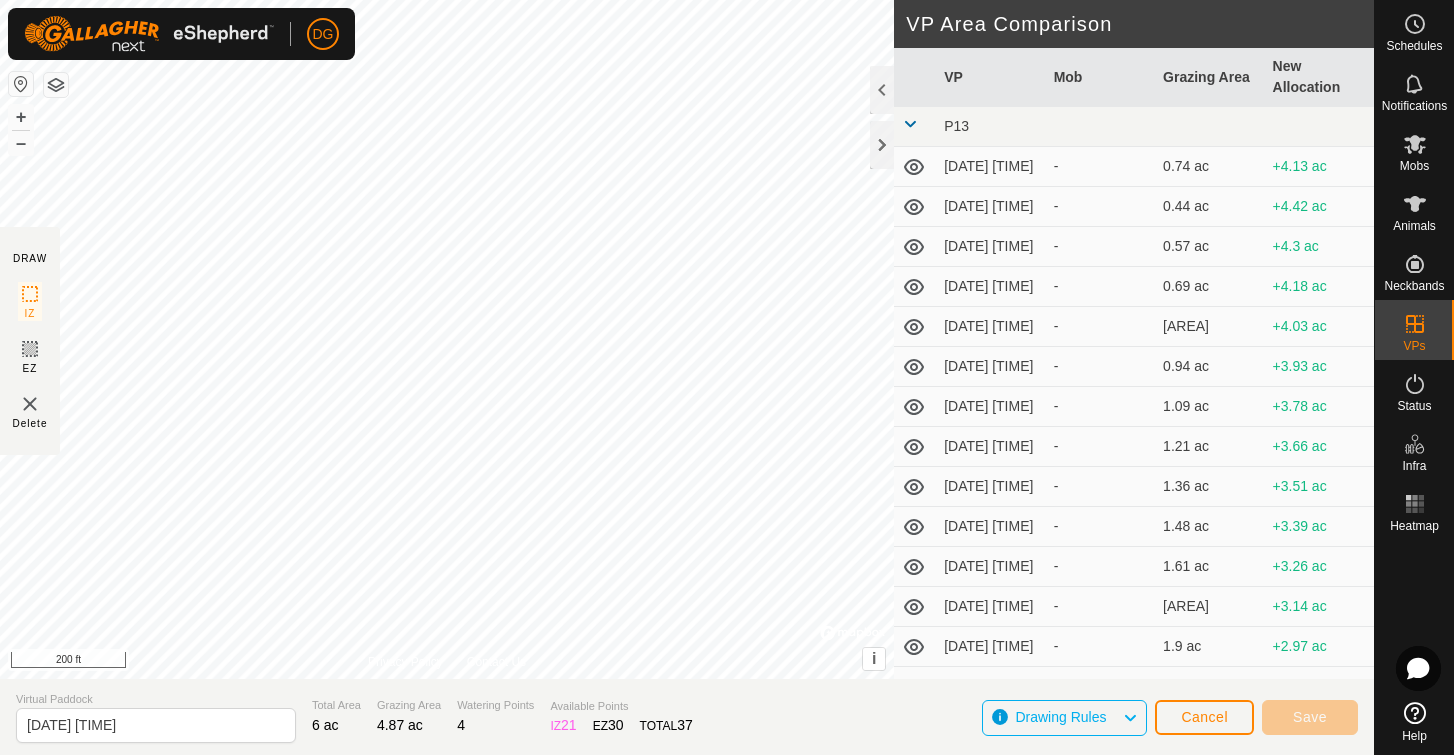type on "[DATE] [TIME]" 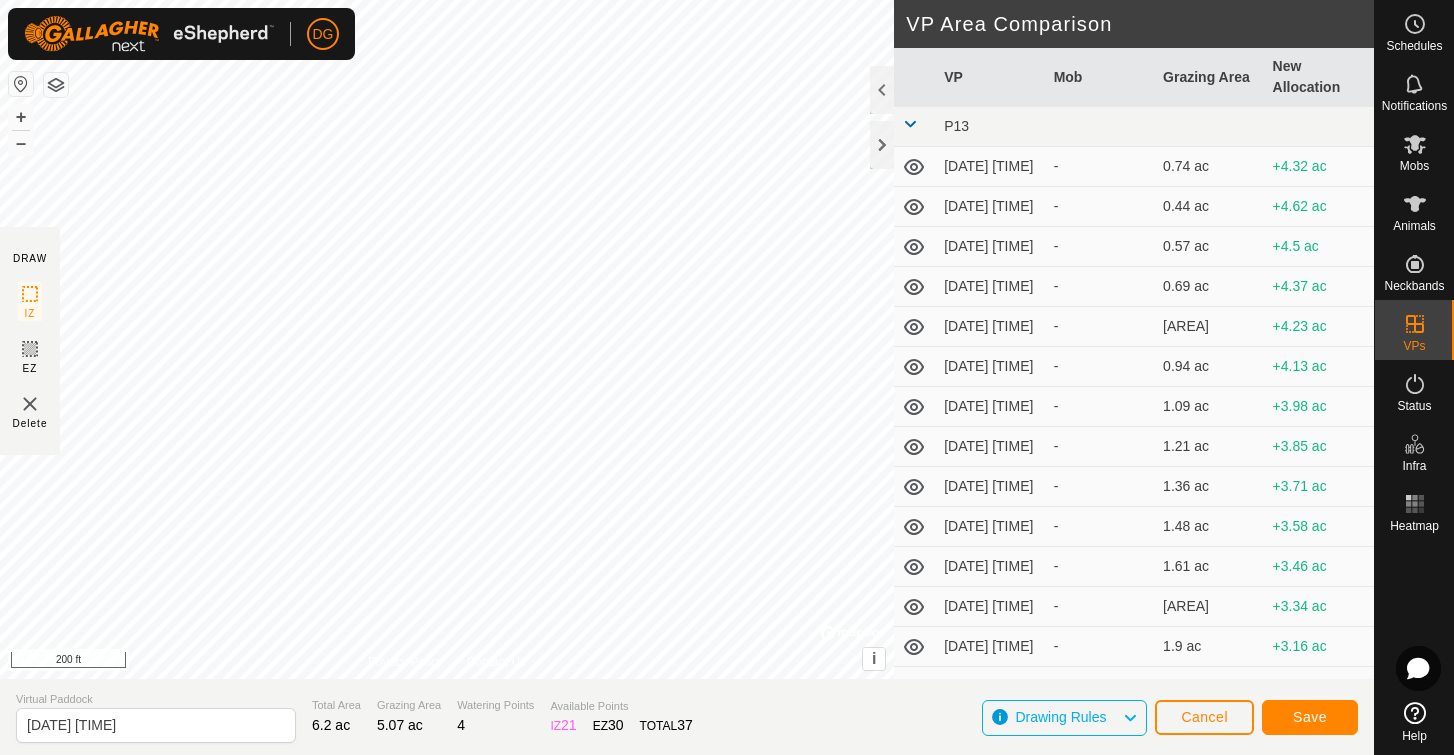 click on "Save" 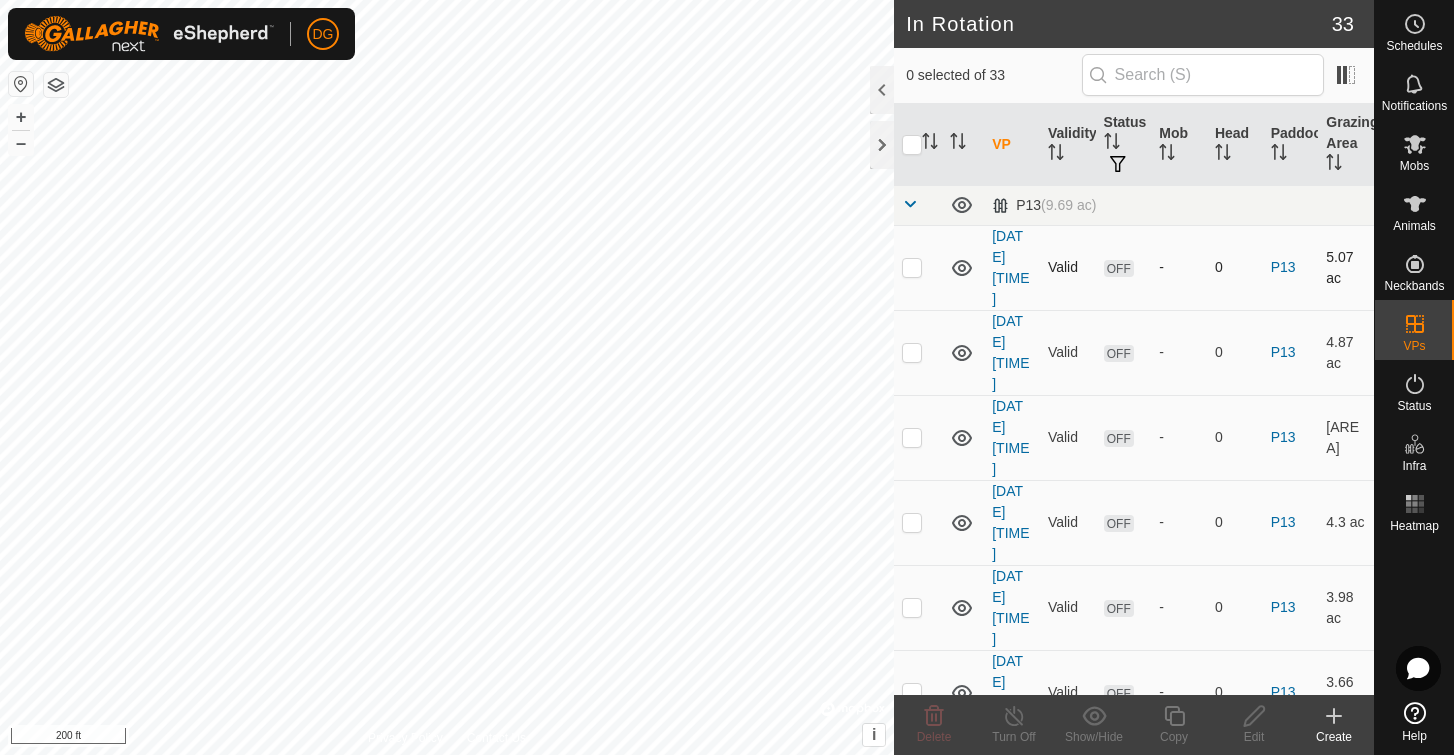 click at bounding box center (912, 267) 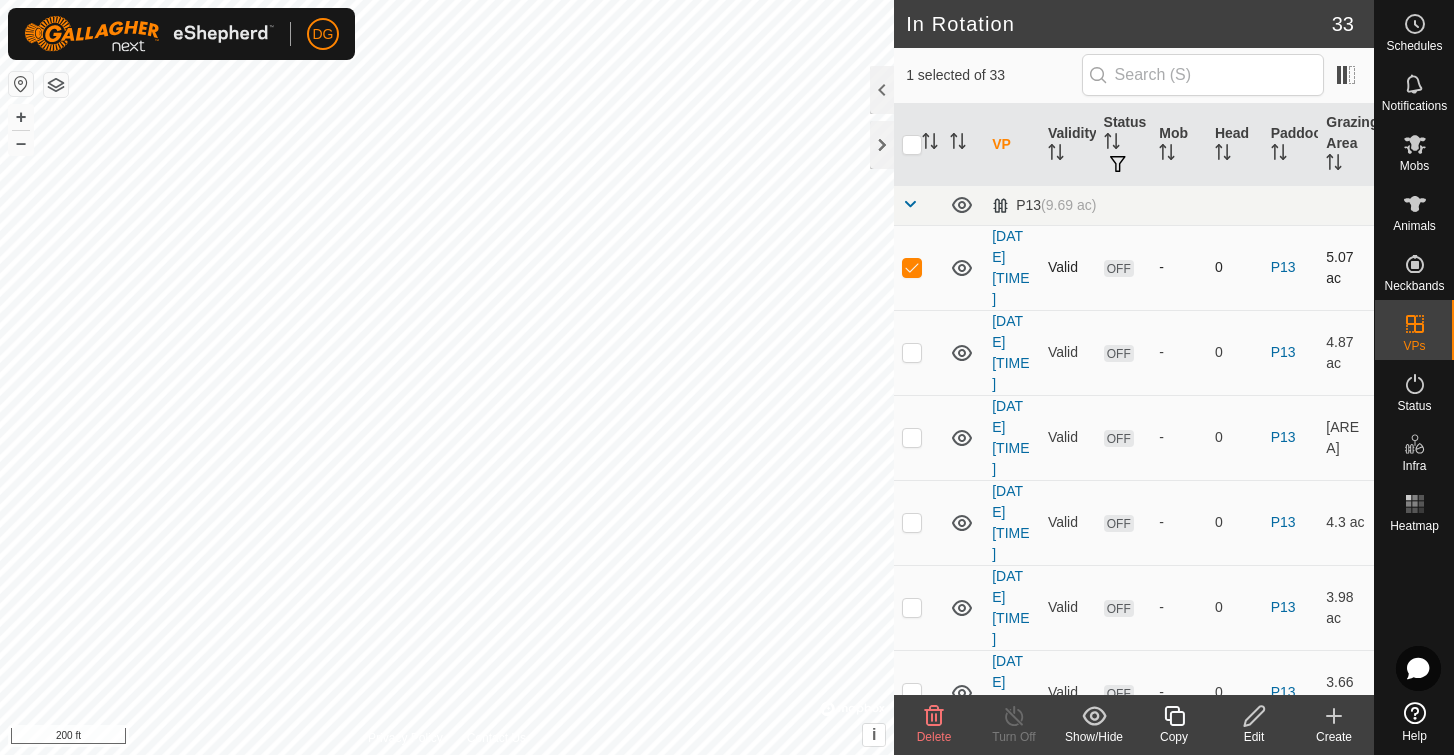 checkbox on "true" 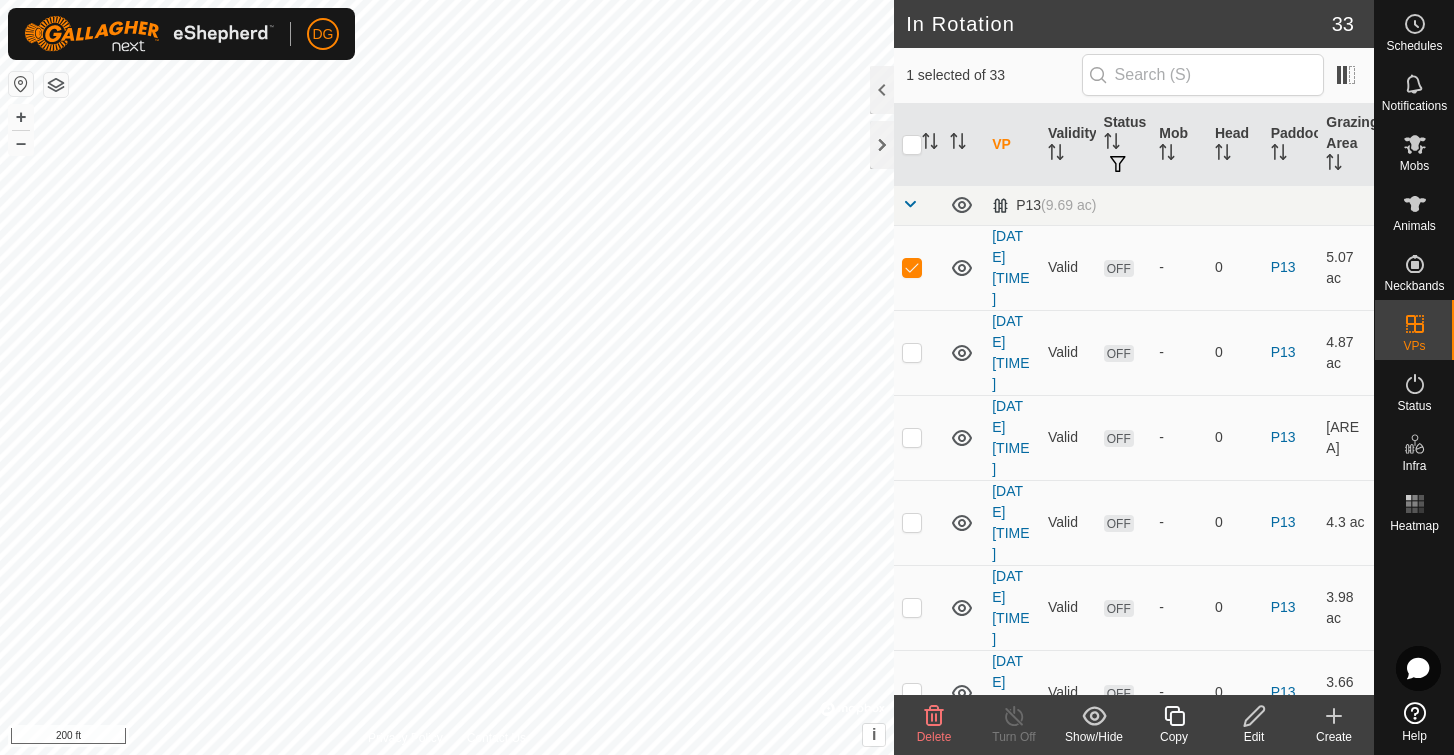 click 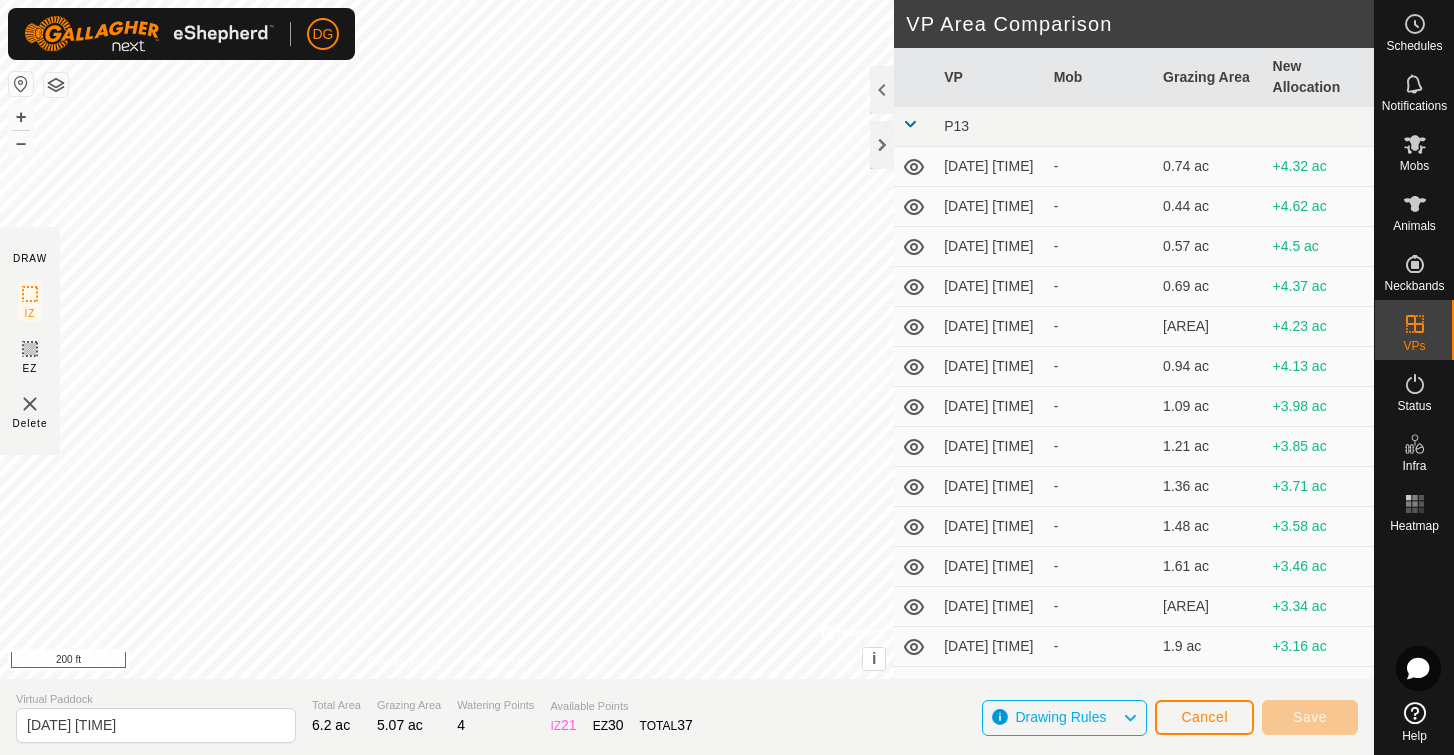 type on "[DATE] [TIME]" 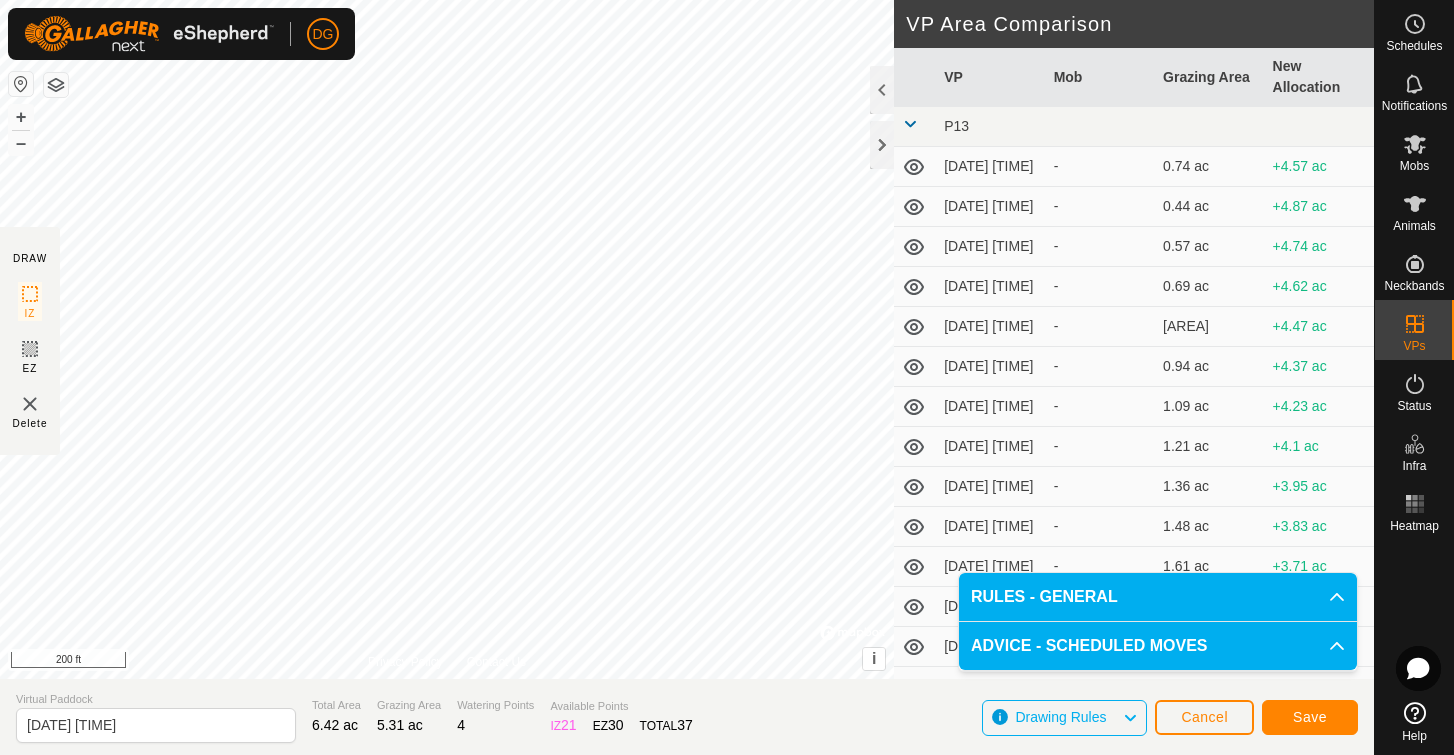 click on "Save" 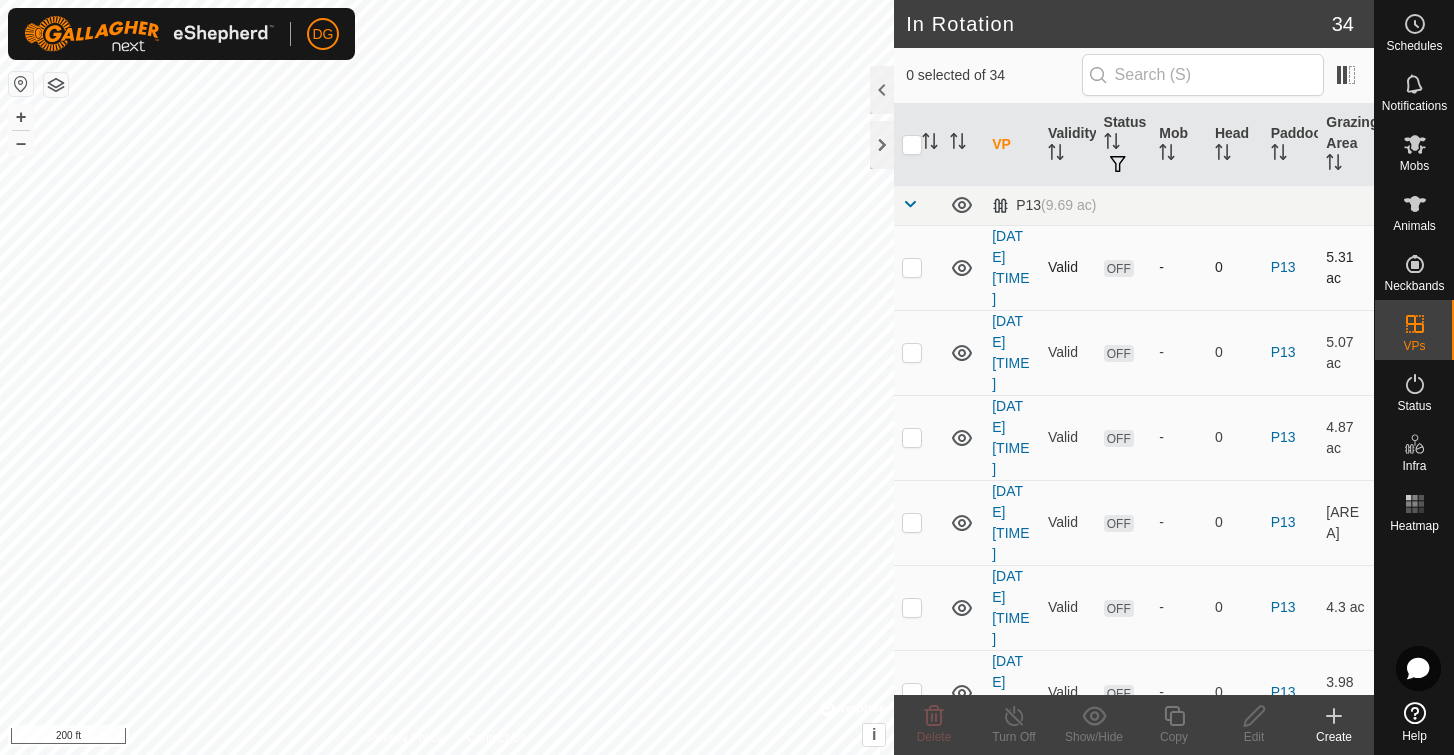 click at bounding box center (912, 267) 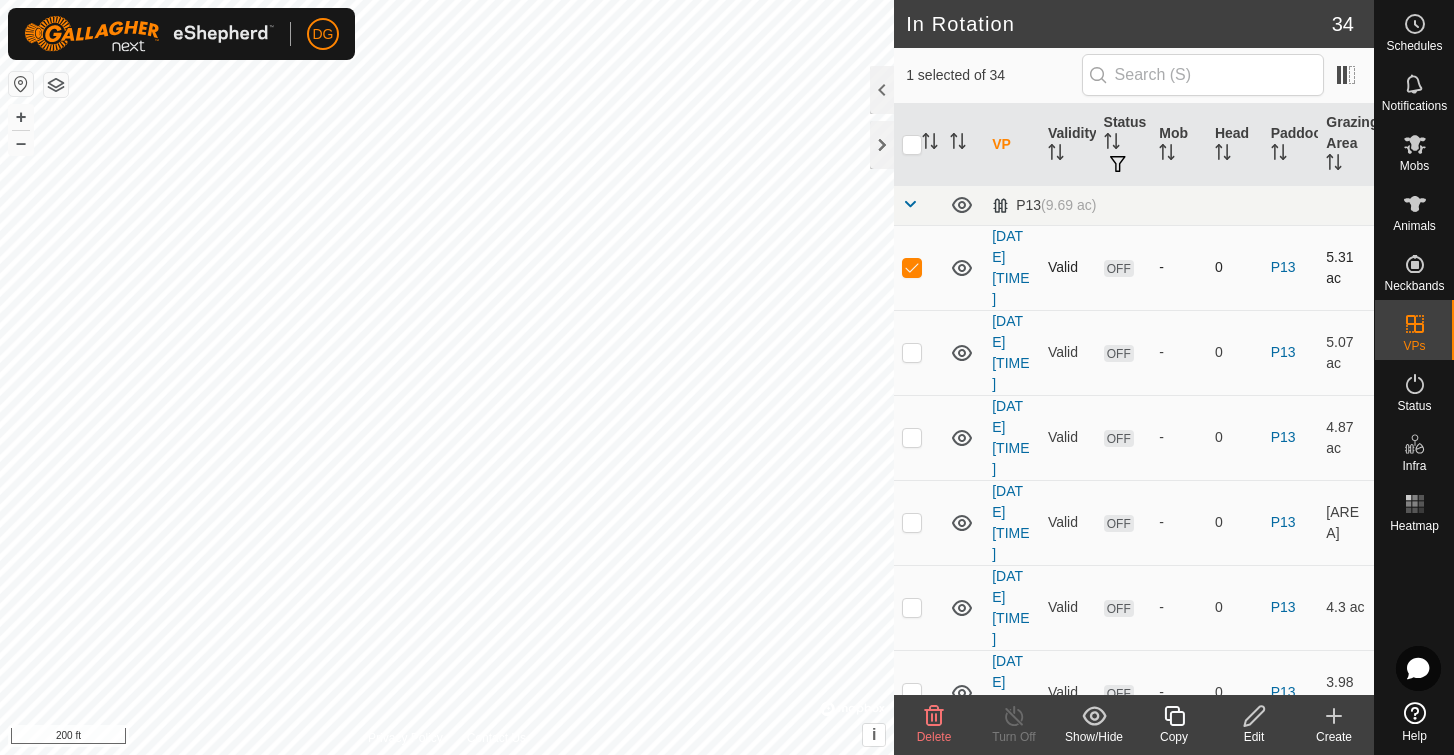 checkbox on "true" 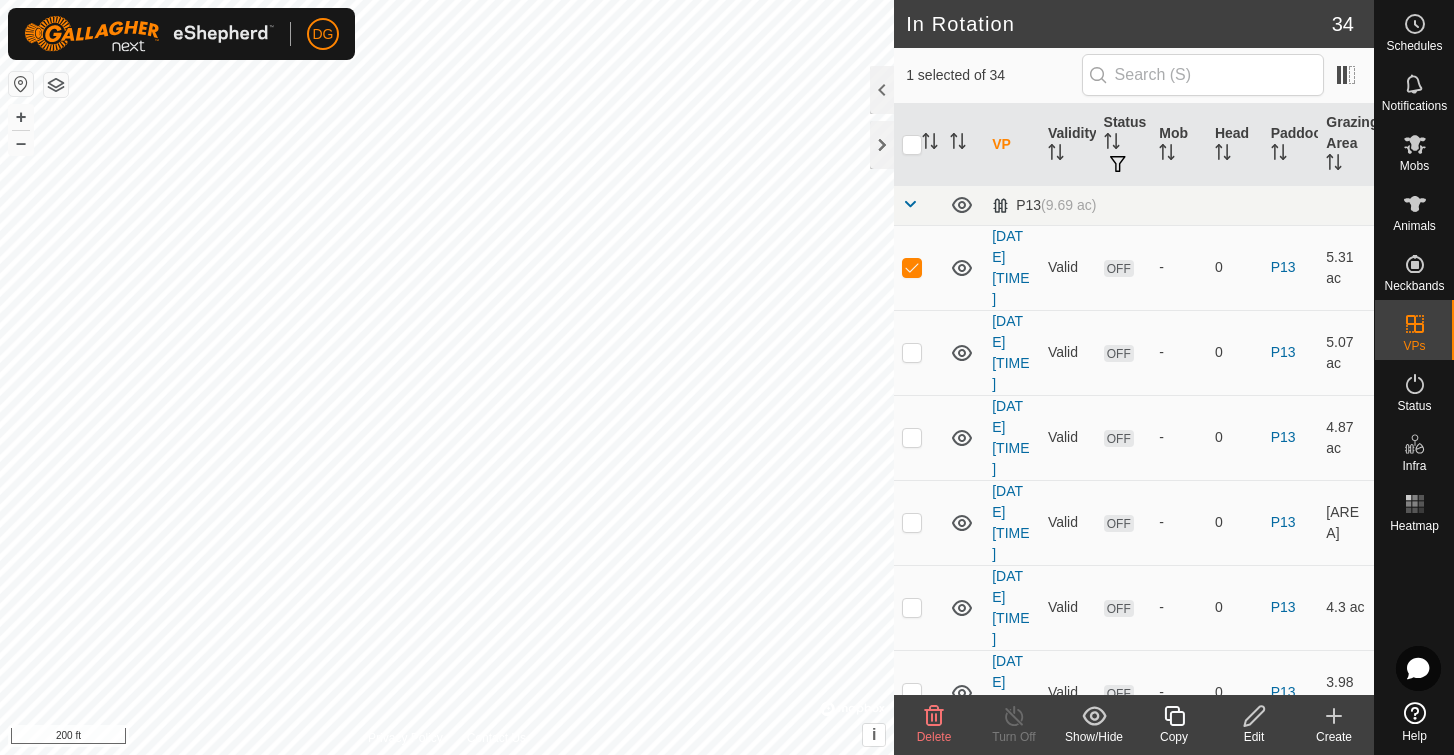 click 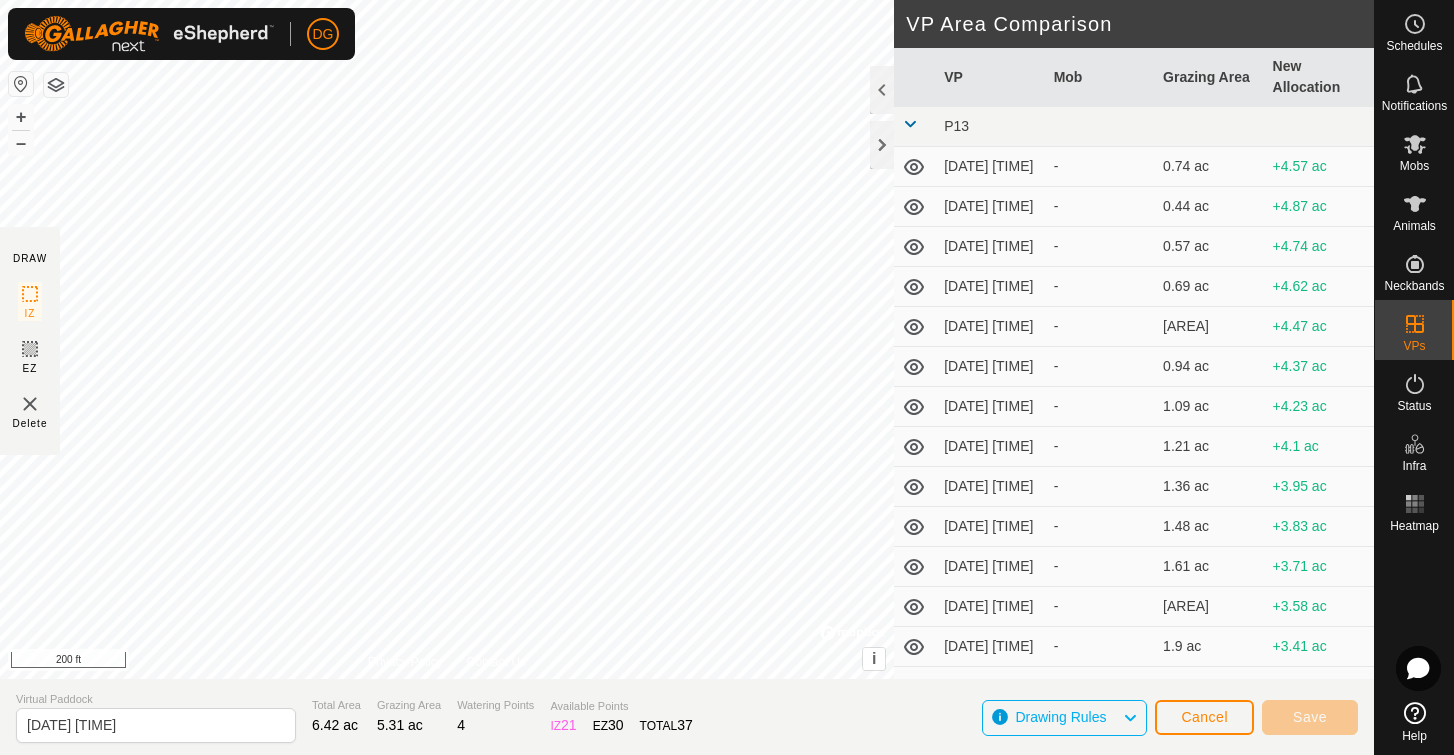 type on "[DATE] [TIME]" 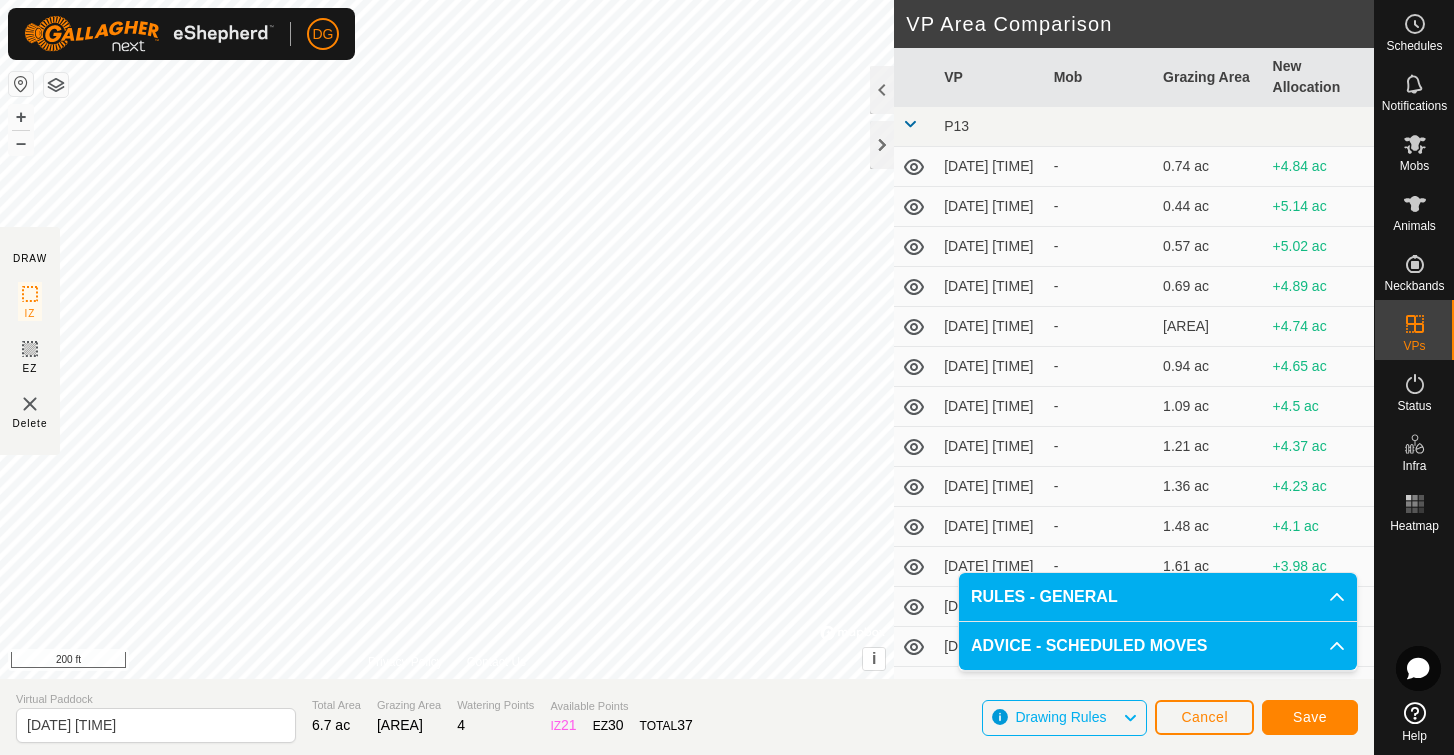 click on "Save" 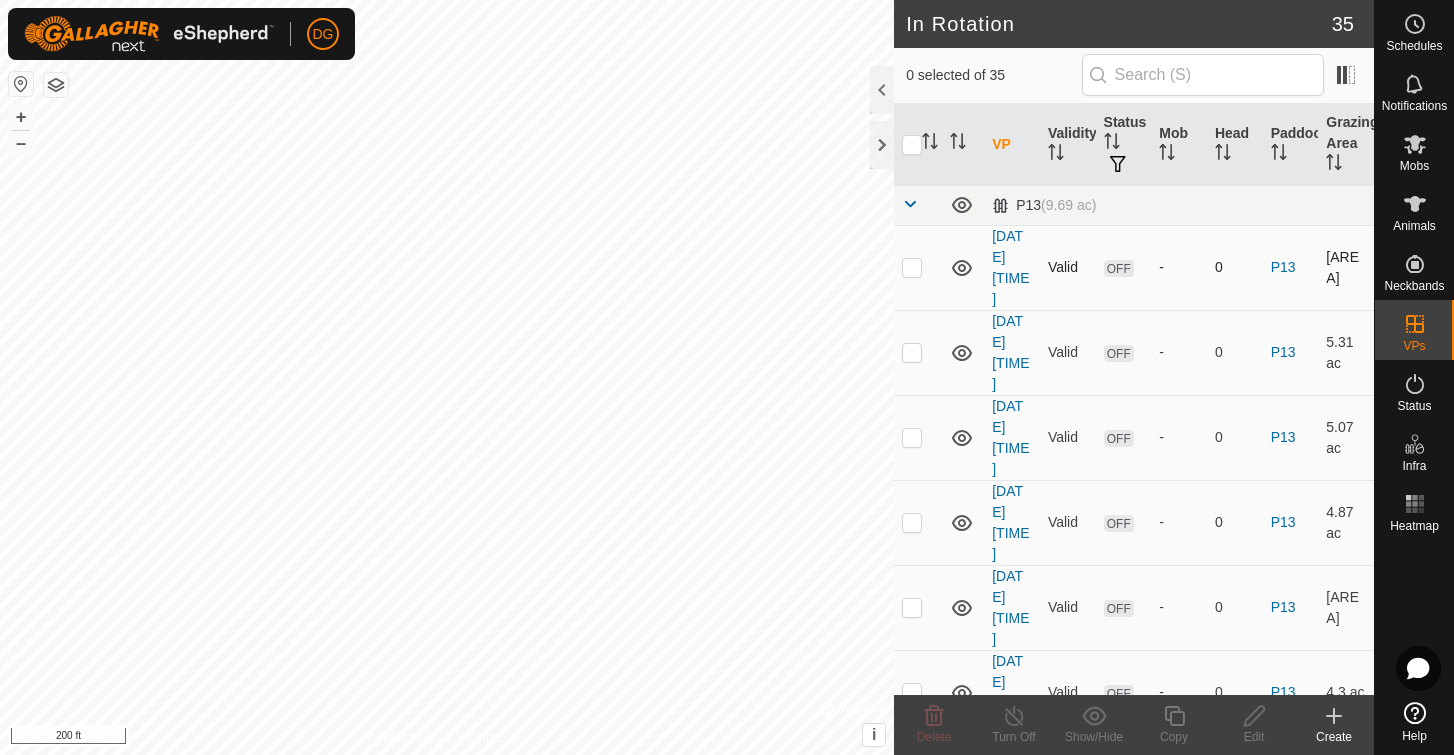 click at bounding box center [912, 267] 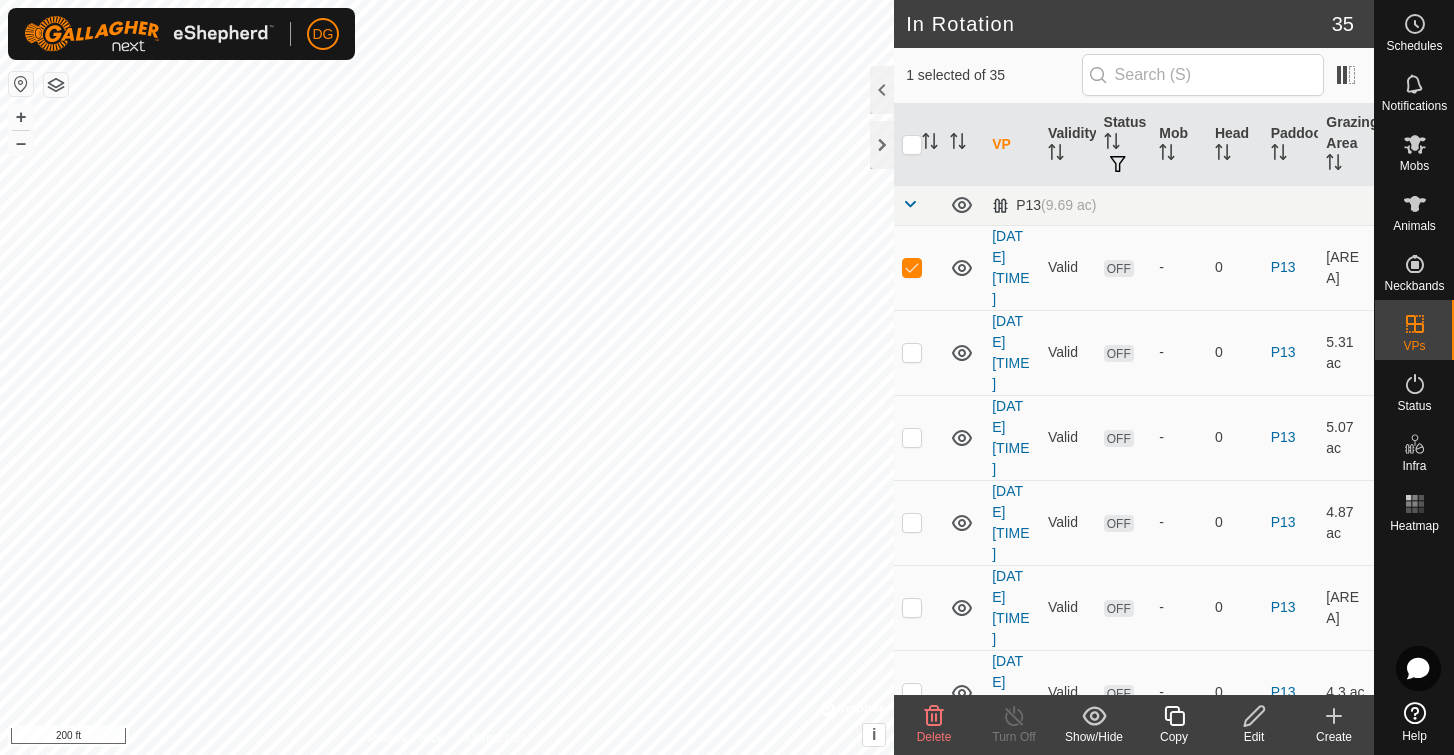click 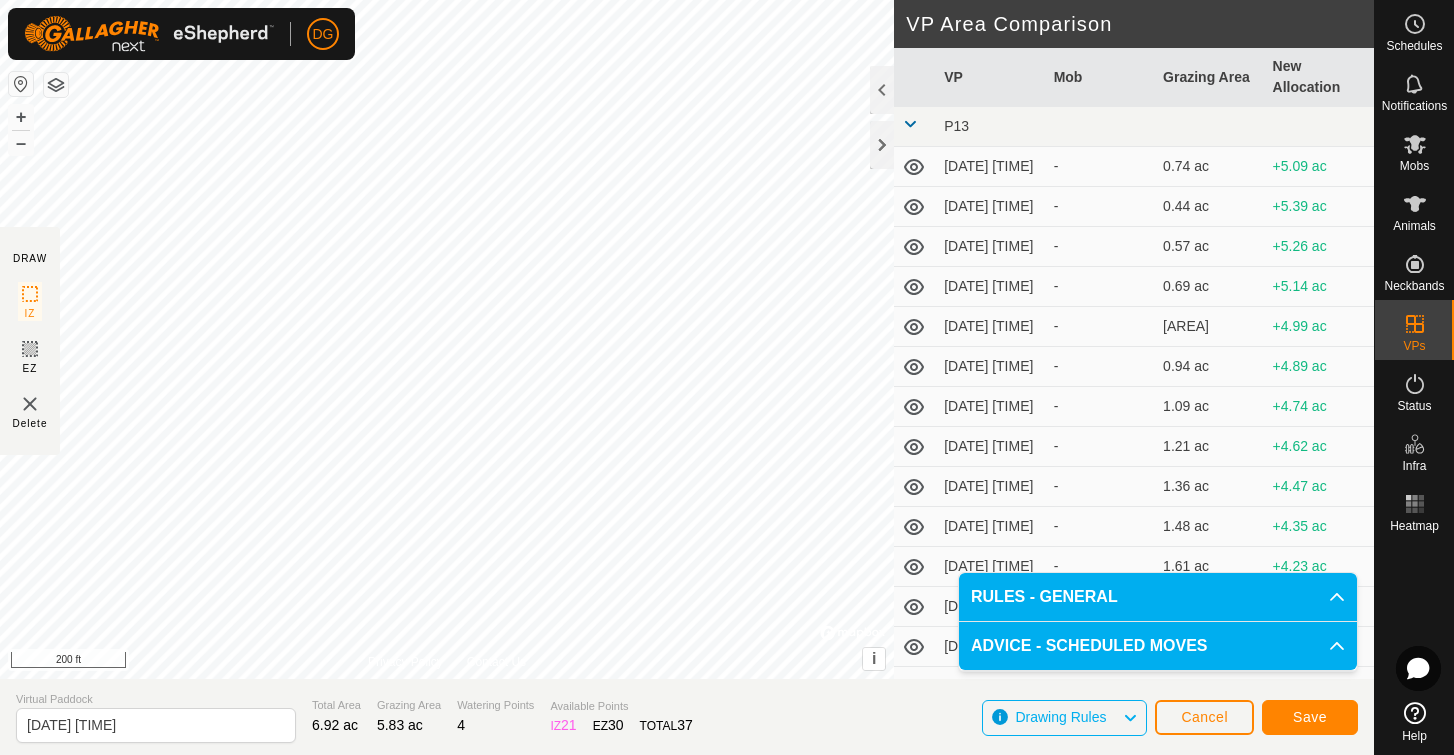 click on "Save" 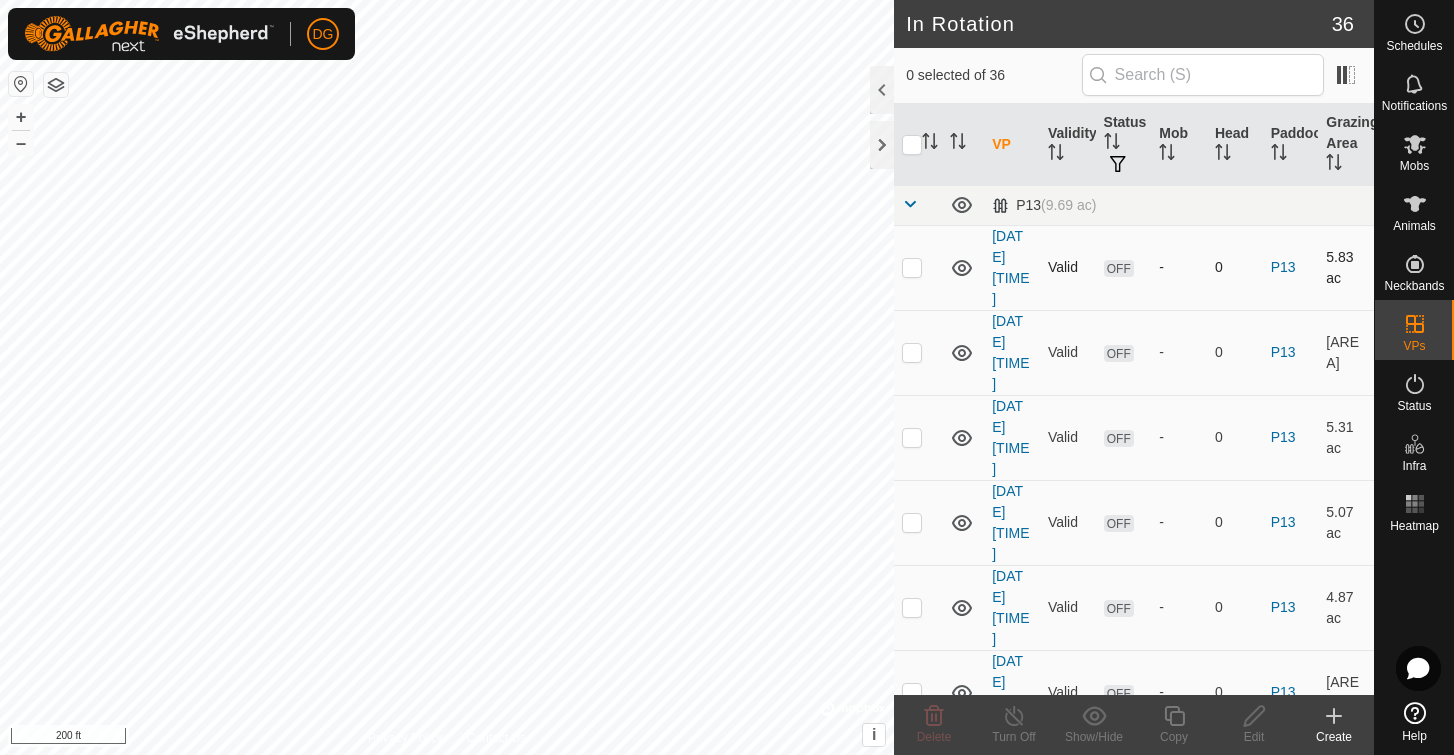 click at bounding box center [912, 267] 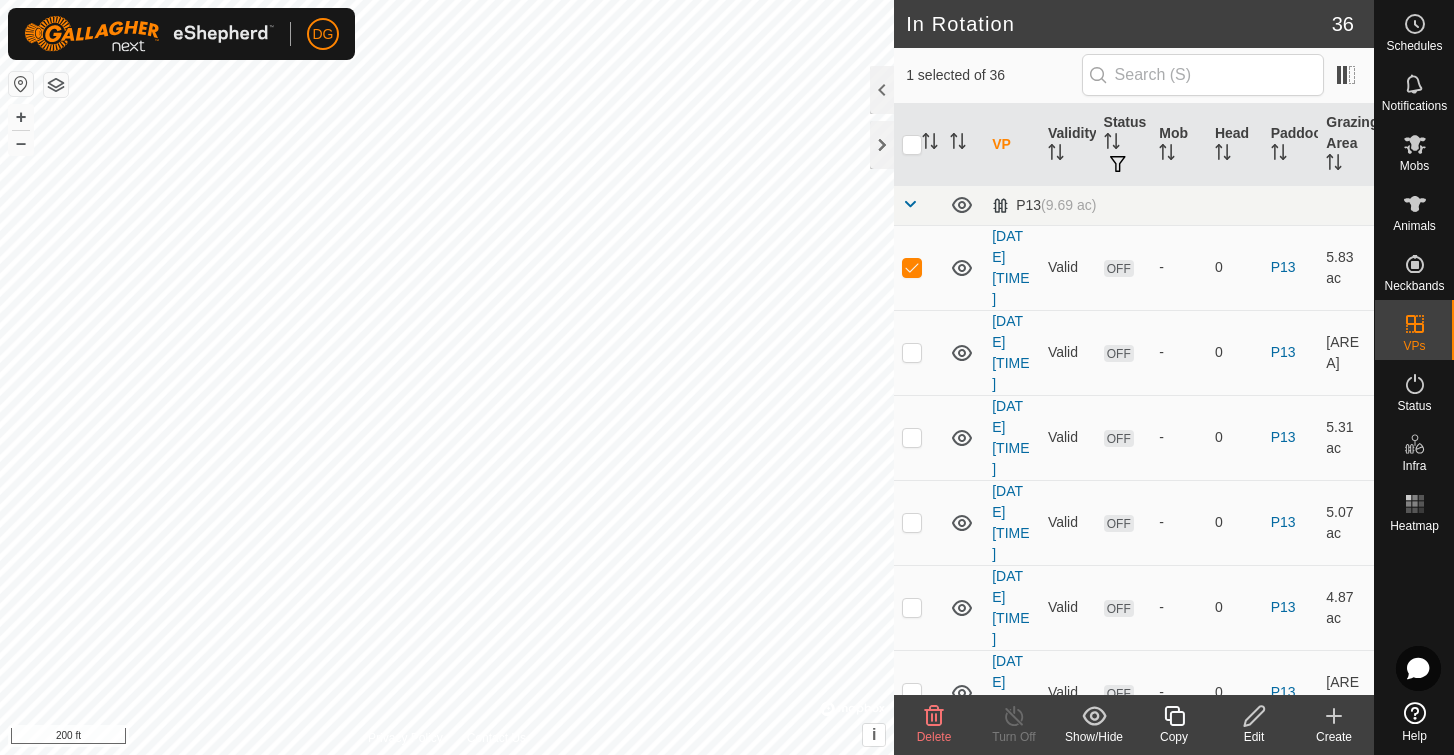 click 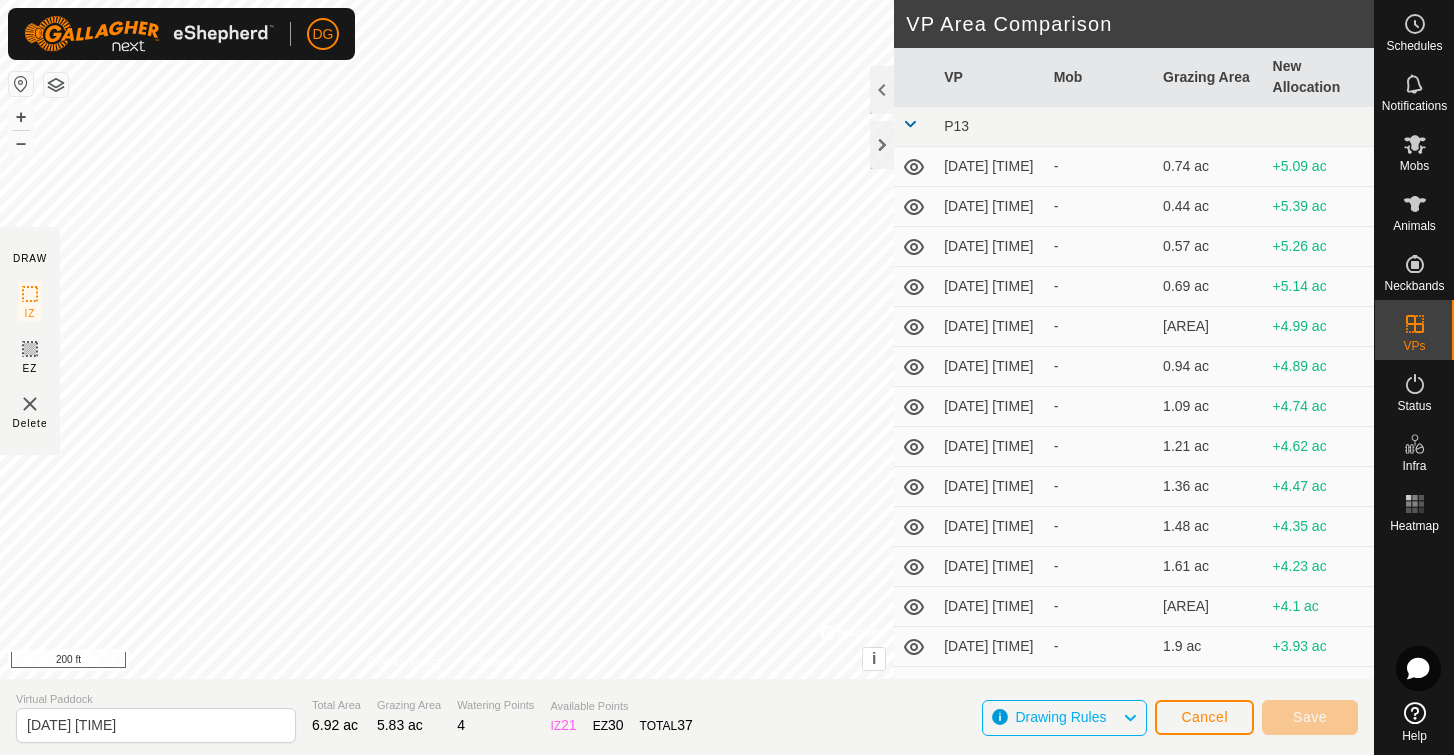 type on "[DATE] [TIME]" 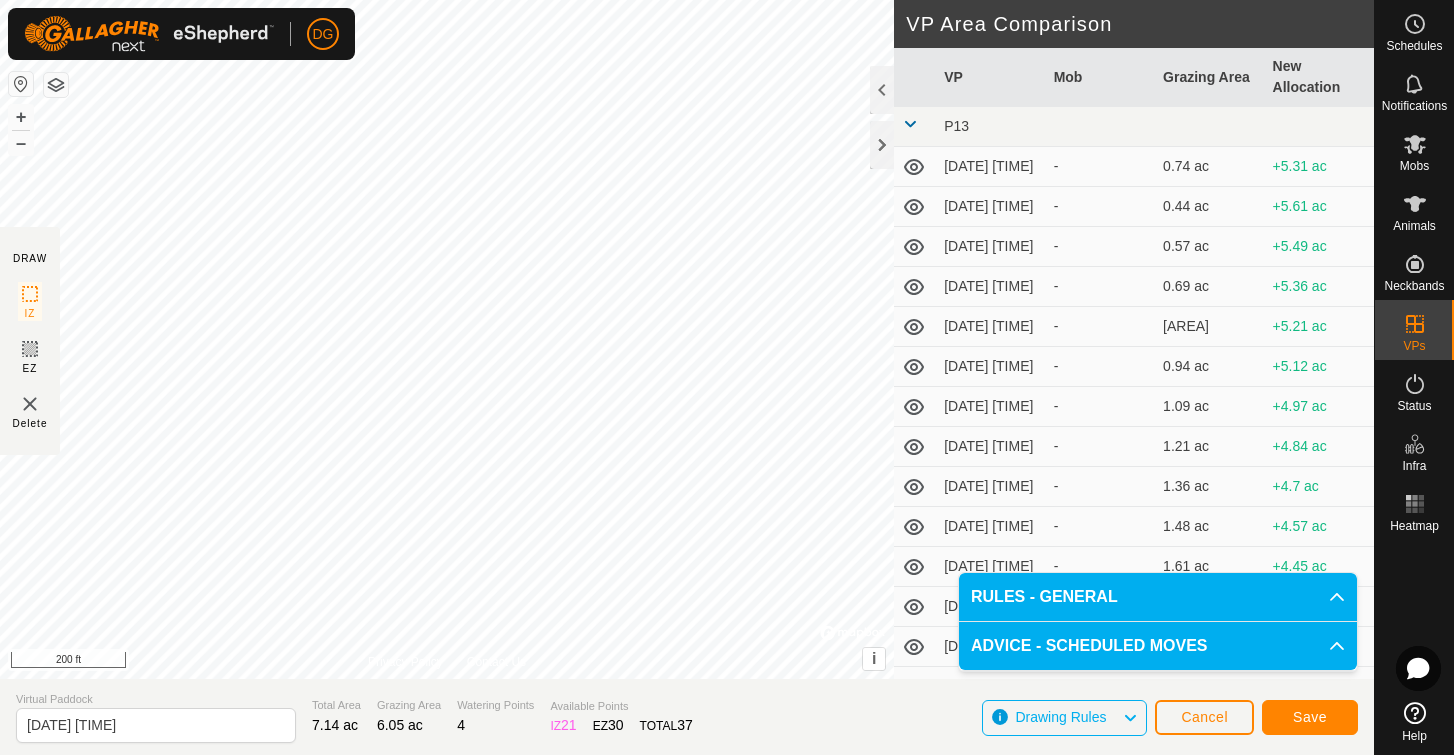 click on "Save" 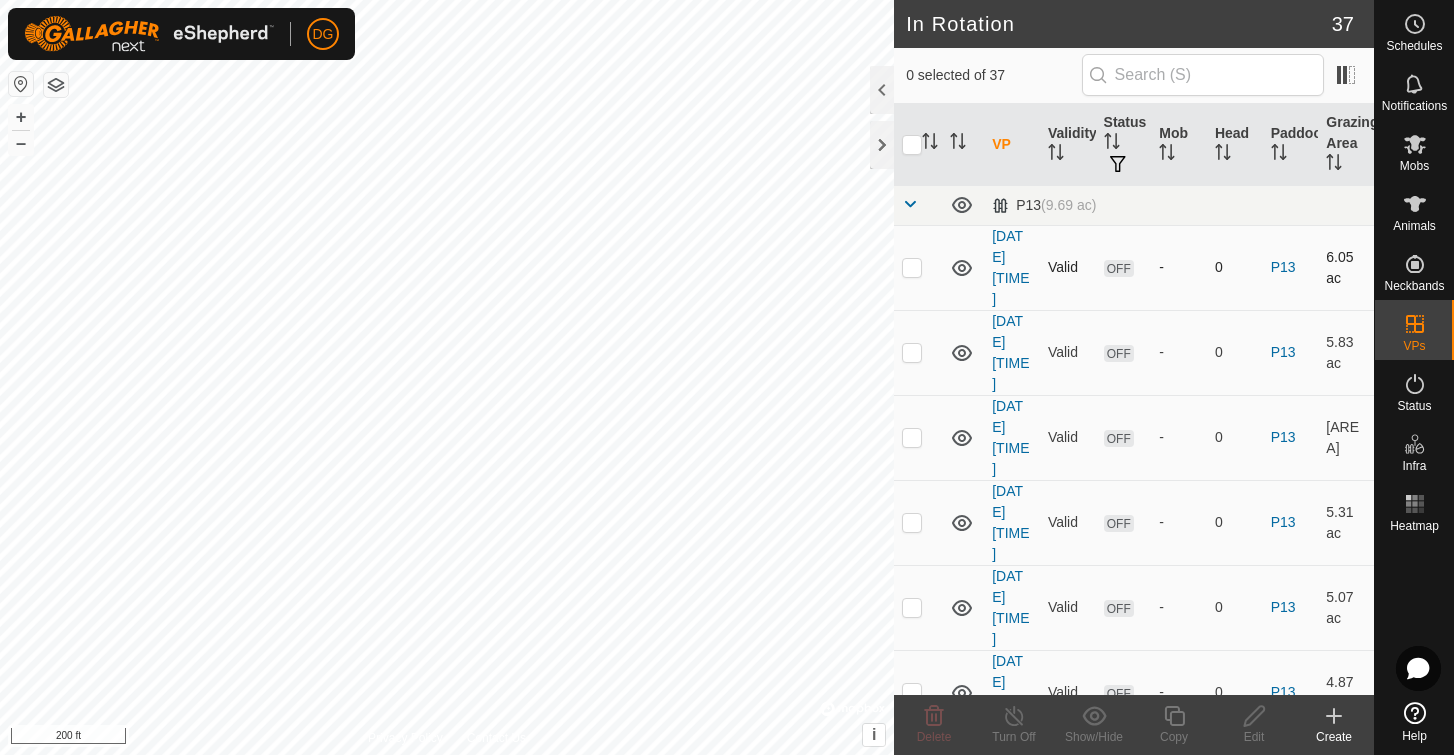 click at bounding box center [912, 267] 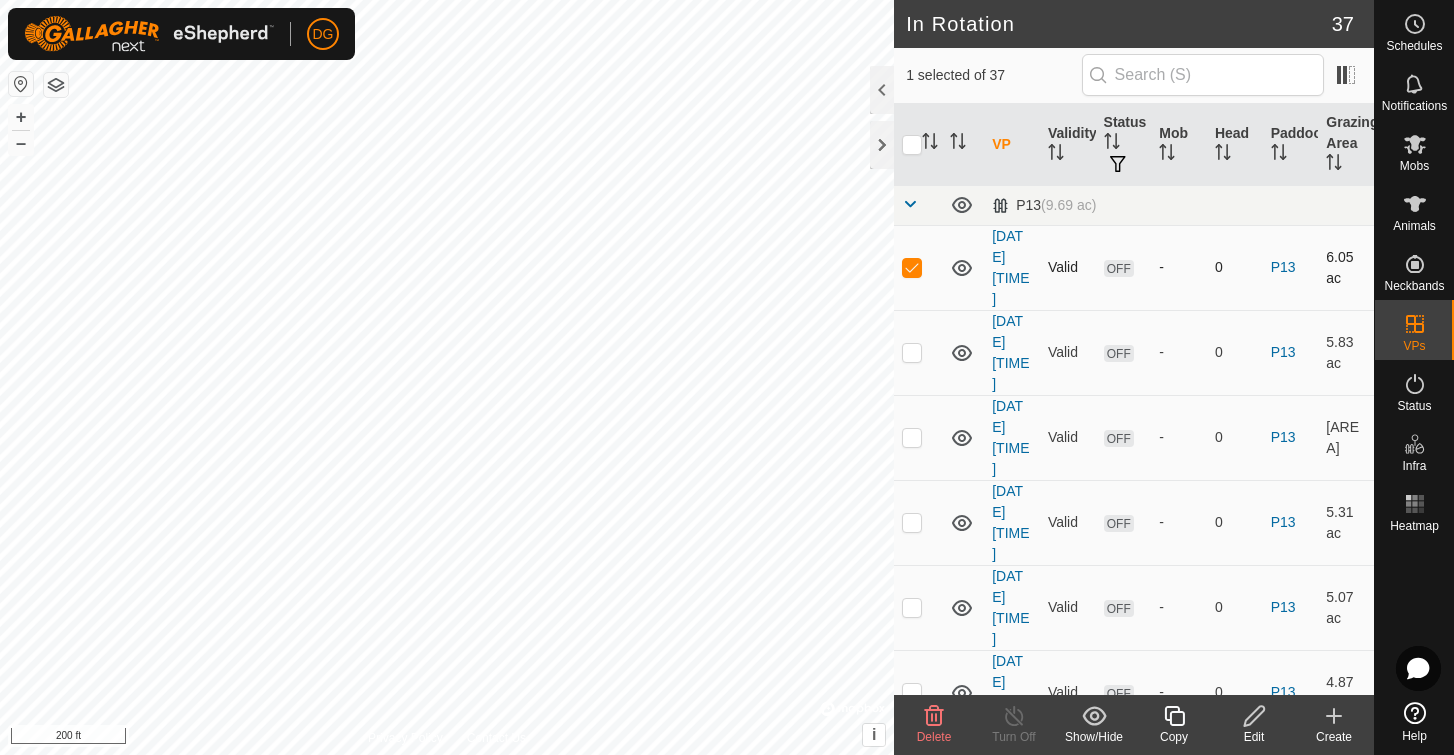 checkbox on "true" 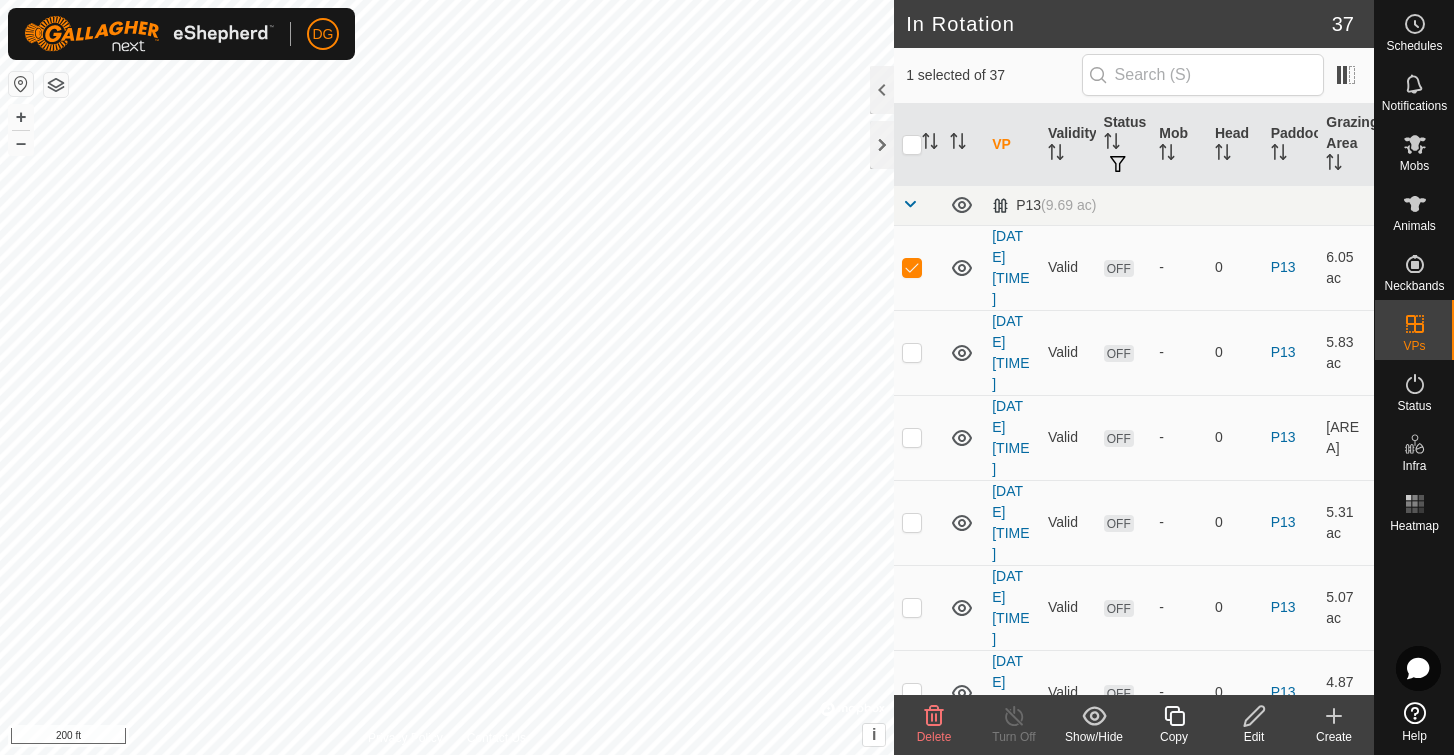 click 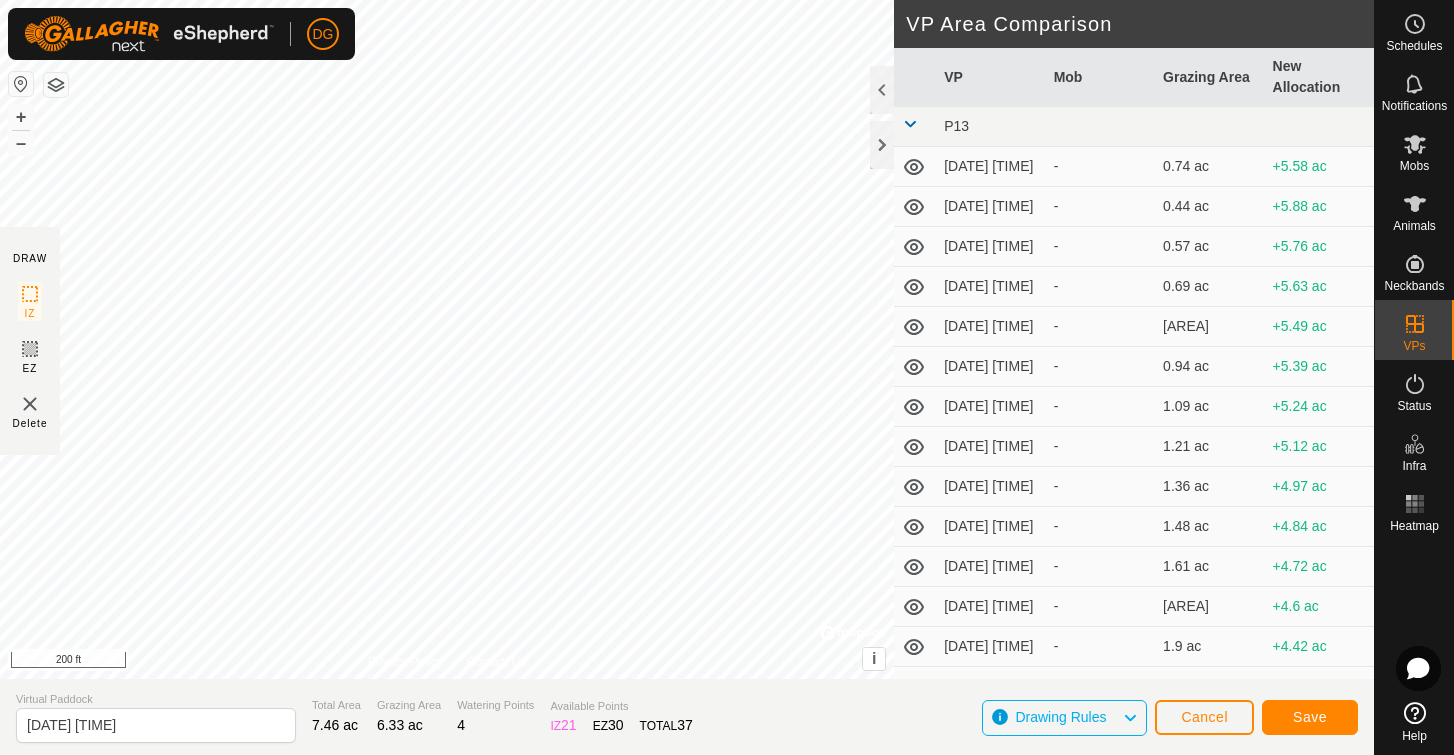 click on "Save" 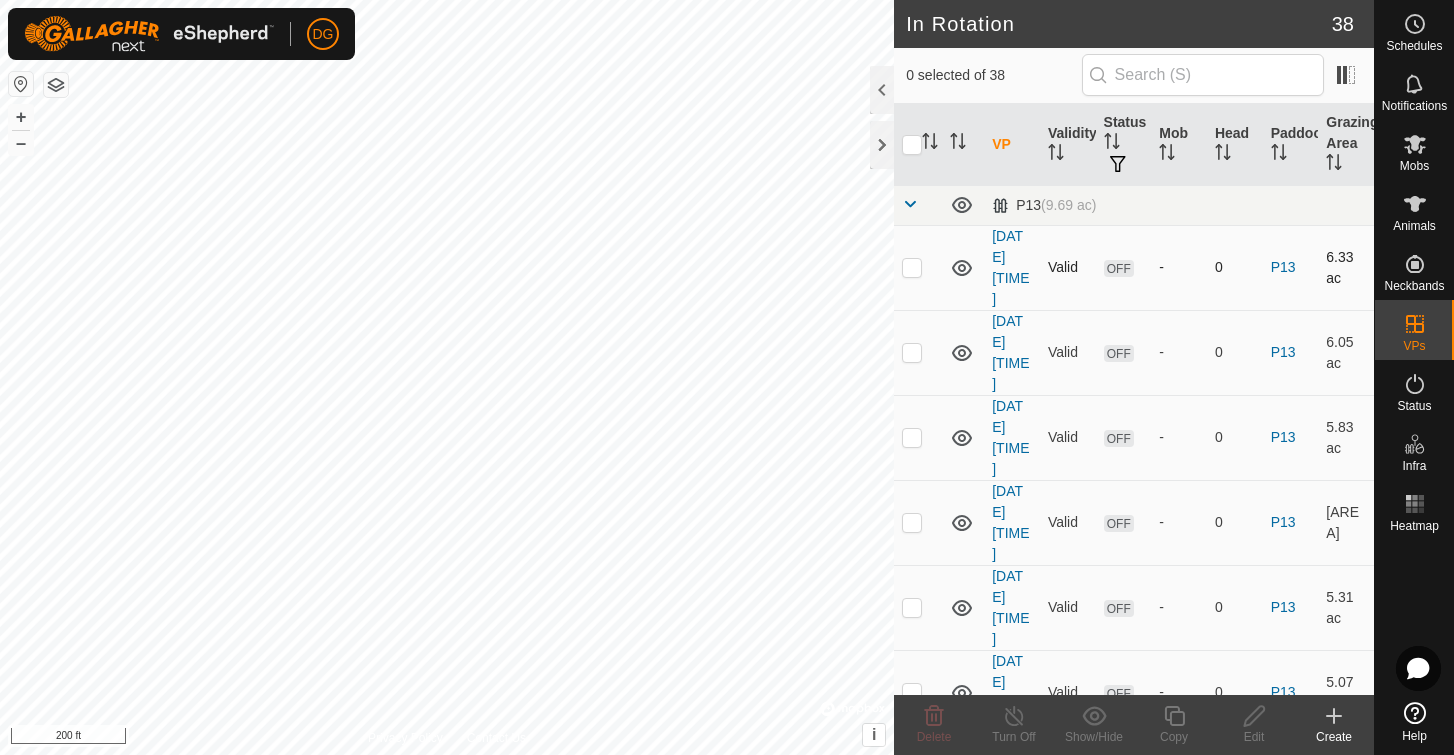 click at bounding box center (912, 267) 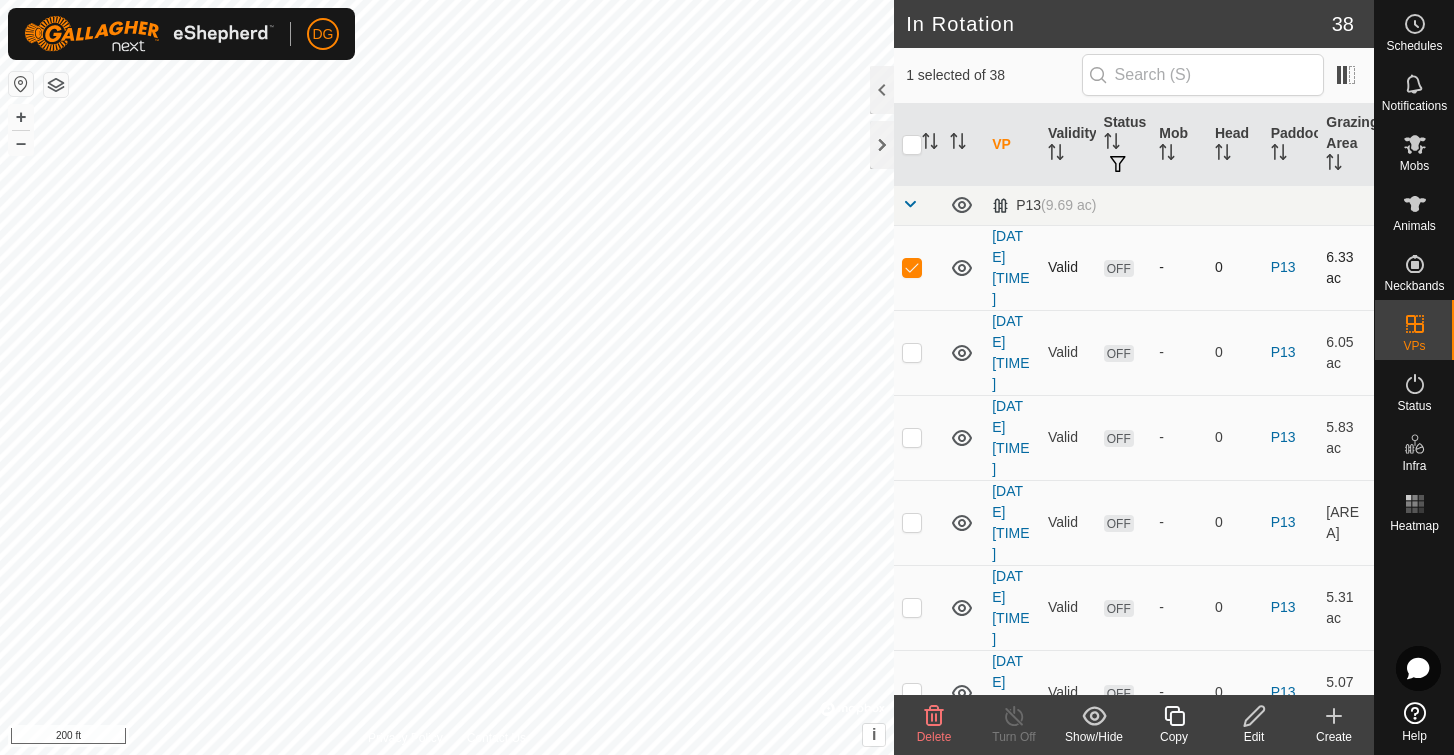 checkbox on "true" 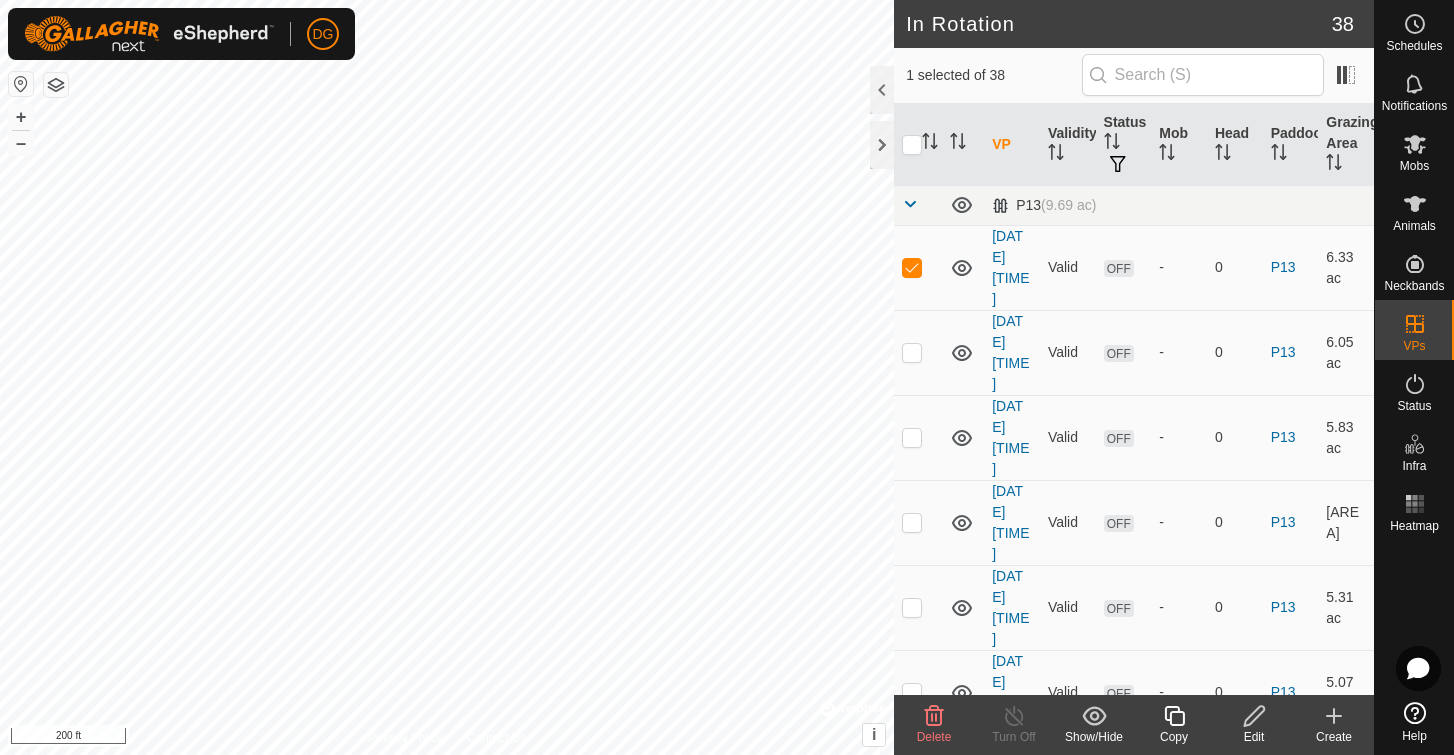 click 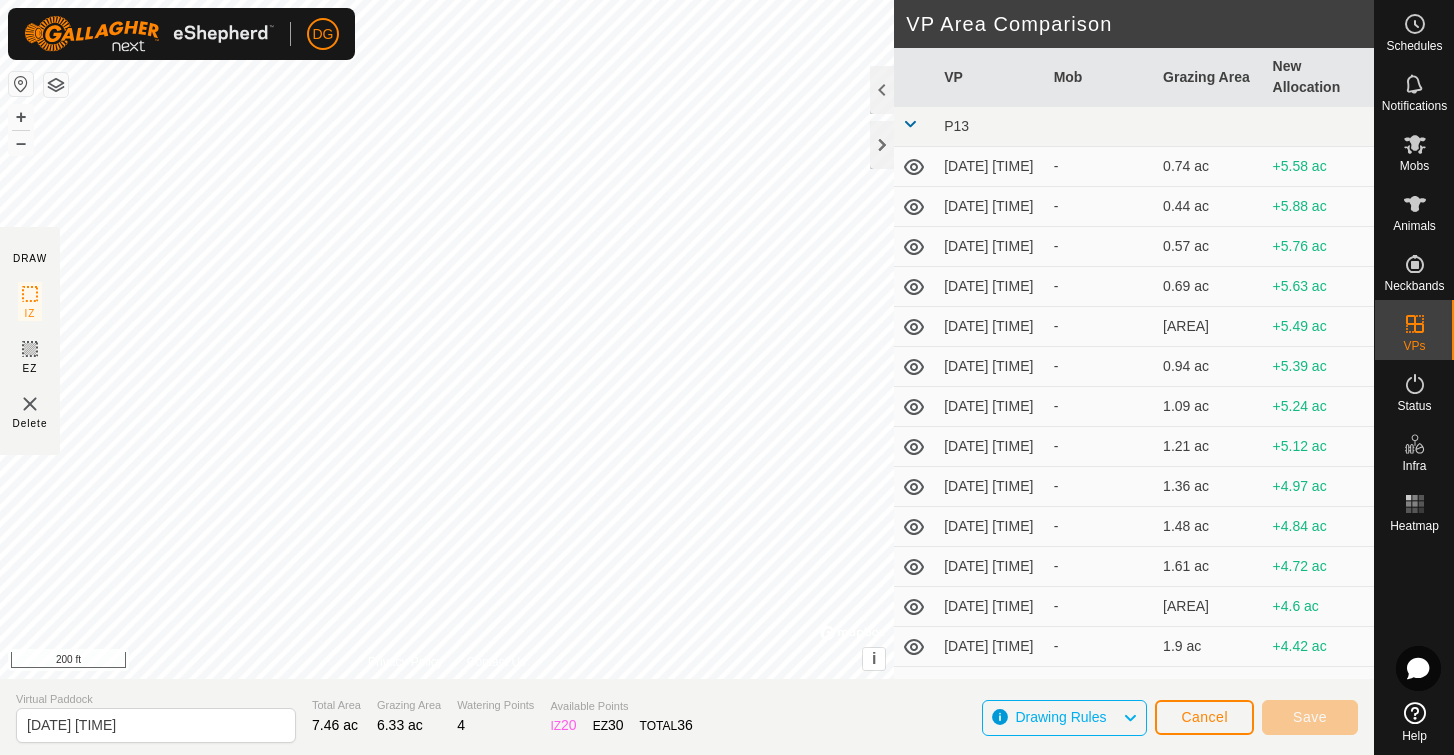 type on "[DATE] [TIME]" 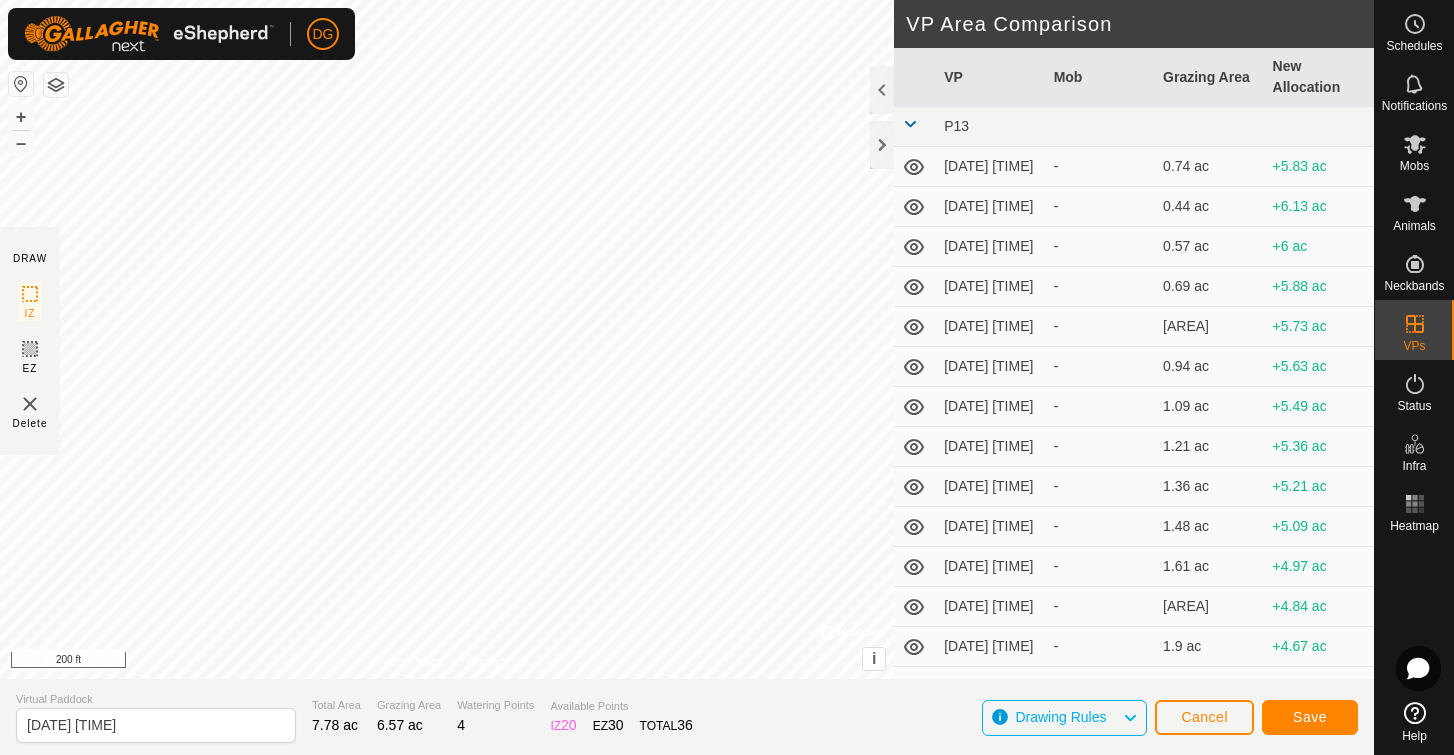 click on "Save" 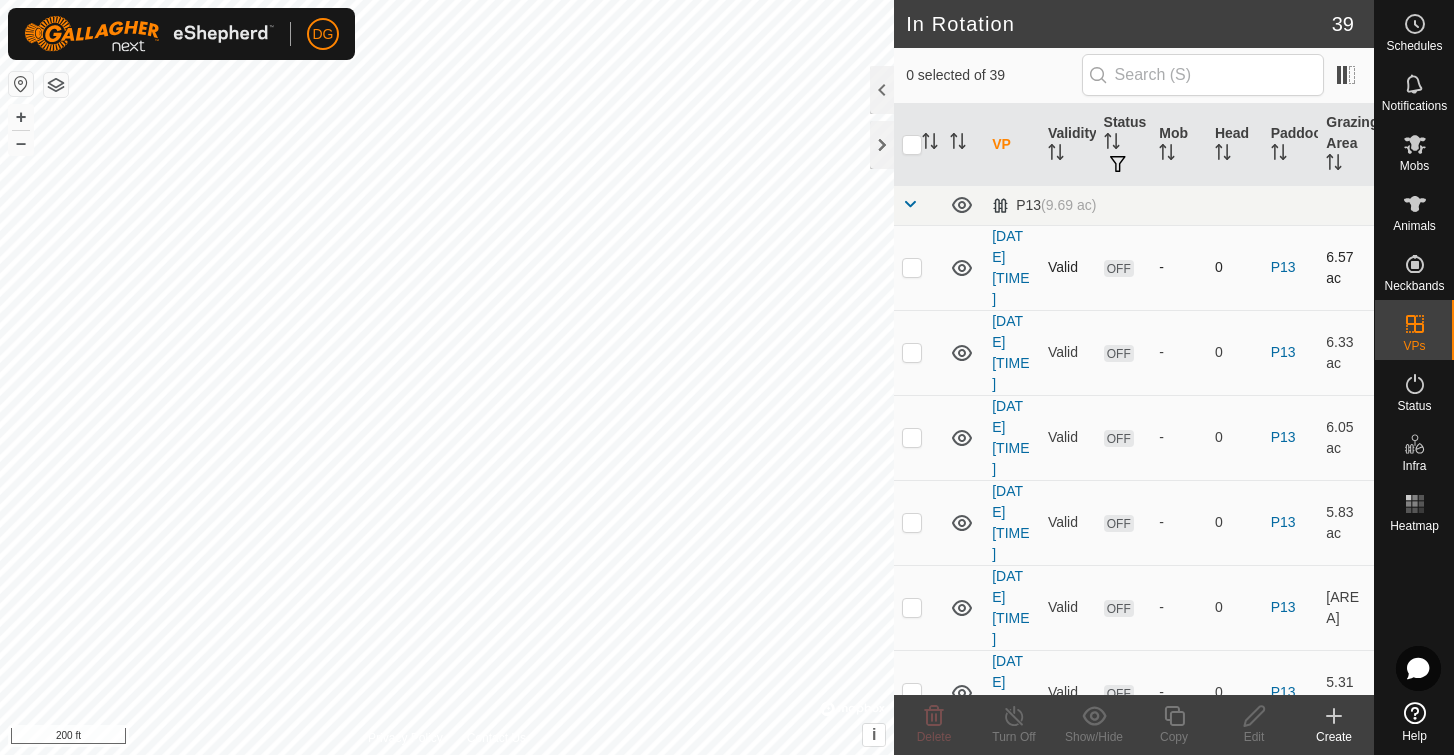 click at bounding box center [912, 267] 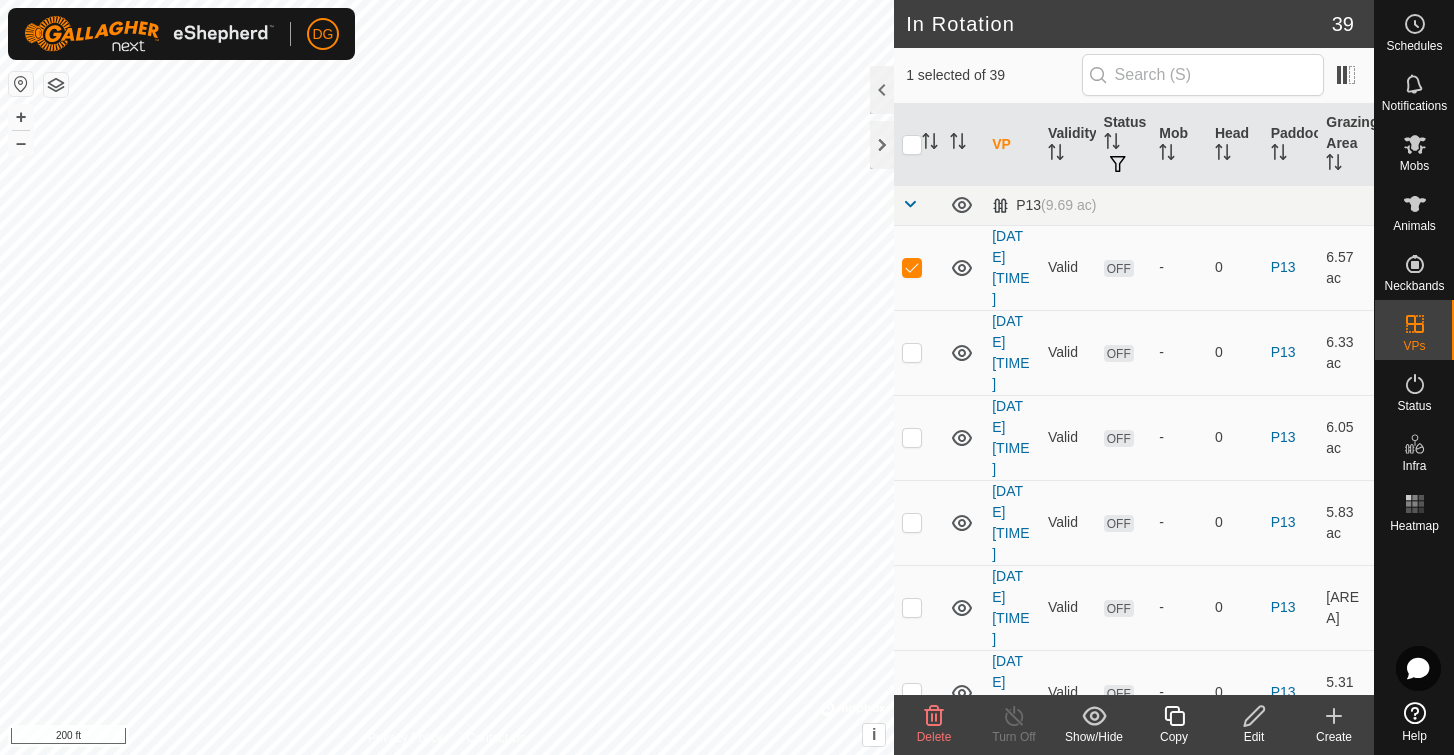 click 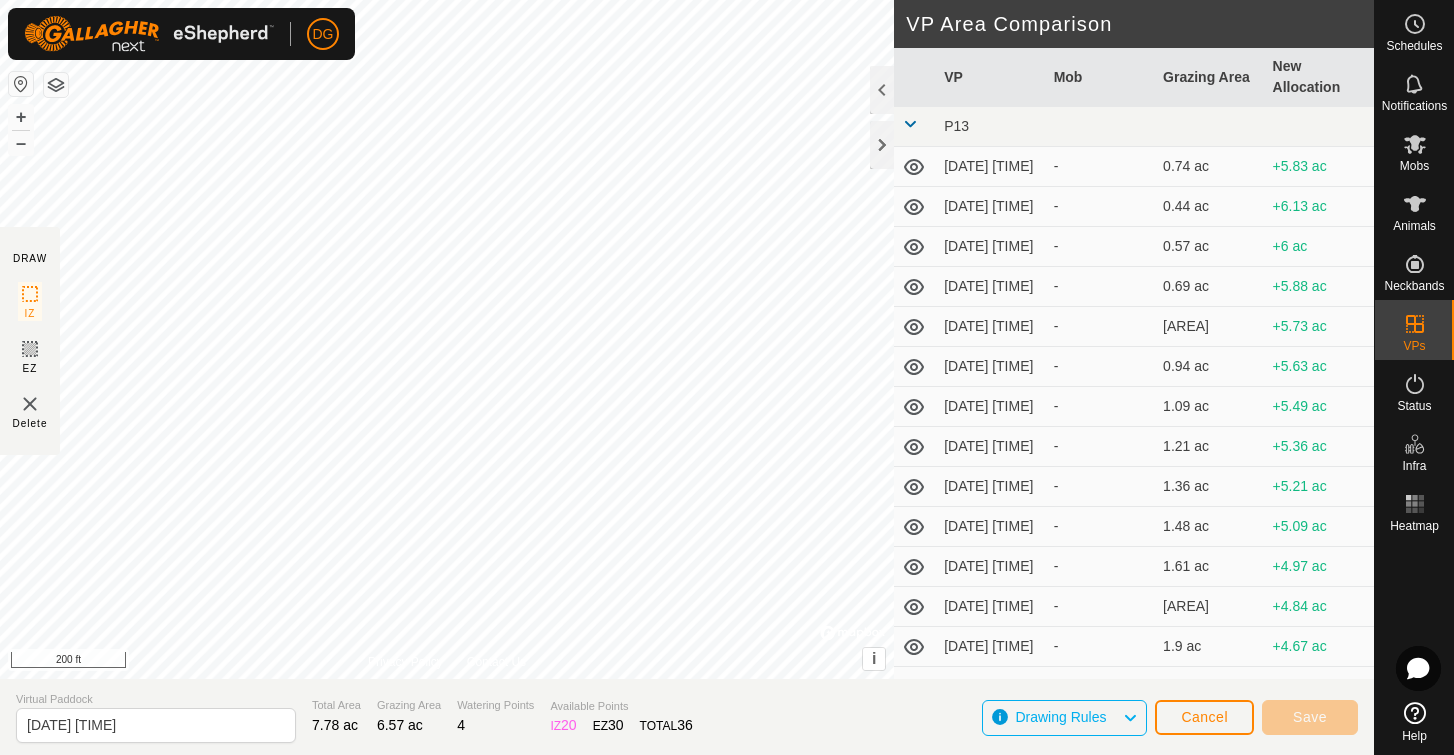 type on "[DATE] [TIME]" 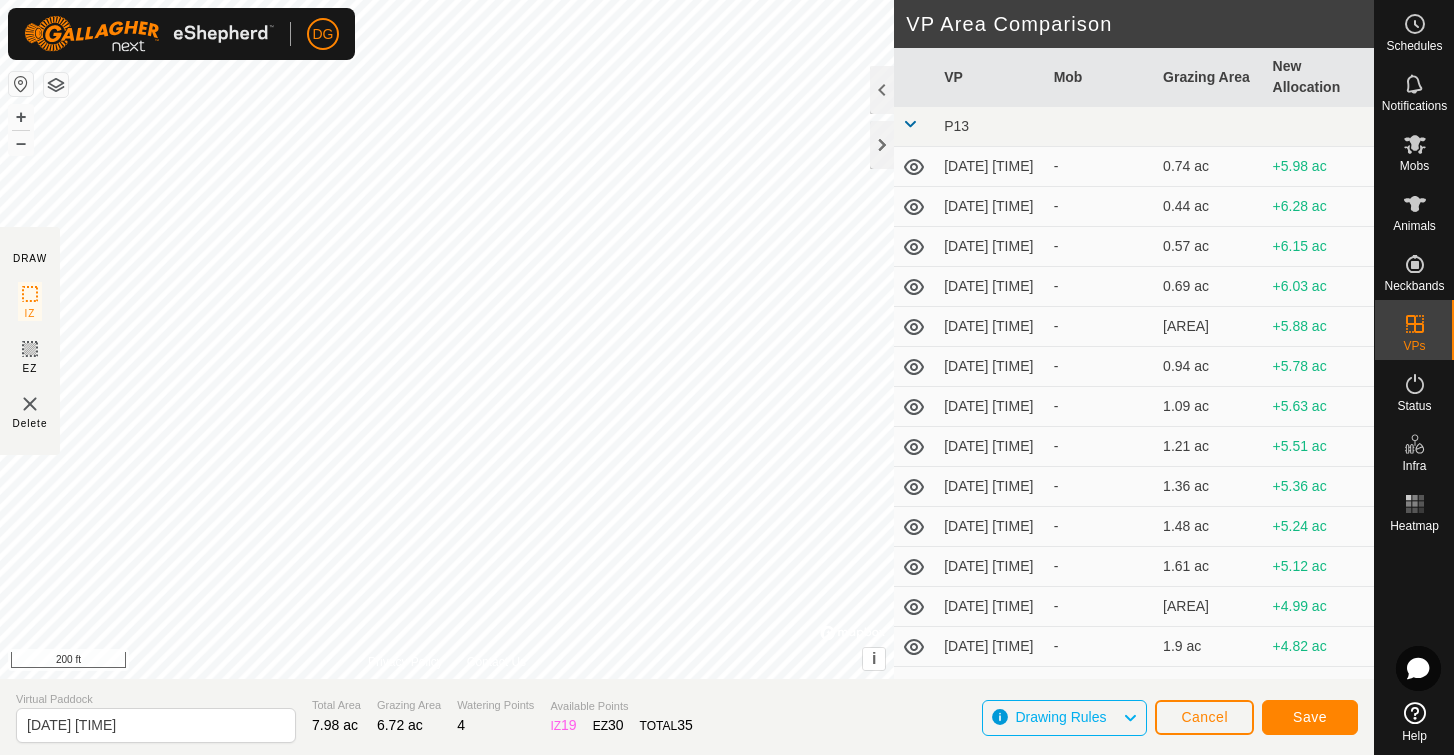 click on "Save" 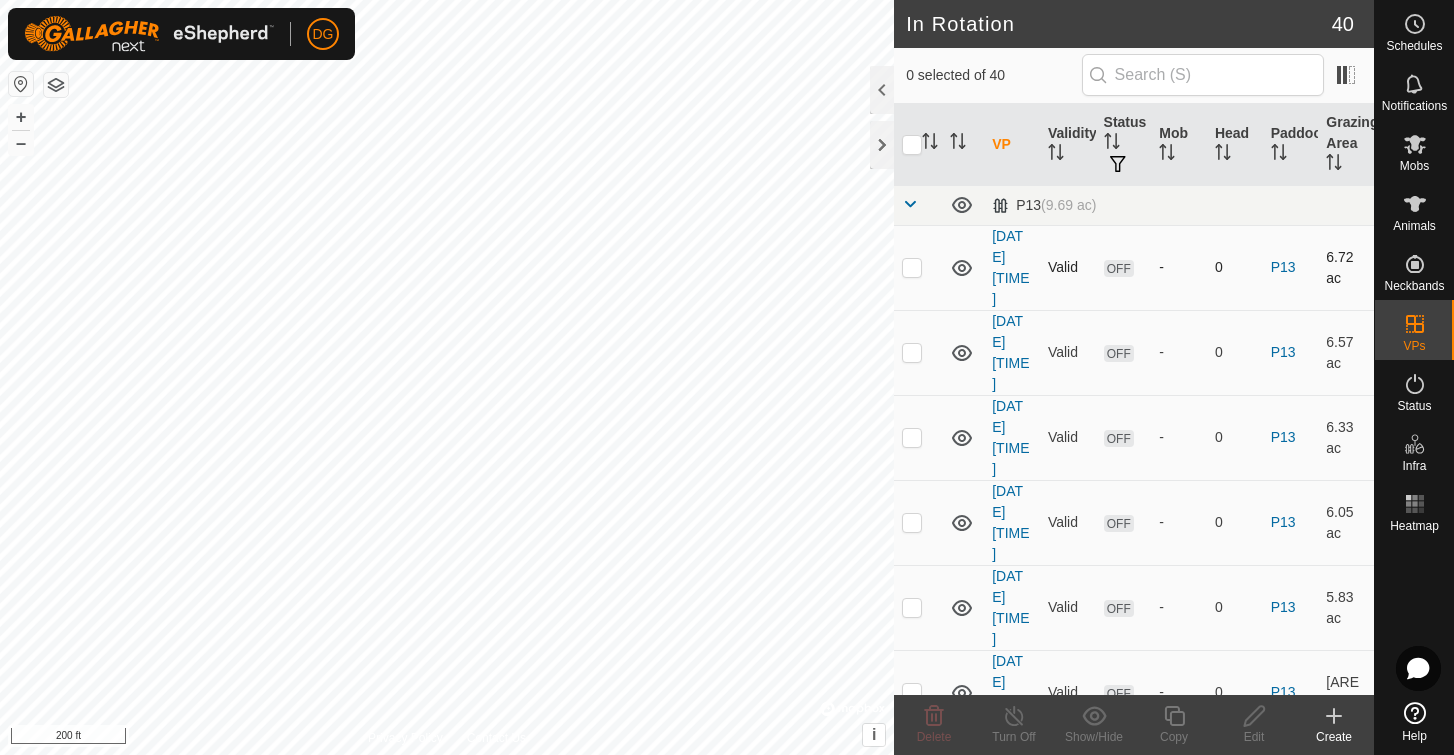 click at bounding box center (912, 267) 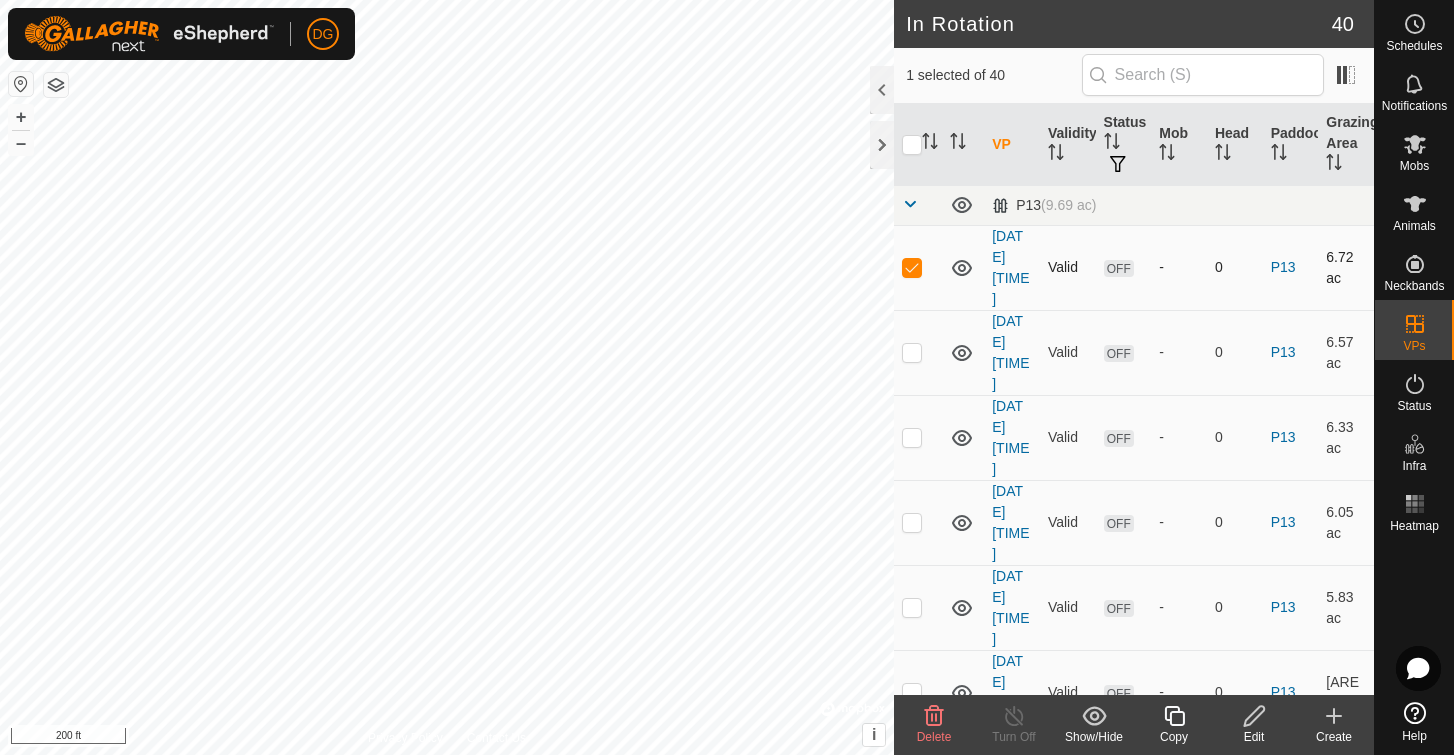 checkbox on "true" 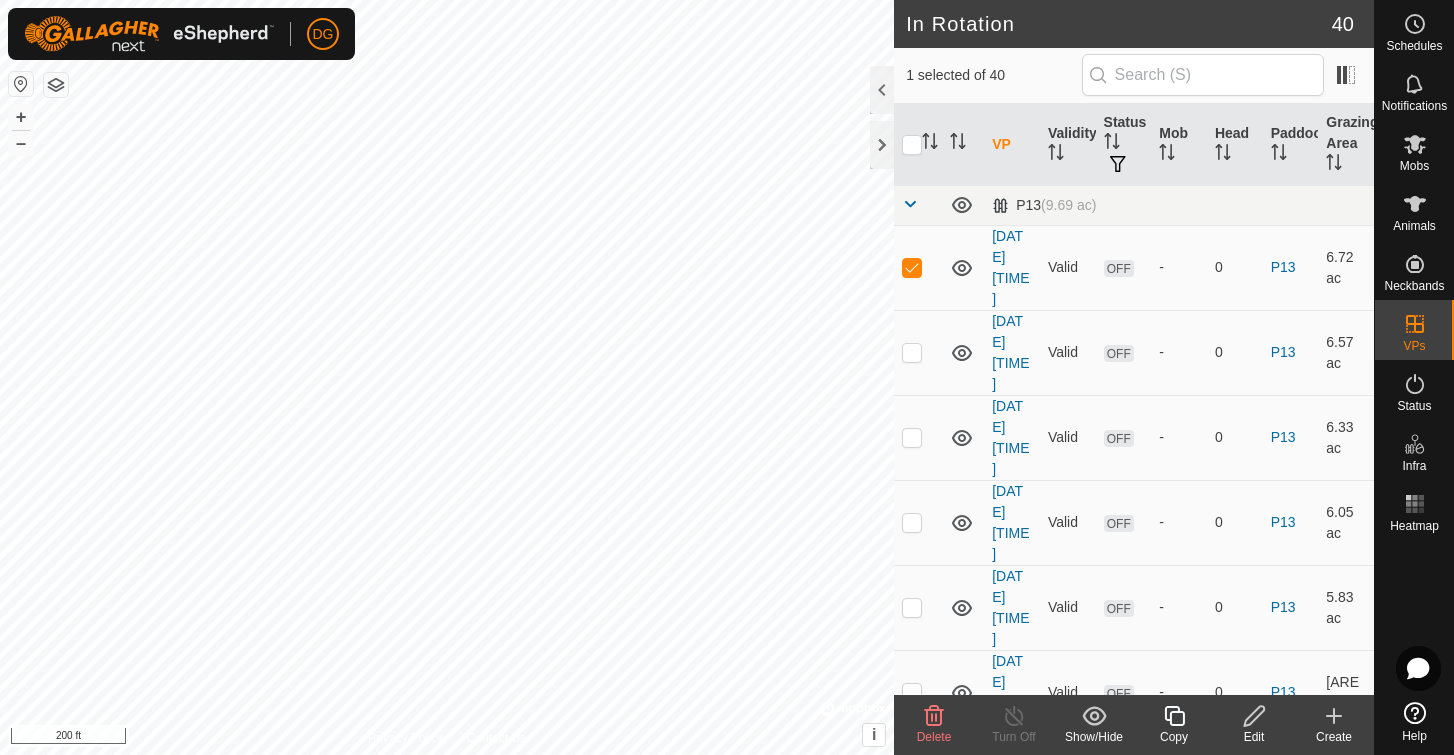 click 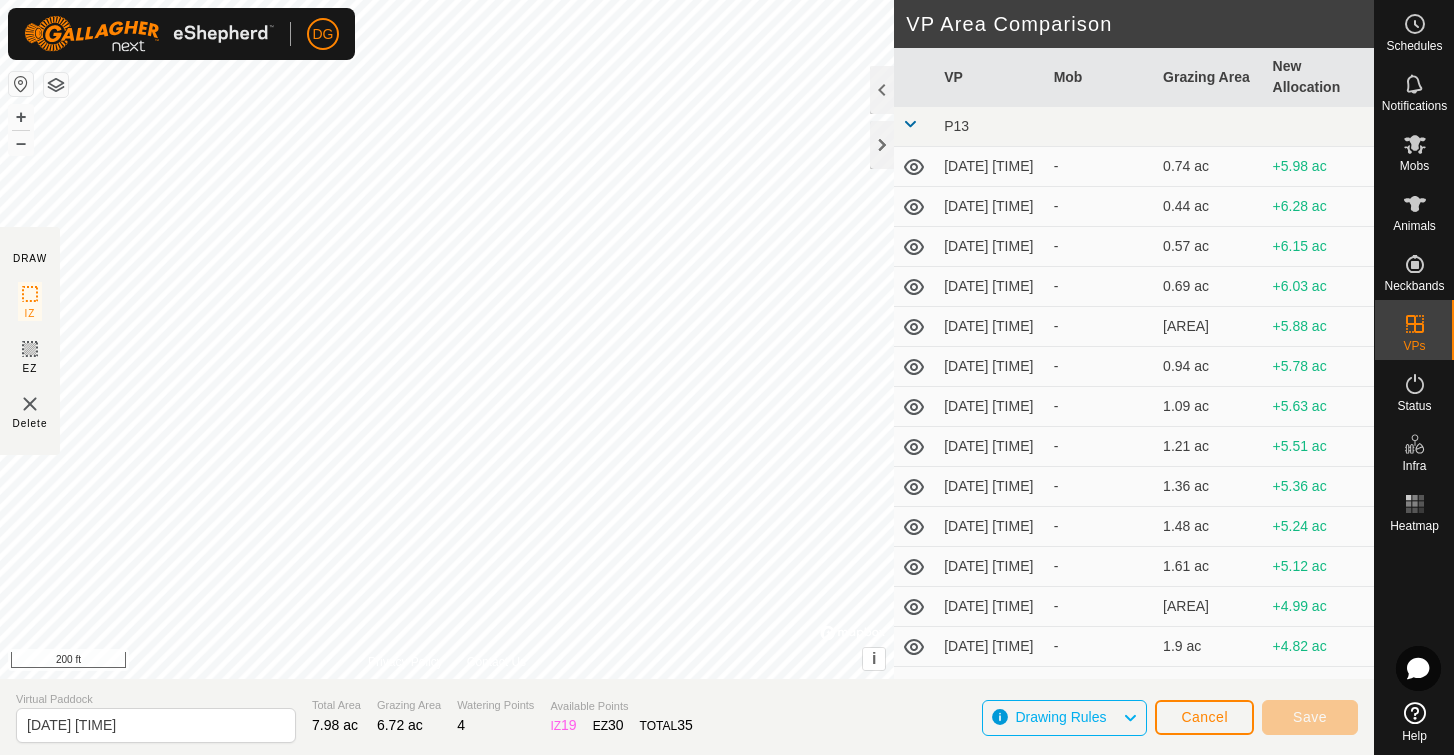 type on "[DATE] [TIME]" 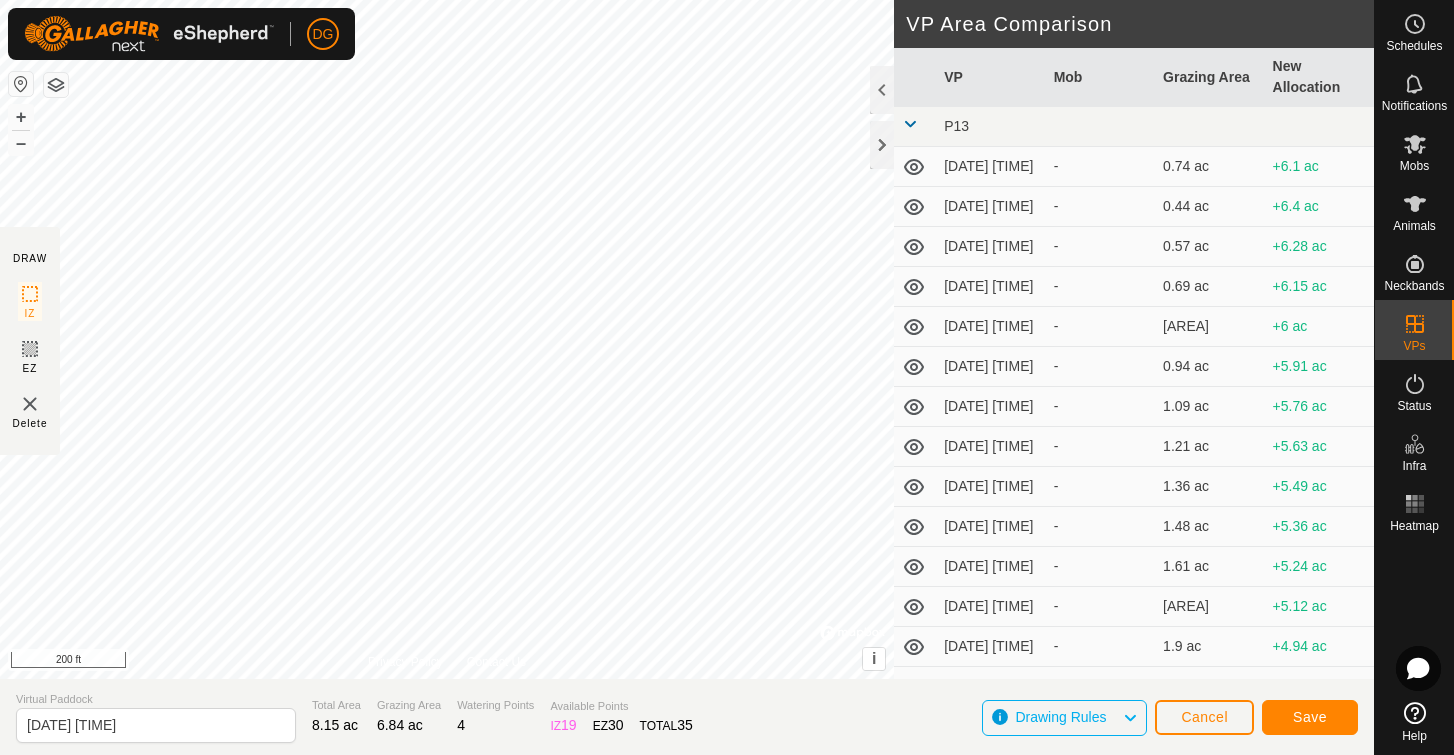 click on "Save" 